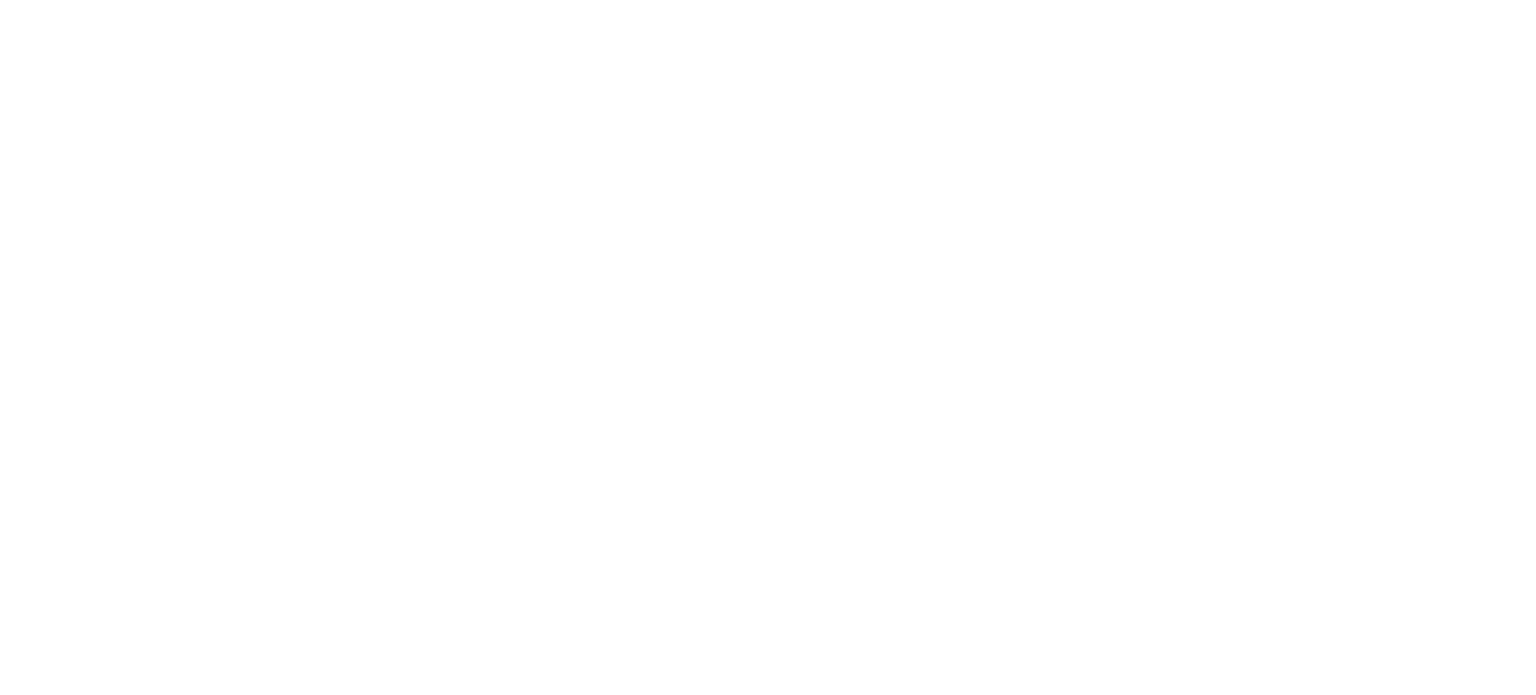 scroll, scrollTop: 0, scrollLeft: 0, axis: both 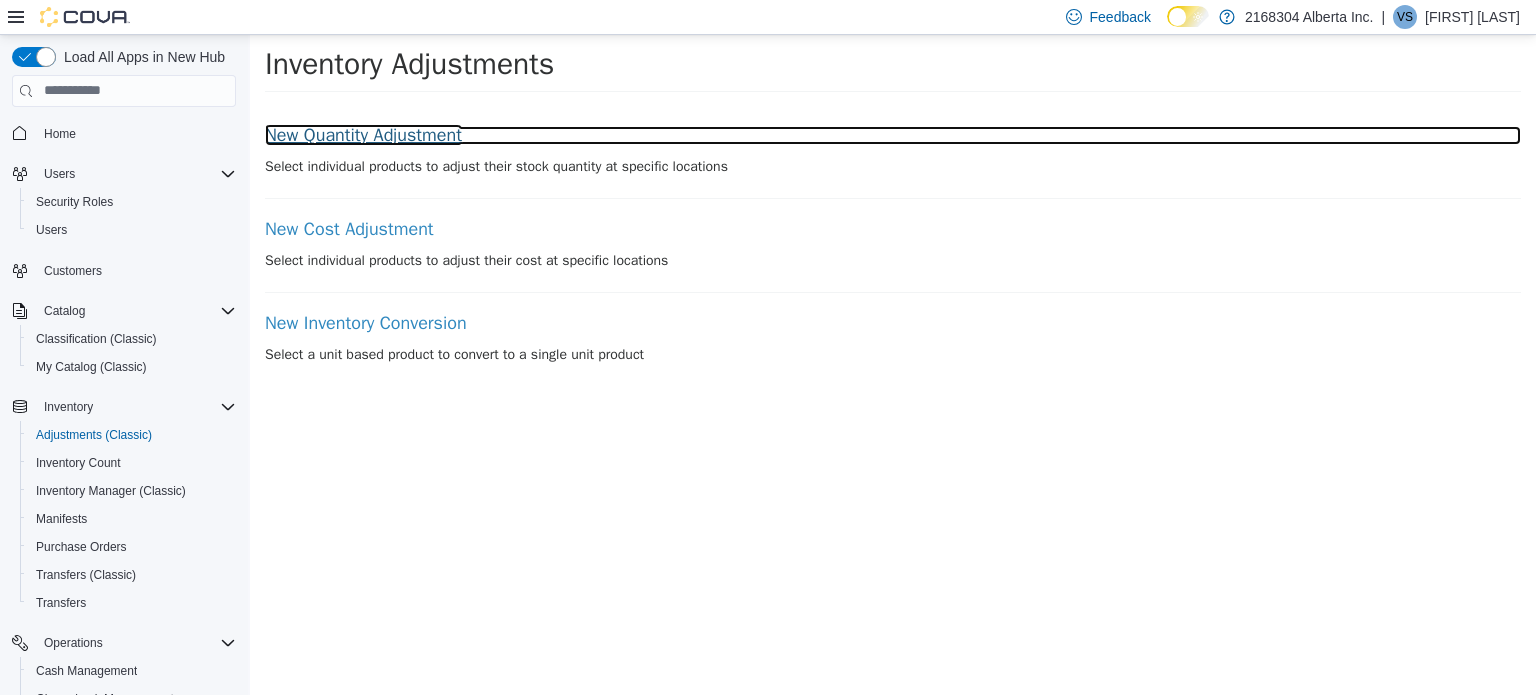 click on "New Quantity Adjustment" at bounding box center (893, 135) 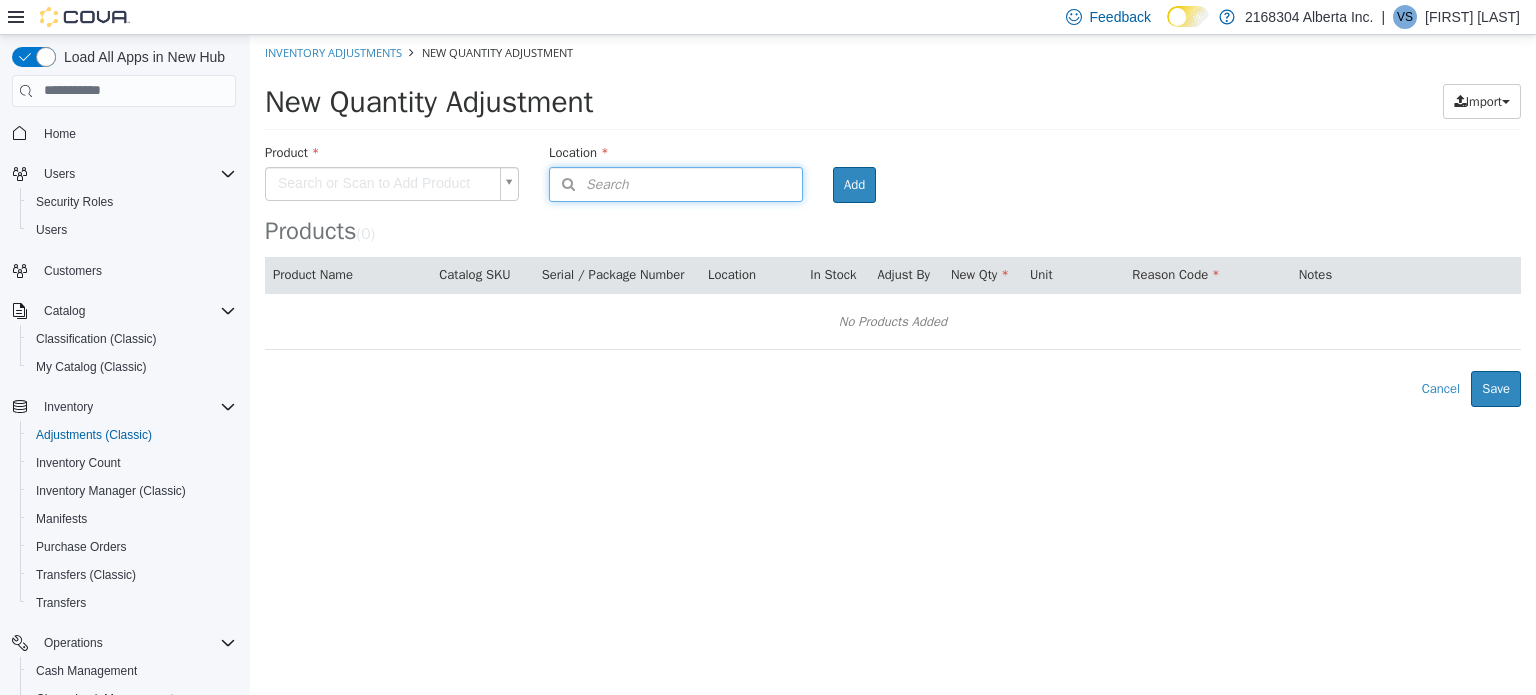 click on "Search" at bounding box center (676, 183) 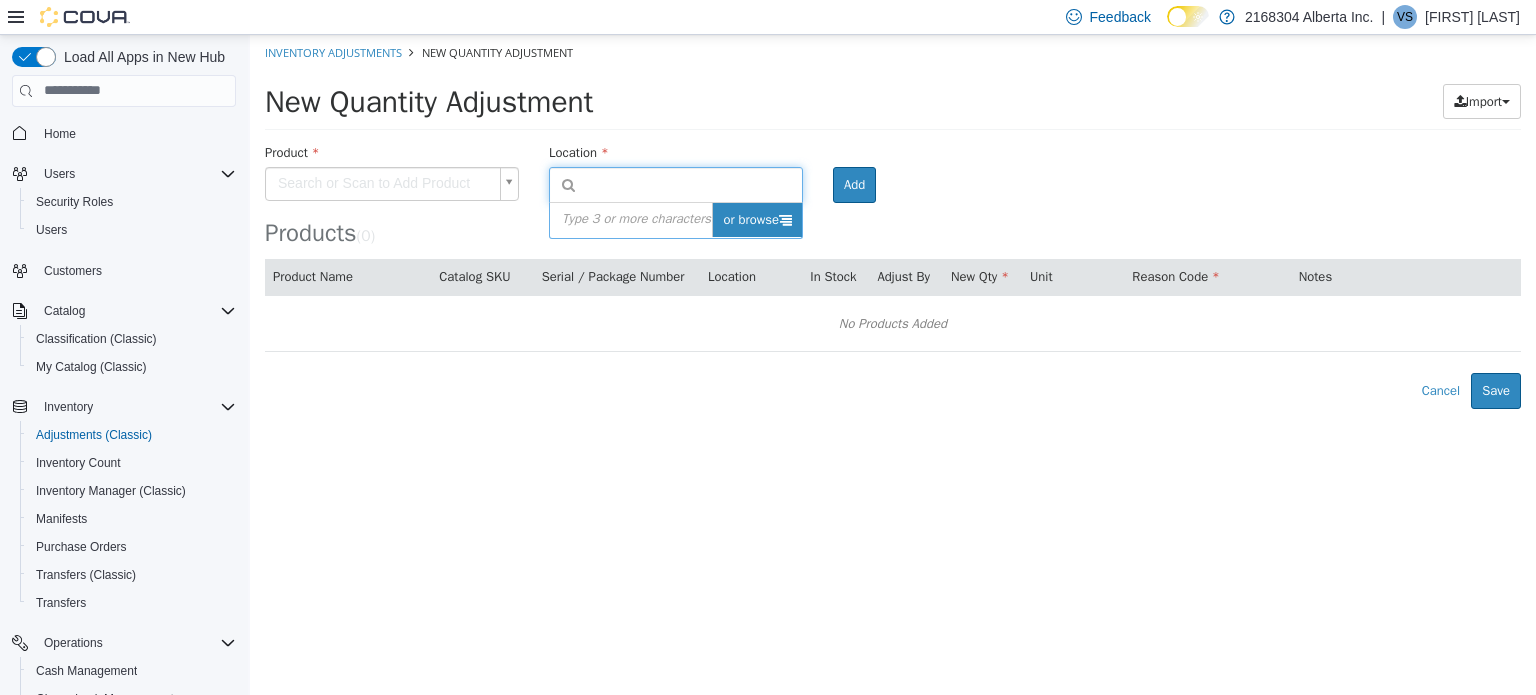 click on "or browse" at bounding box center [757, 219] 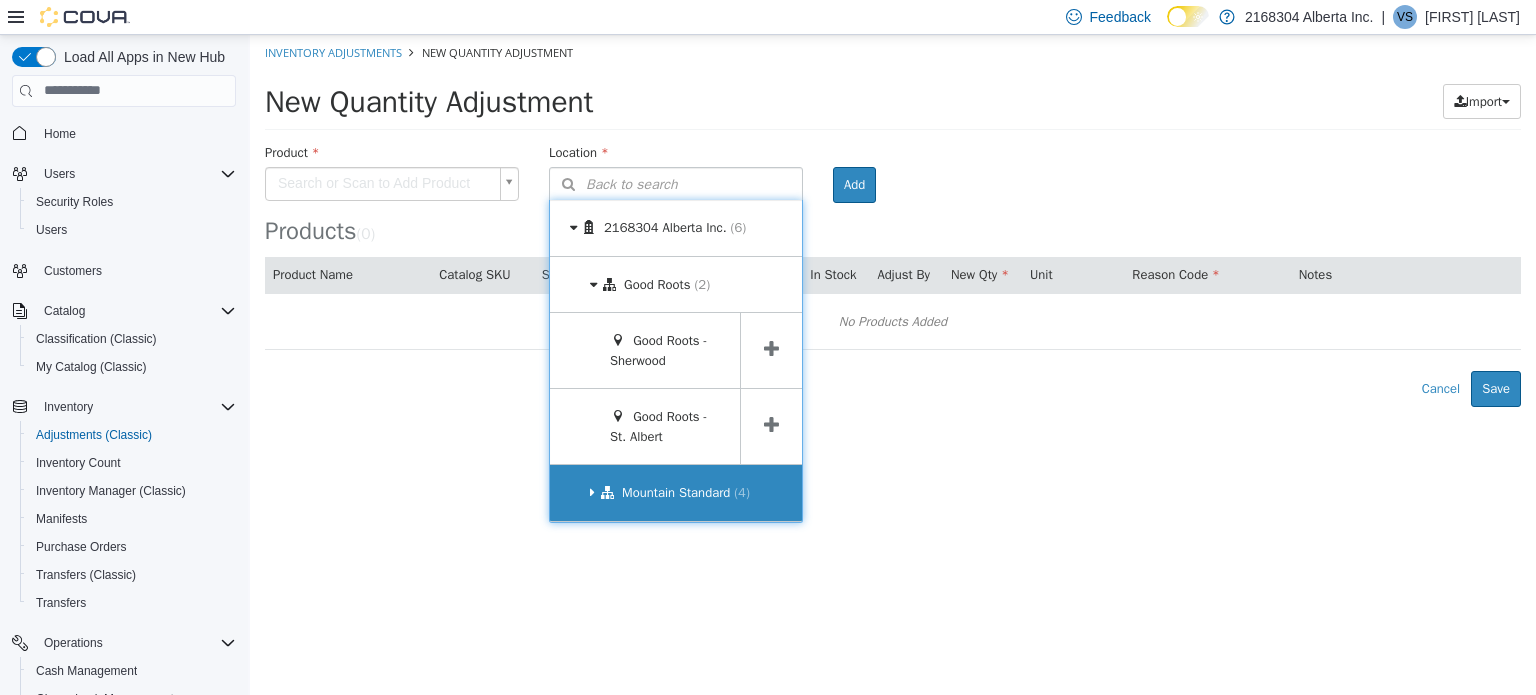 click on "Mountain Standard     (4)" at bounding box center [676, 492] 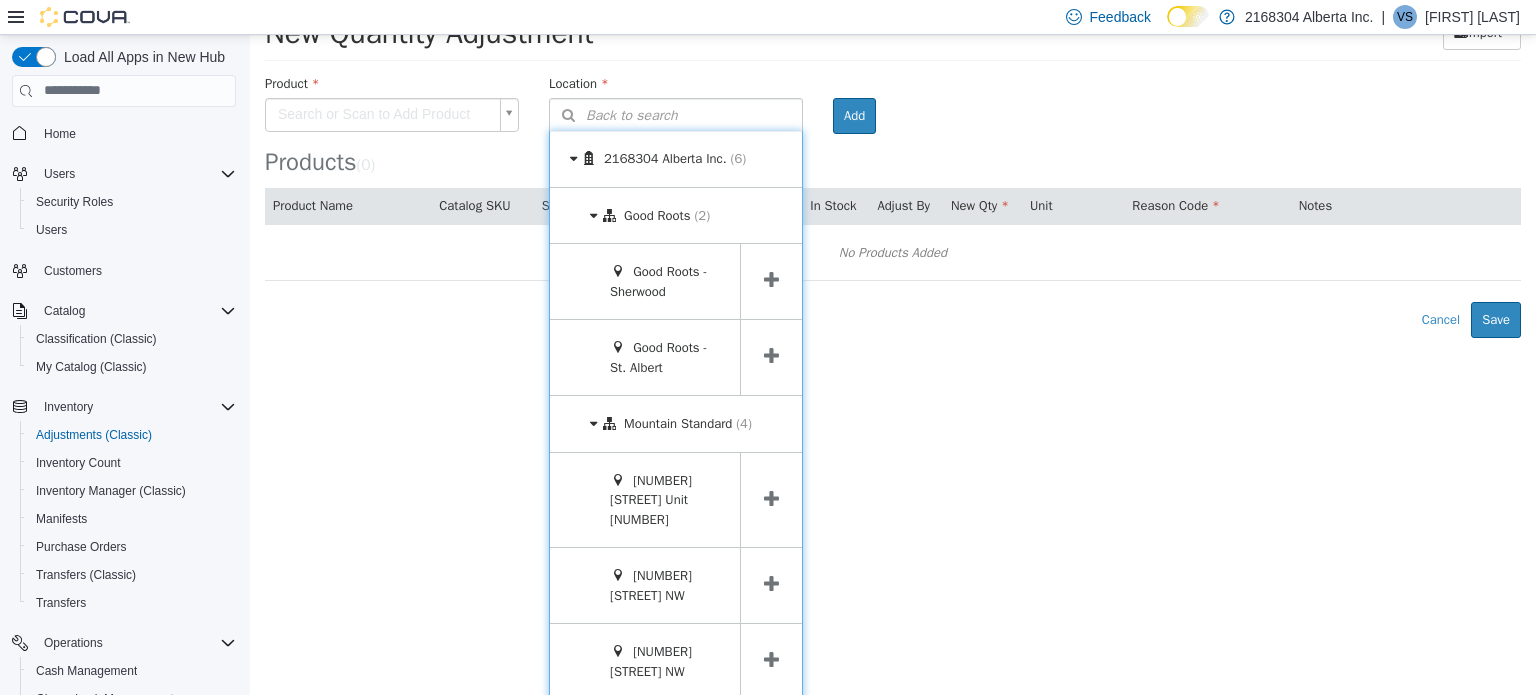 scroll, scrollTop: 128, scrollLeft: 0, axis: vertical 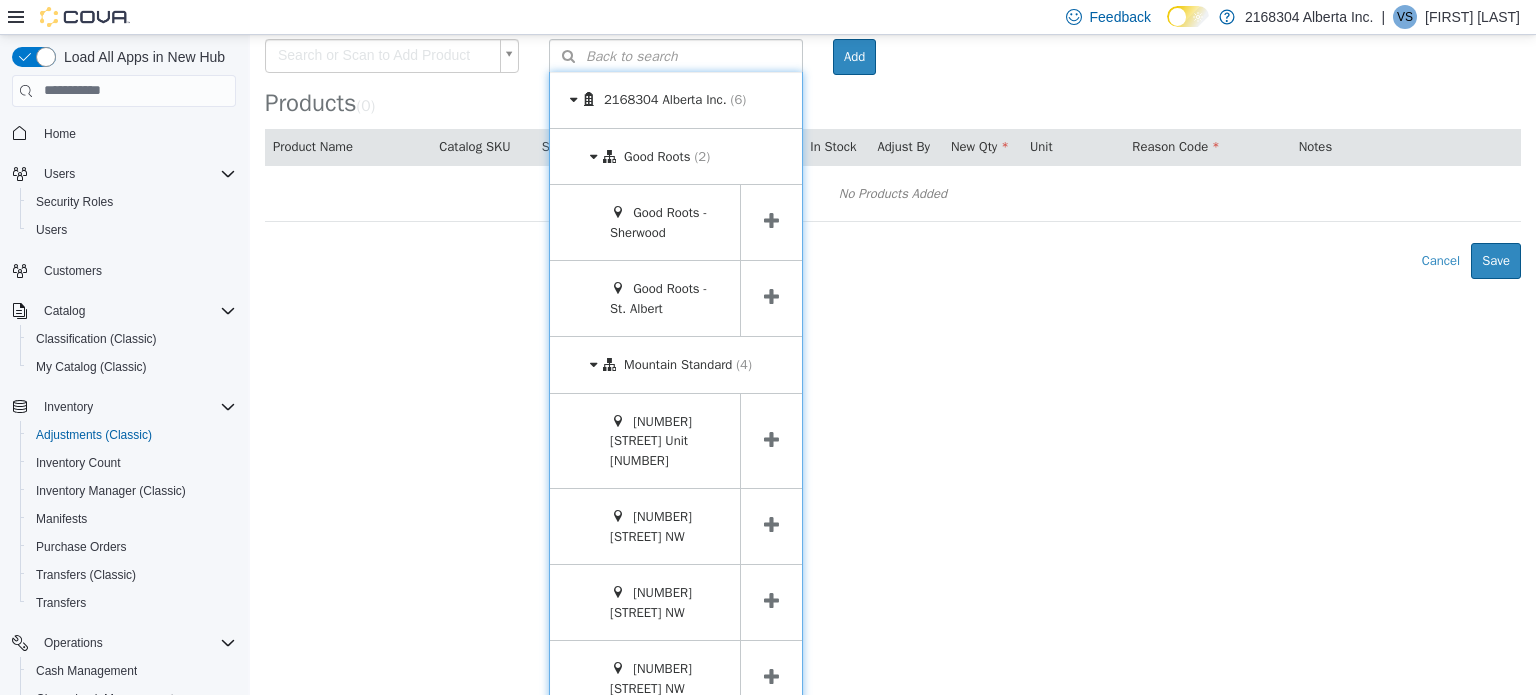 click at bounding box center (771, 524) 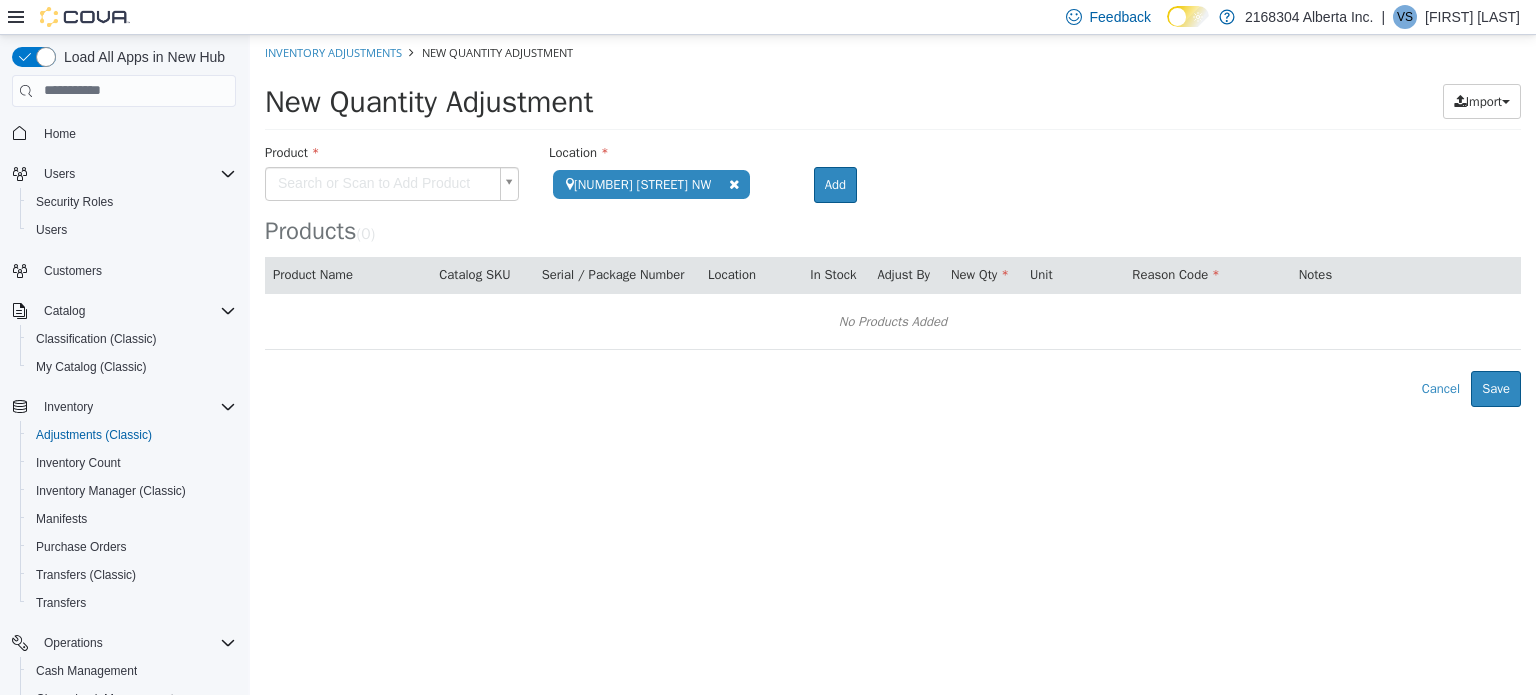scroll, scrollTop: 0, scrollLeft: 0, axis: both 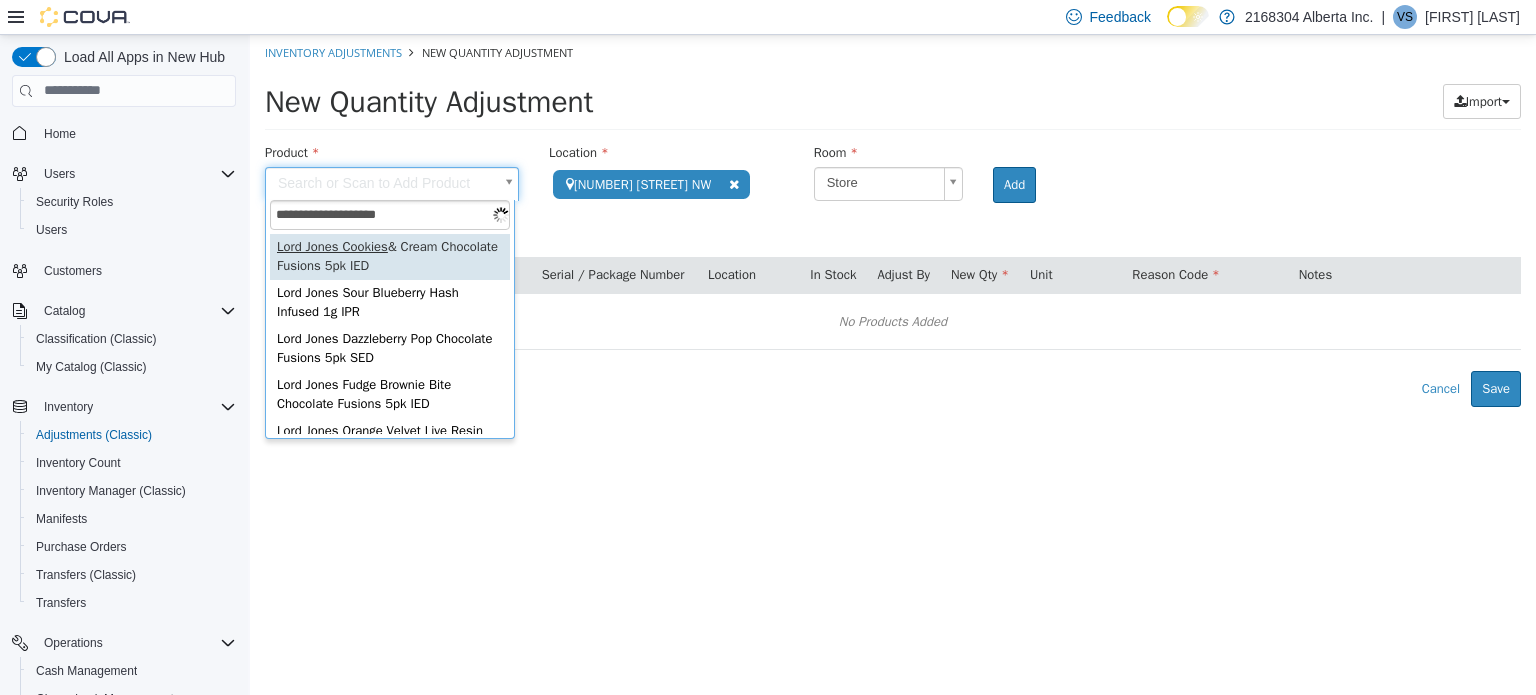 type on "**********" 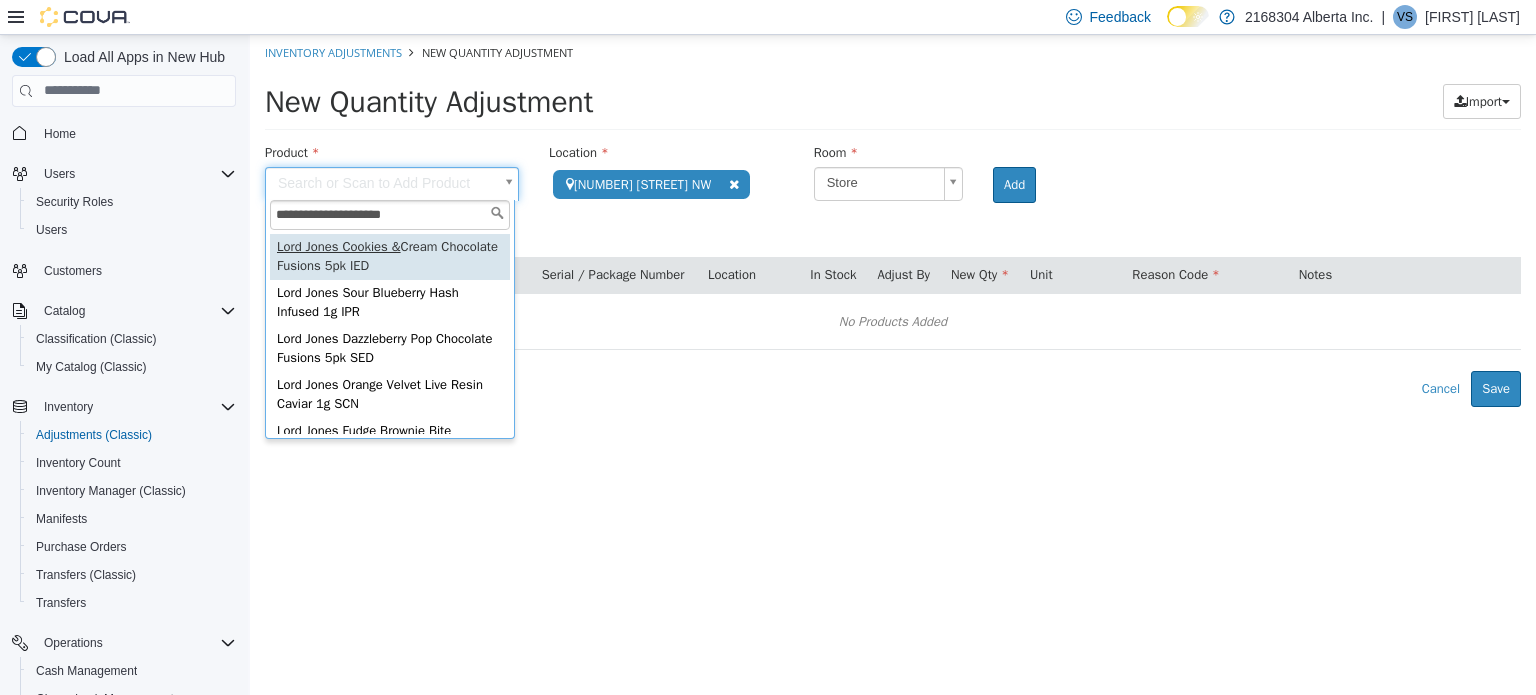 type on "**********" 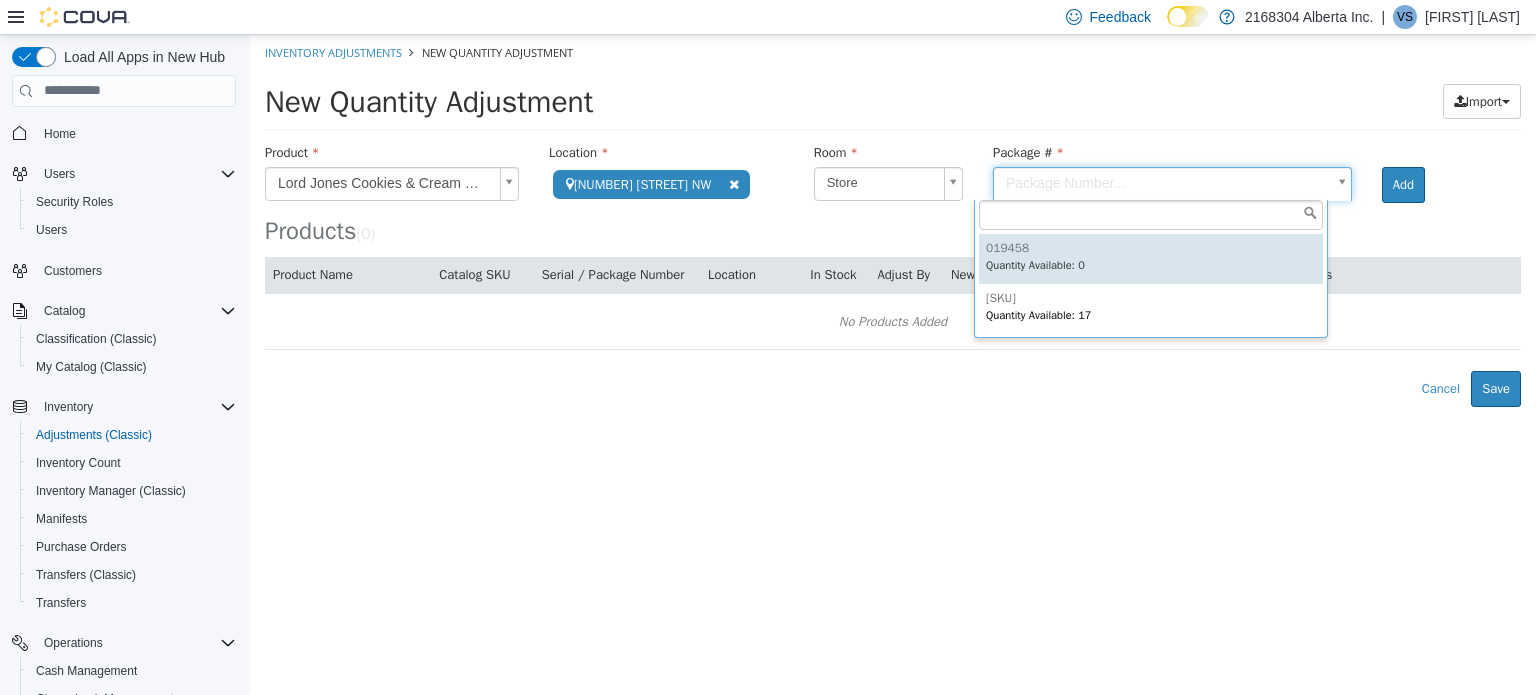 click on "**********" at bounding box center (893, 220) 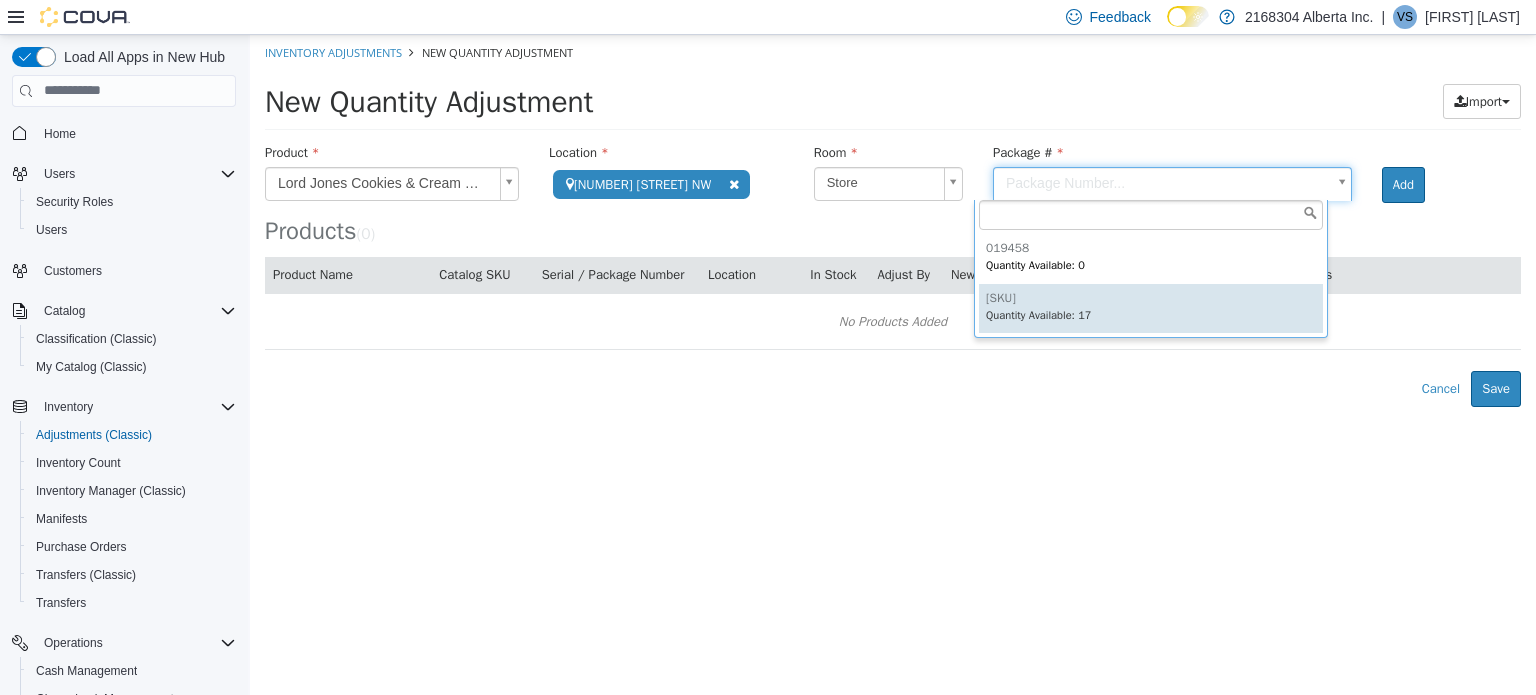 type on "******" 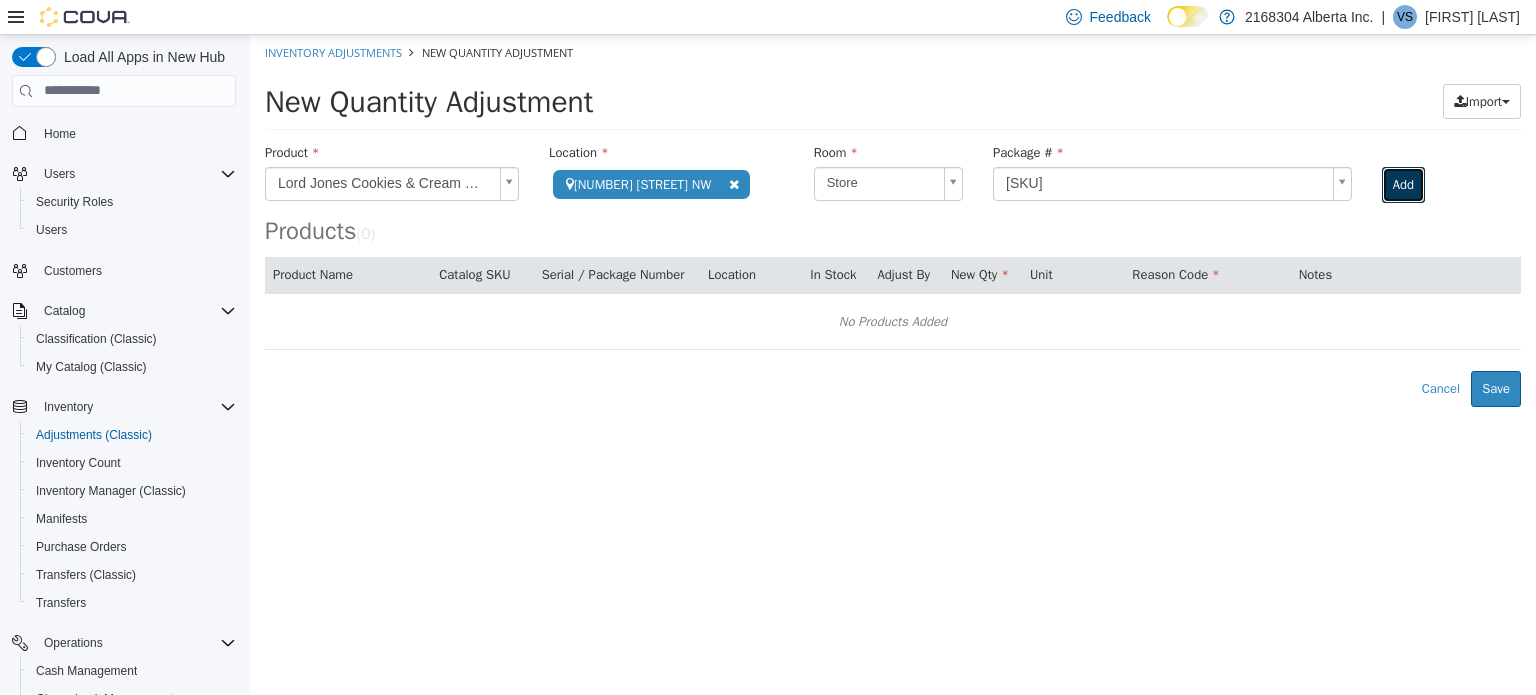 click on "Add" at bounding box center (1403, 184) 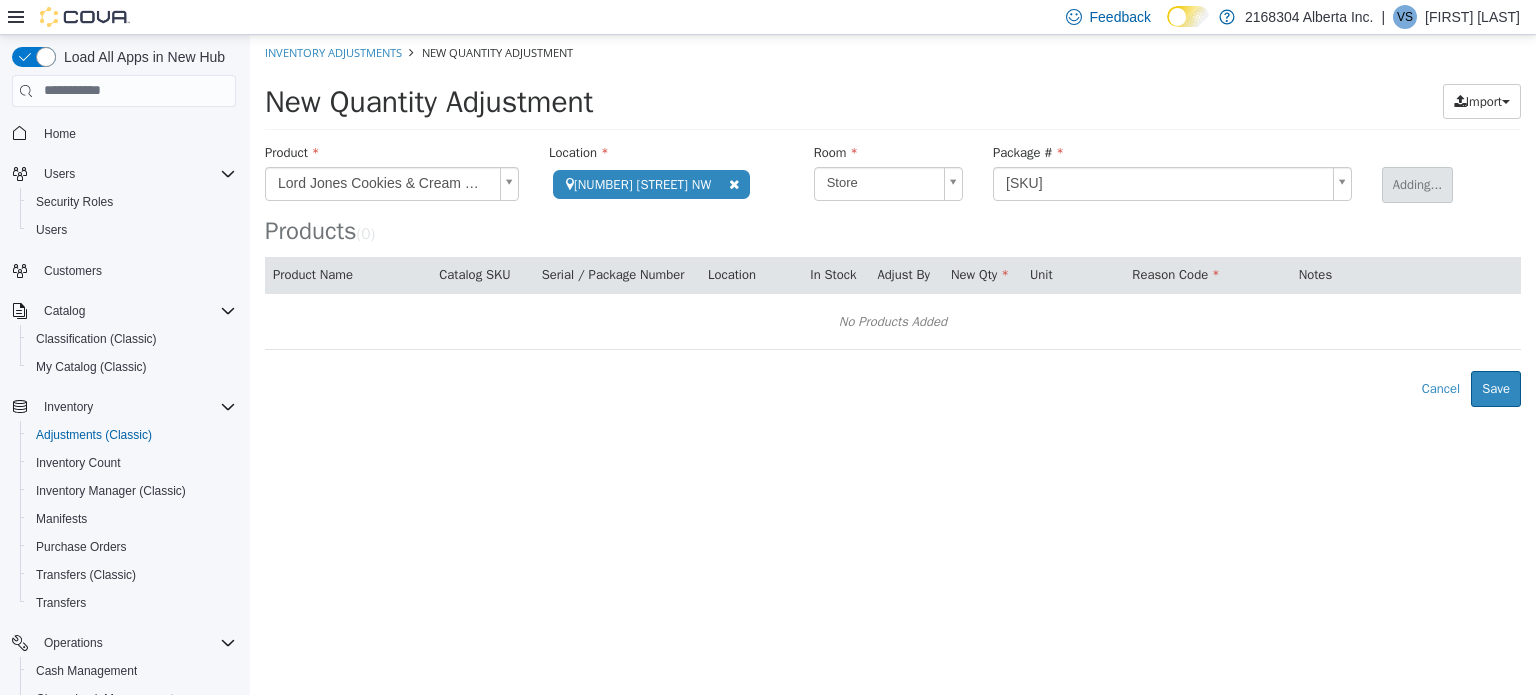 type 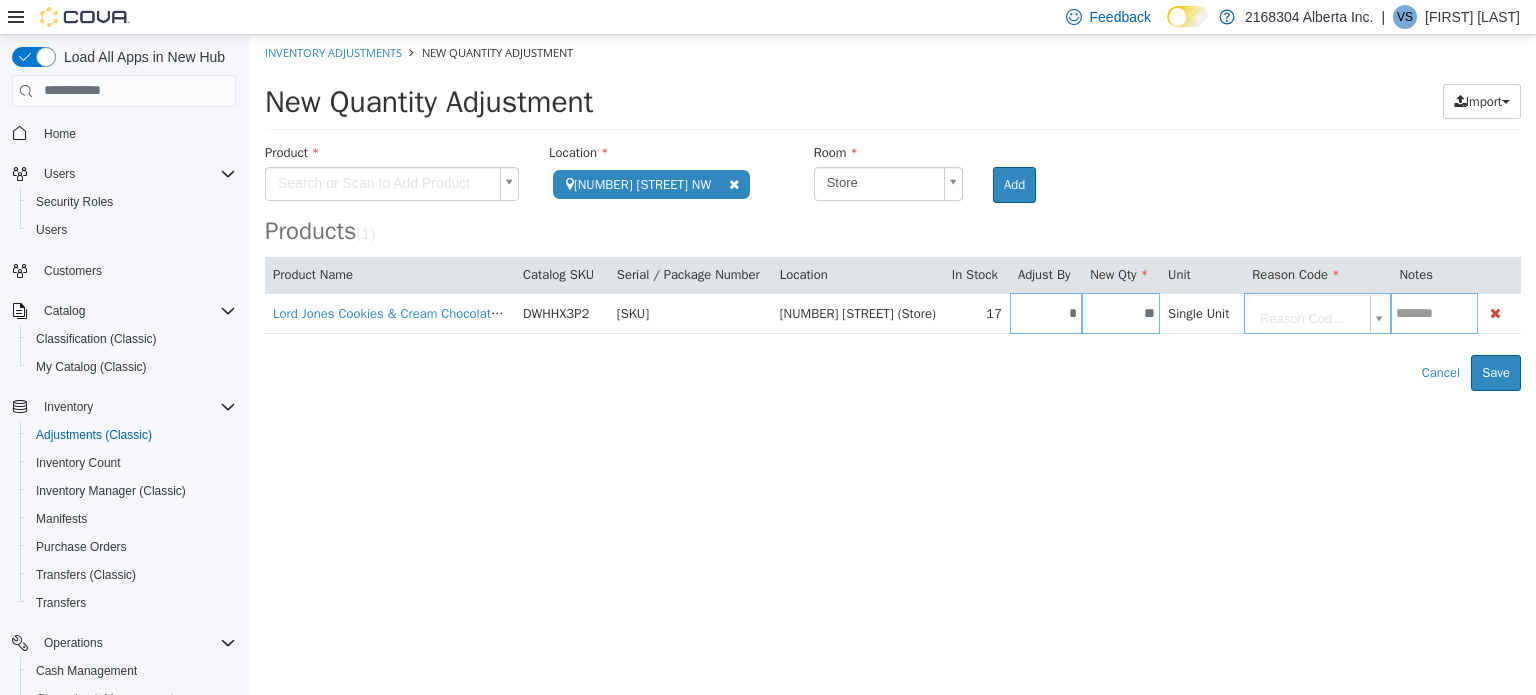 click on "**********" at bounding box center [893, 212] 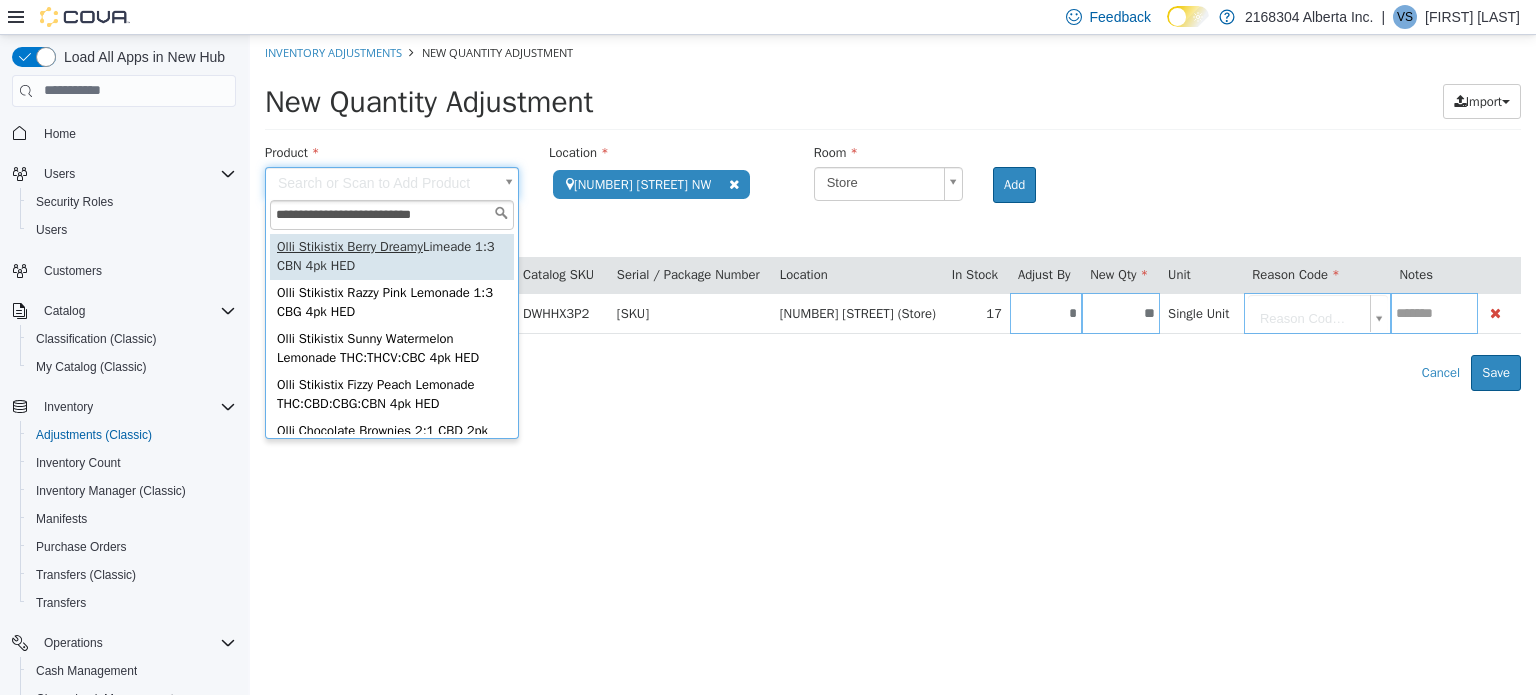 type on "**********" 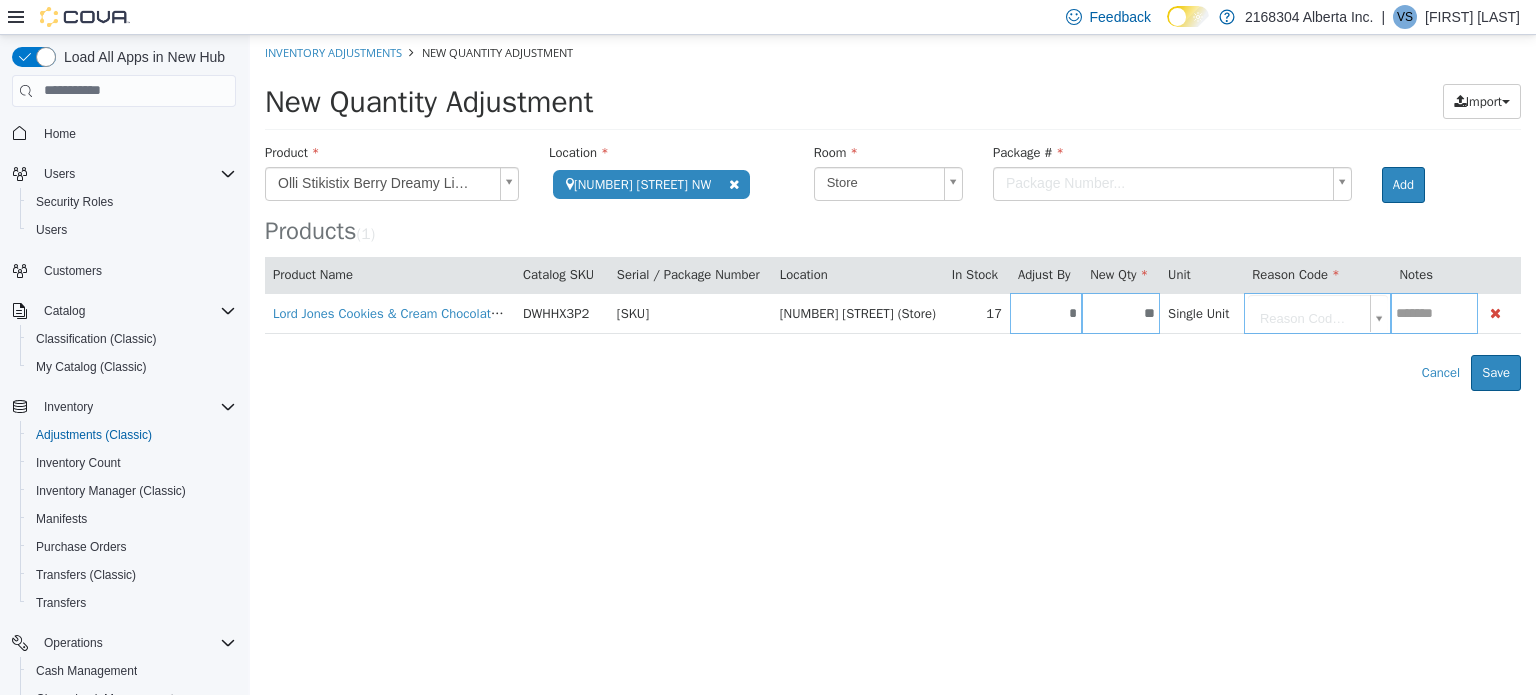 click on "**********" at bounding box center [893, 212] 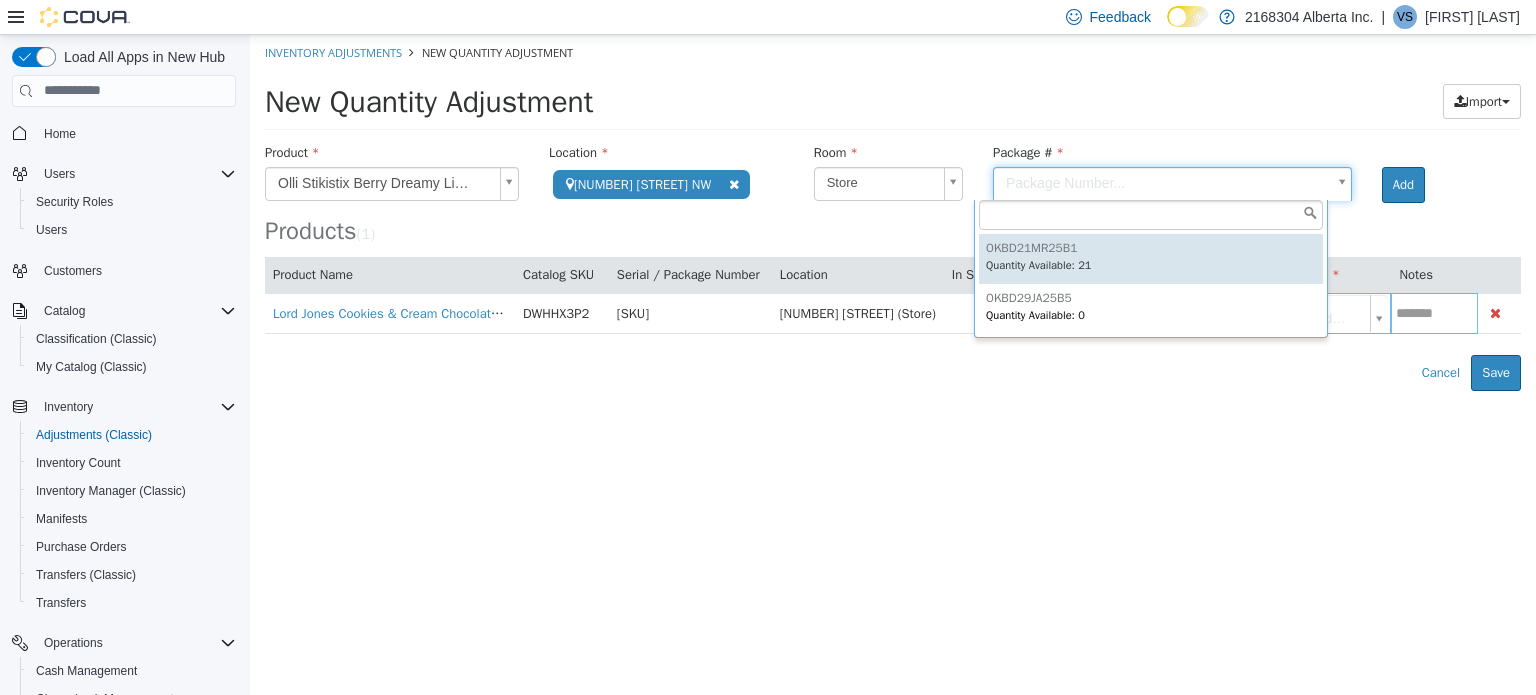 type on "**********" 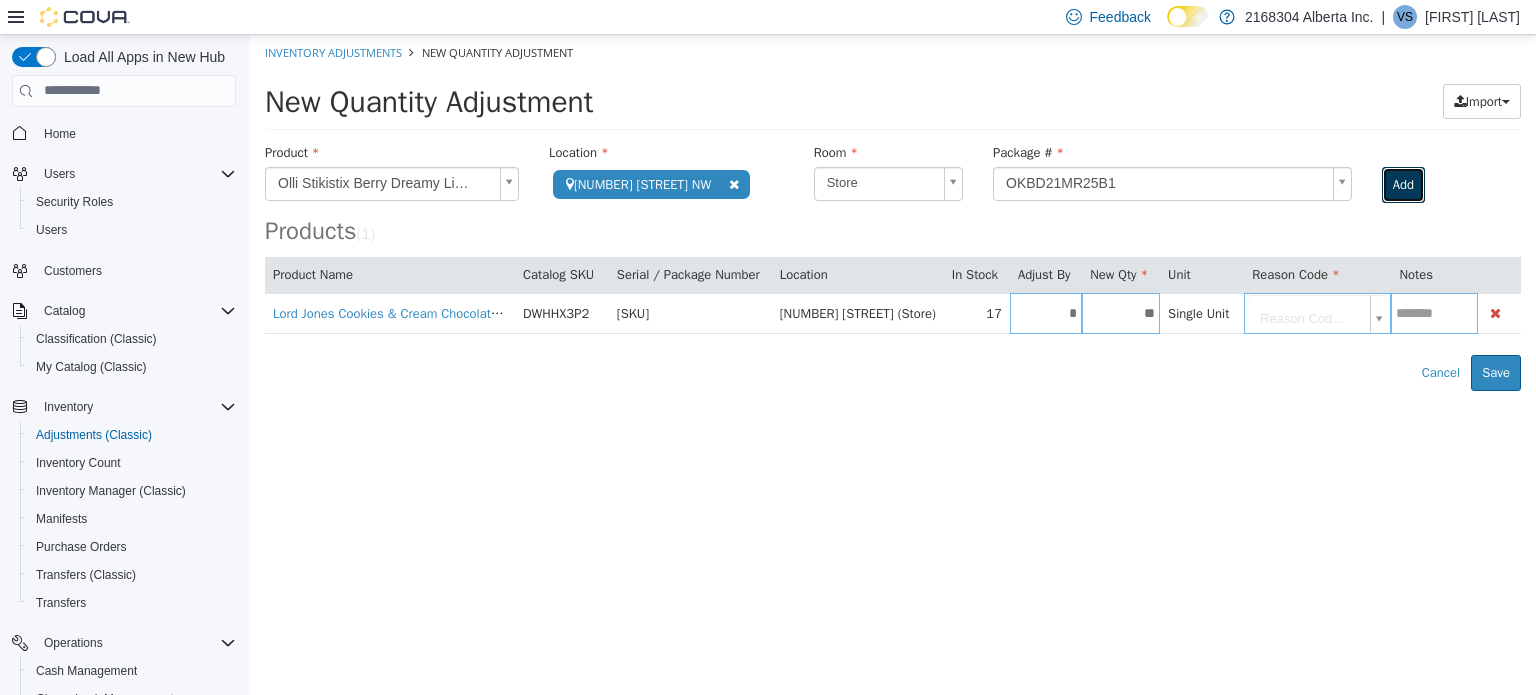 click on "Add" at bounding box center [1403, 184] 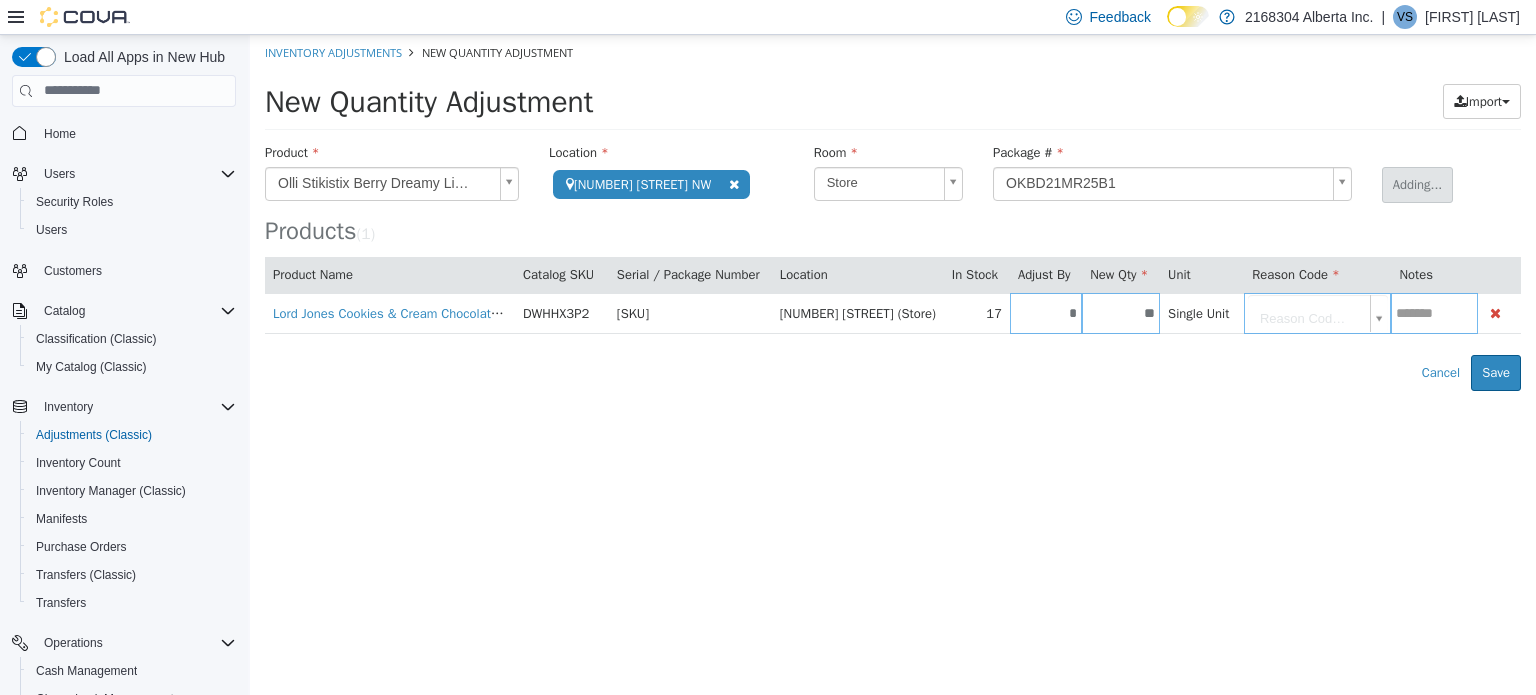 type 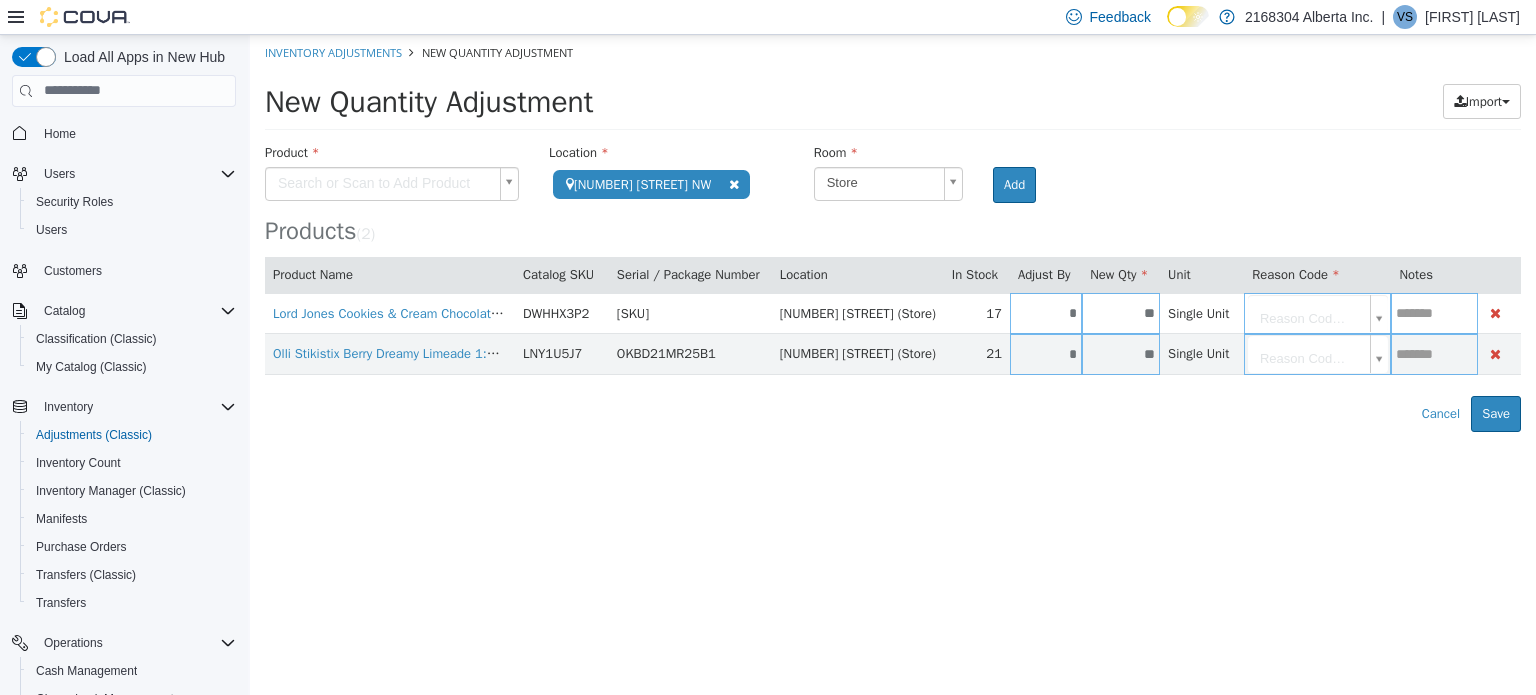 click on "**********" at bounding box center (893, 232) 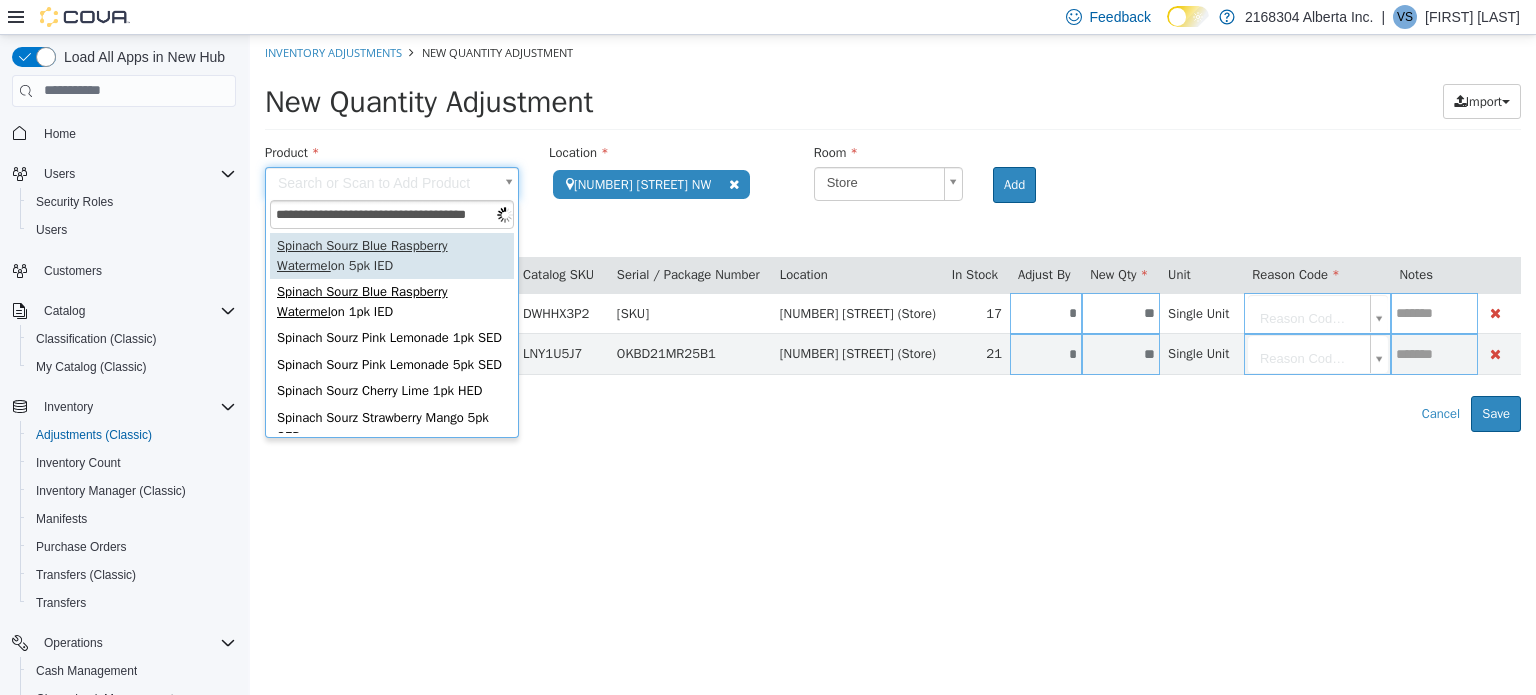type on "**********" 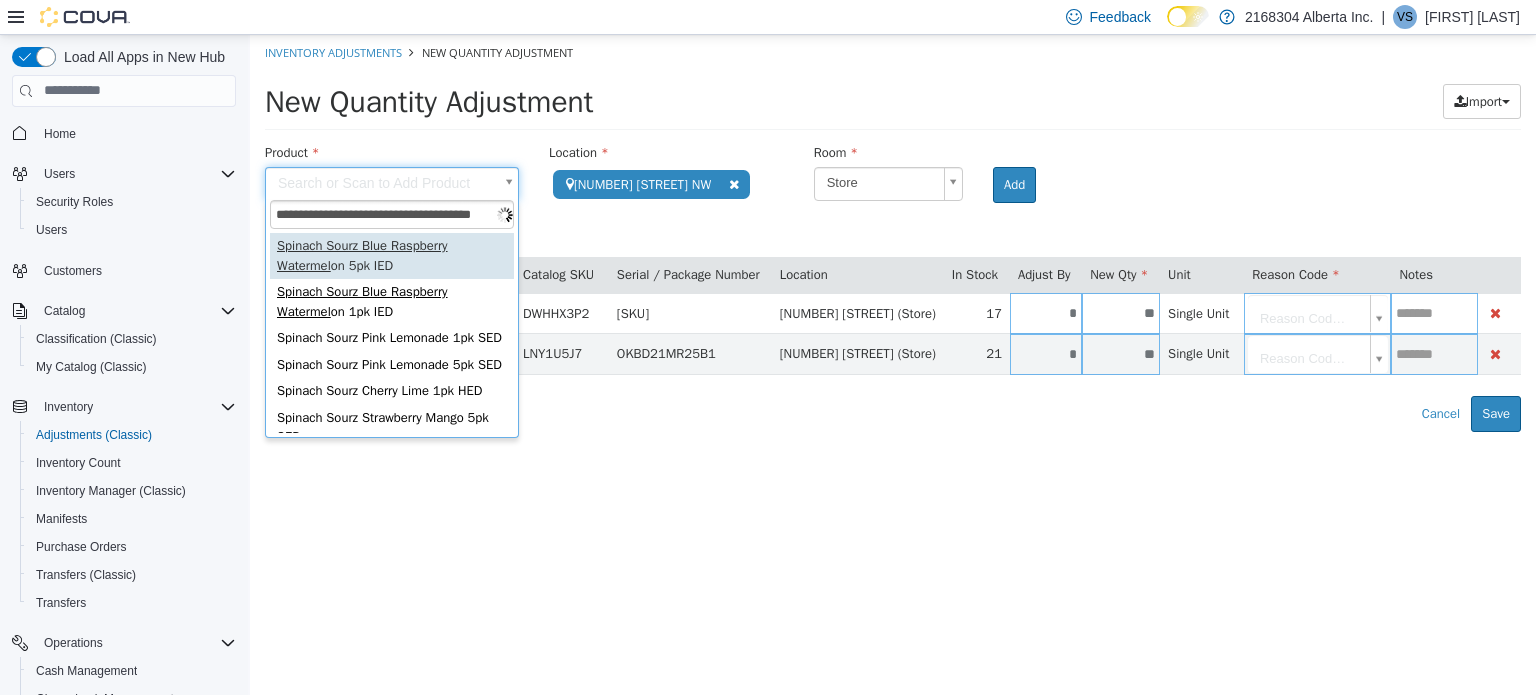 scroll, scrollTop: 0, scrollLeft: 20, axis: horizontal 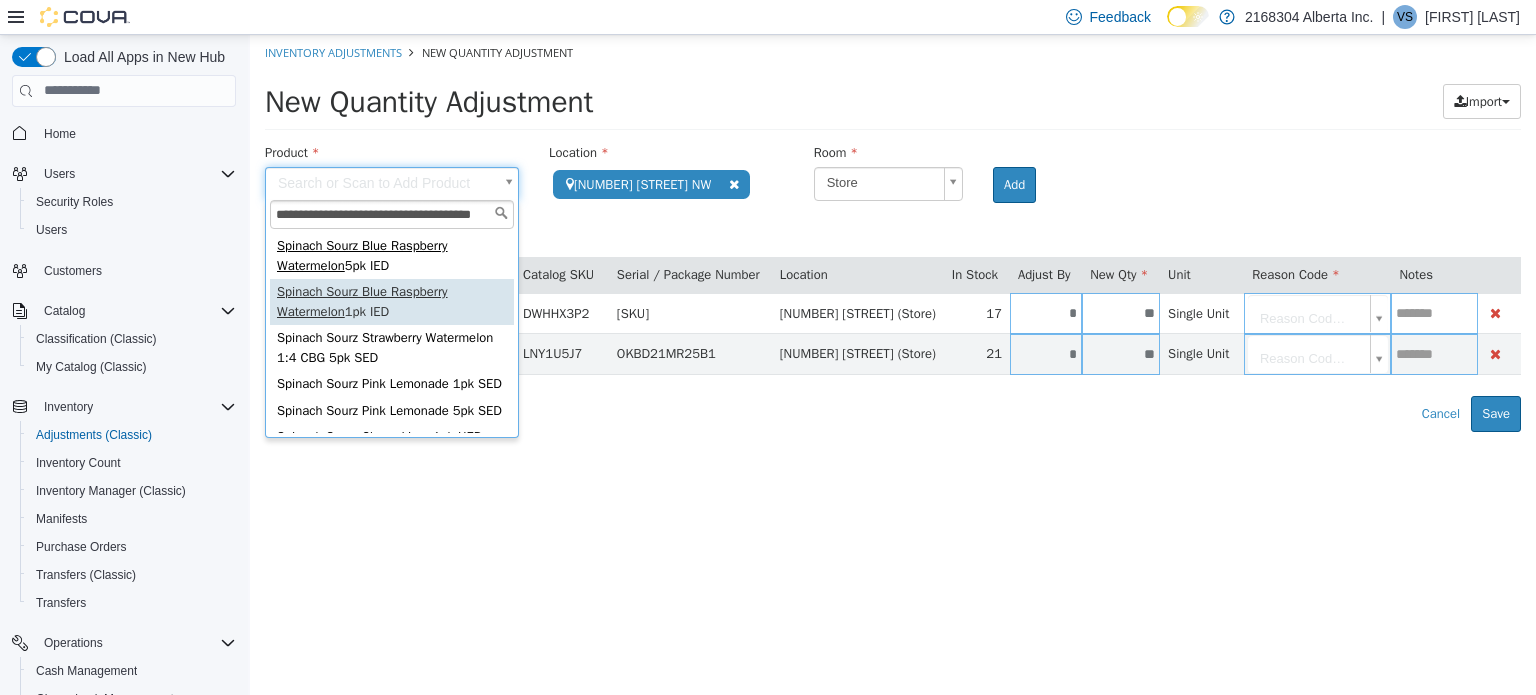 type on "**********" 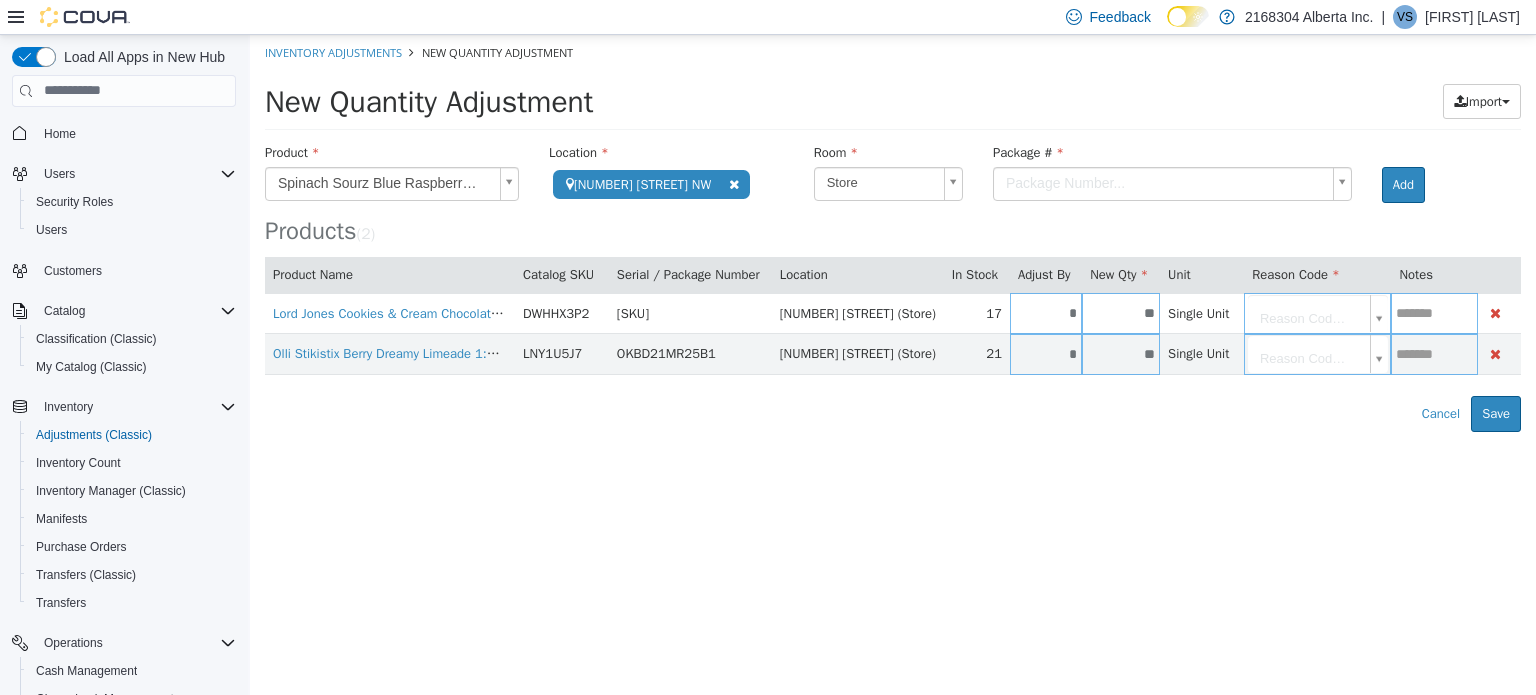 drag, startPoint x: 1226, startPoint y: 205, endPoint x: 1240, endPoint y: 179, distance: 29.529646 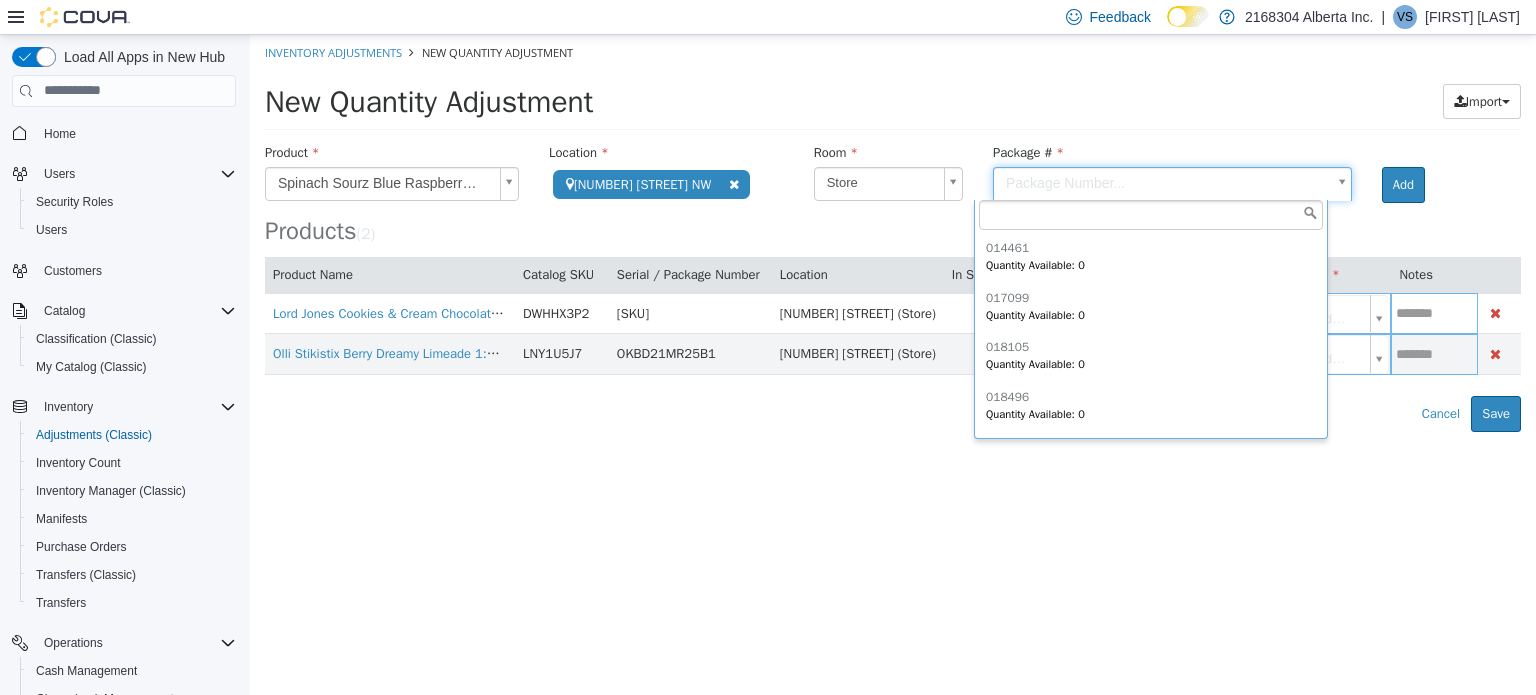 scroll, scrollTop: 346, scrollLeft: 0, axis: vertical 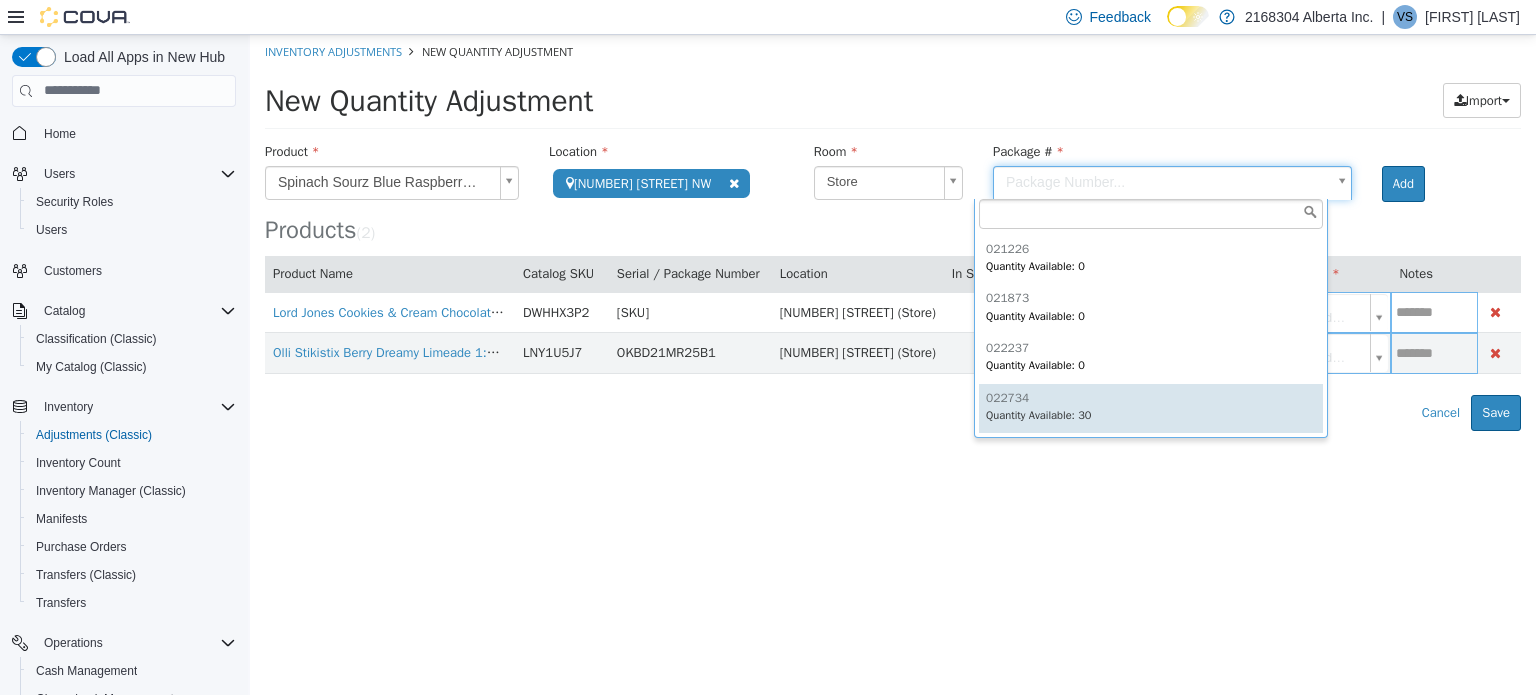 type on "******" 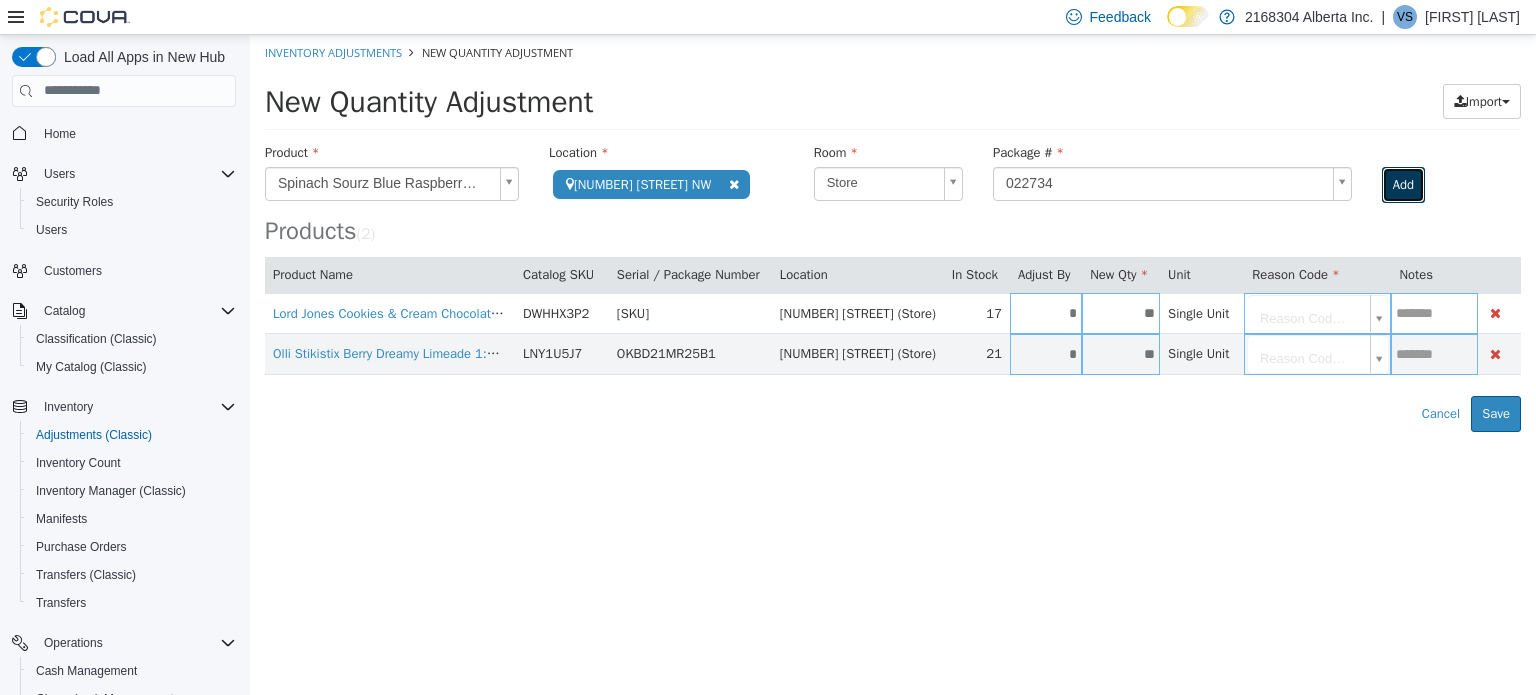 click on "Add" at bounding box center (1403, 184) 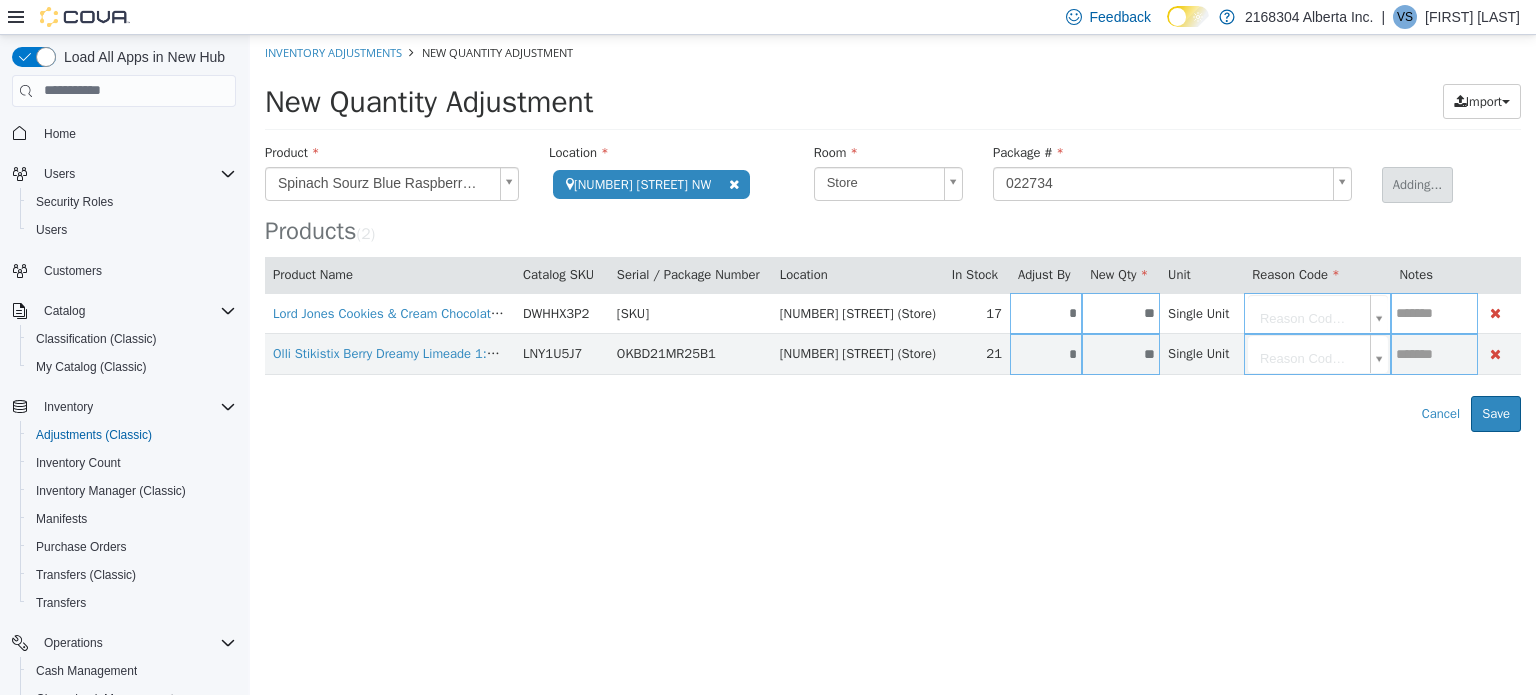 type 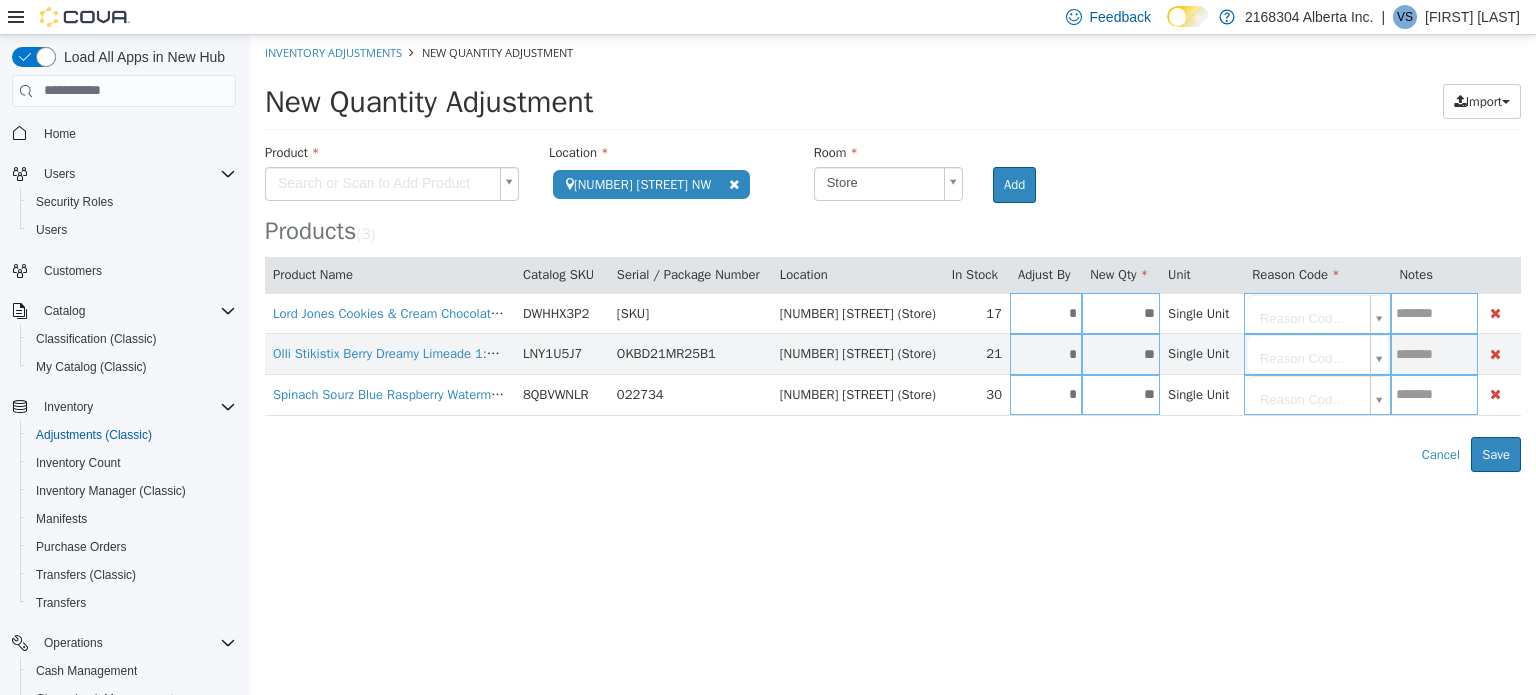 click on "**********" at bounding box center [893, 252] 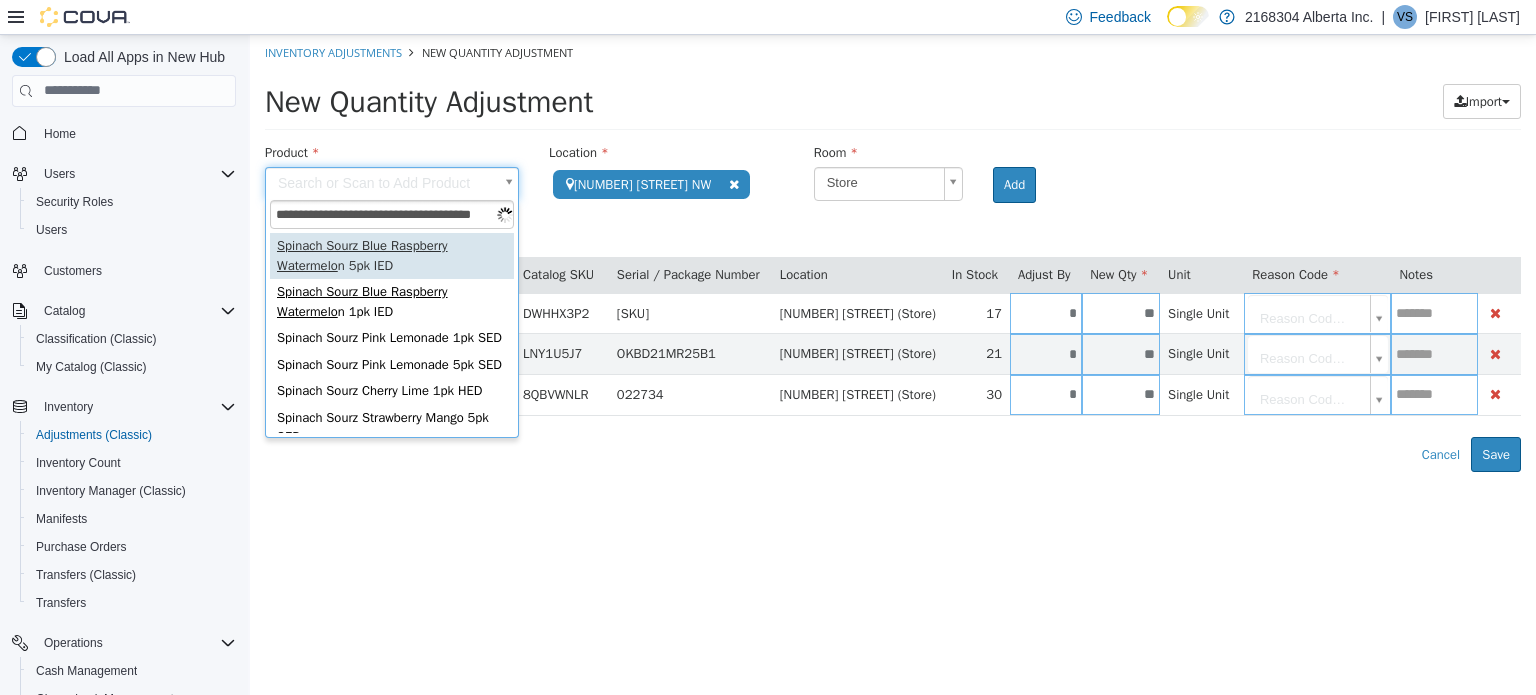 scroll, scrollTop: 0, scrollLeft: 20, axis: horizontal 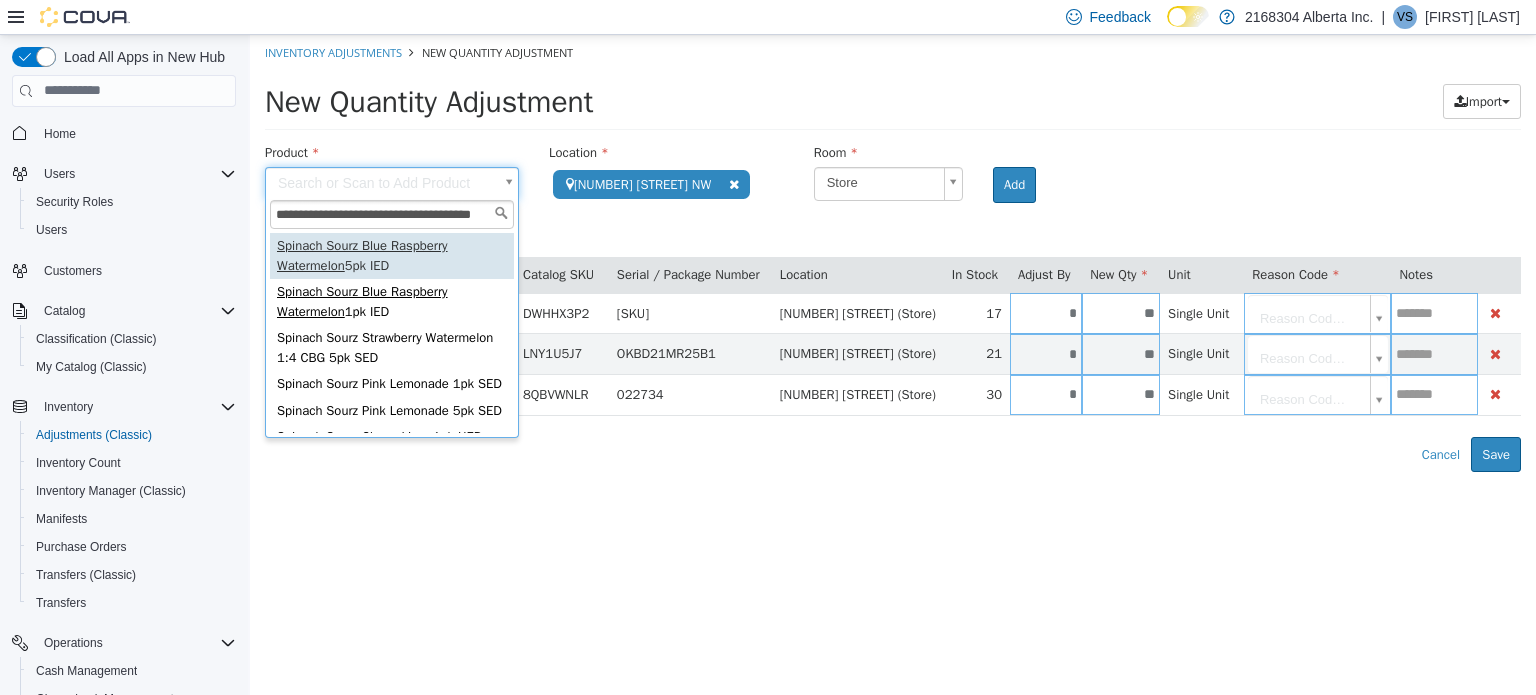 type on "**********" 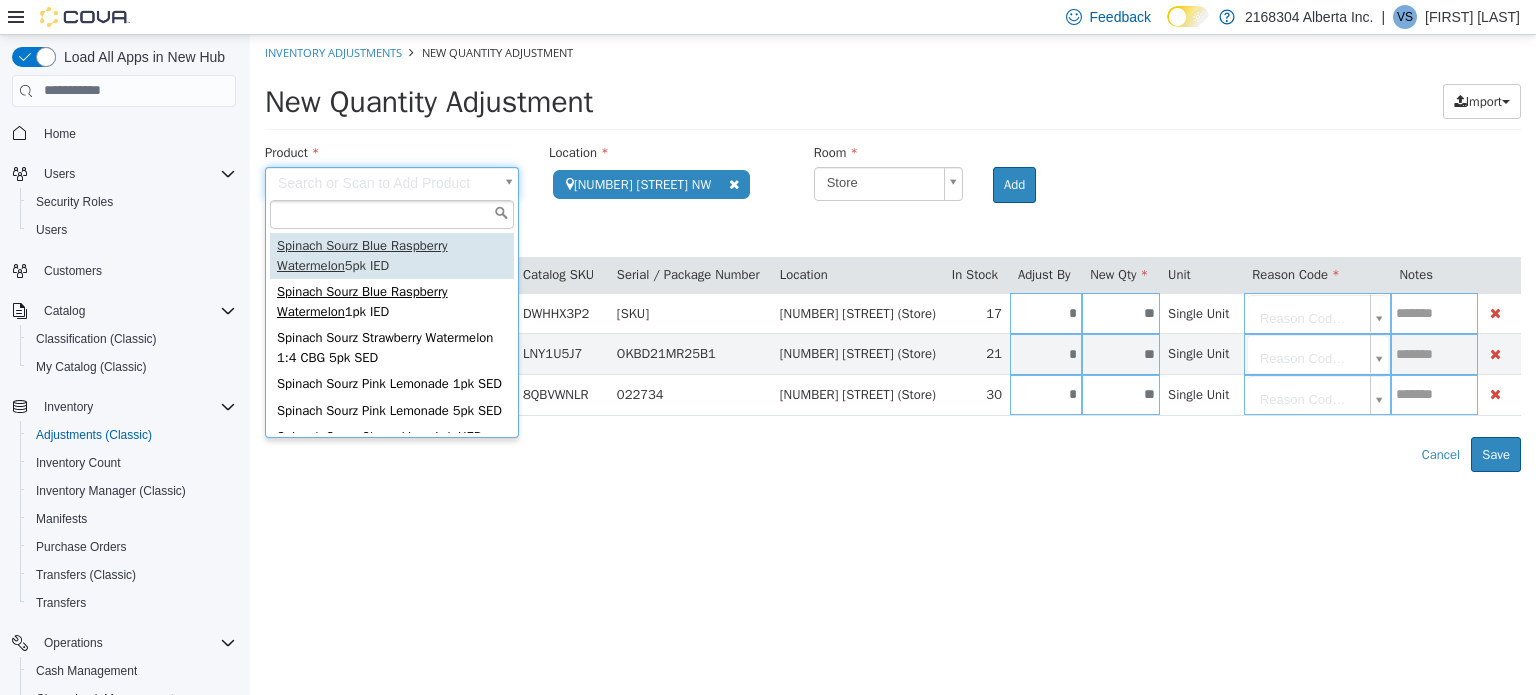 scroll, scrollTop: 0, scrollLeft: 0, axis: both 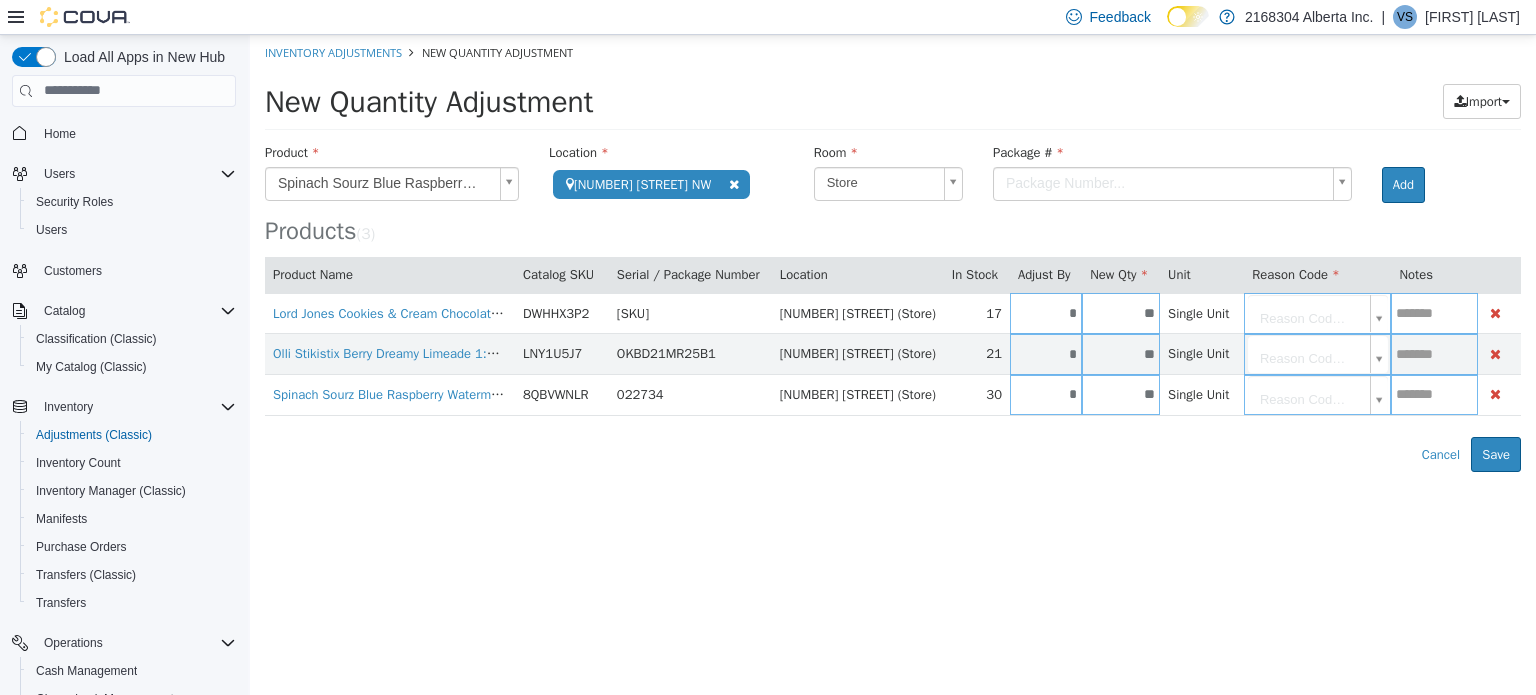 click on "**********" at bounding box center (893, 252) 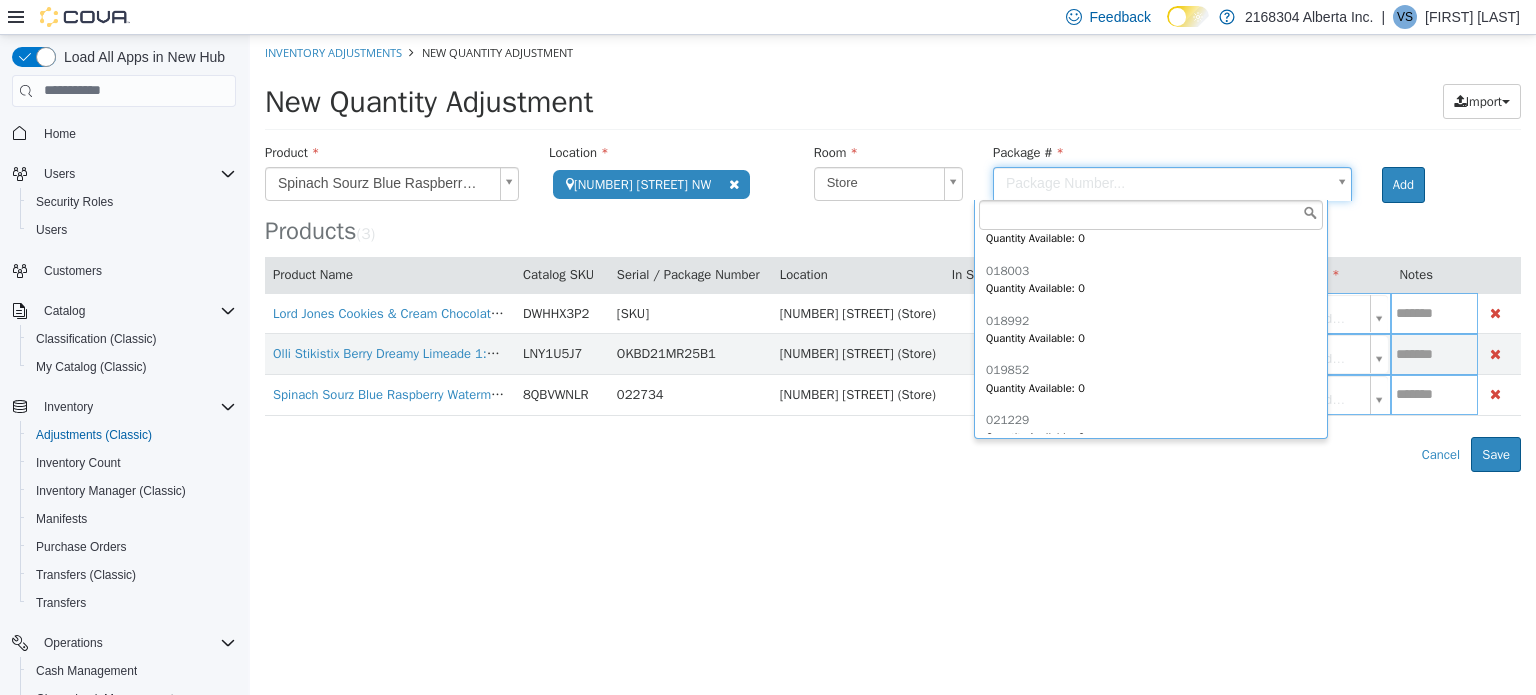 scroll, scrollTop: 1837, scrollLeft: 0, axis: vertical 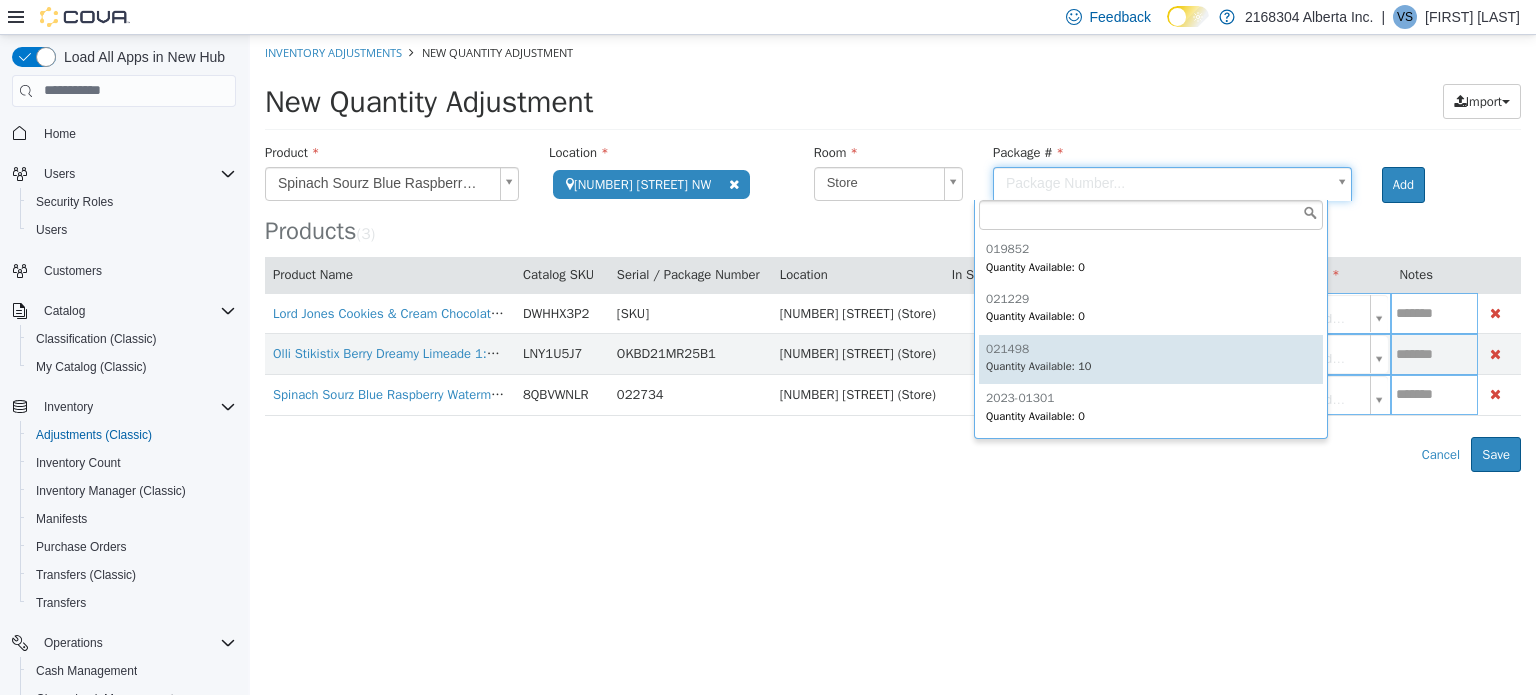 type on "******" 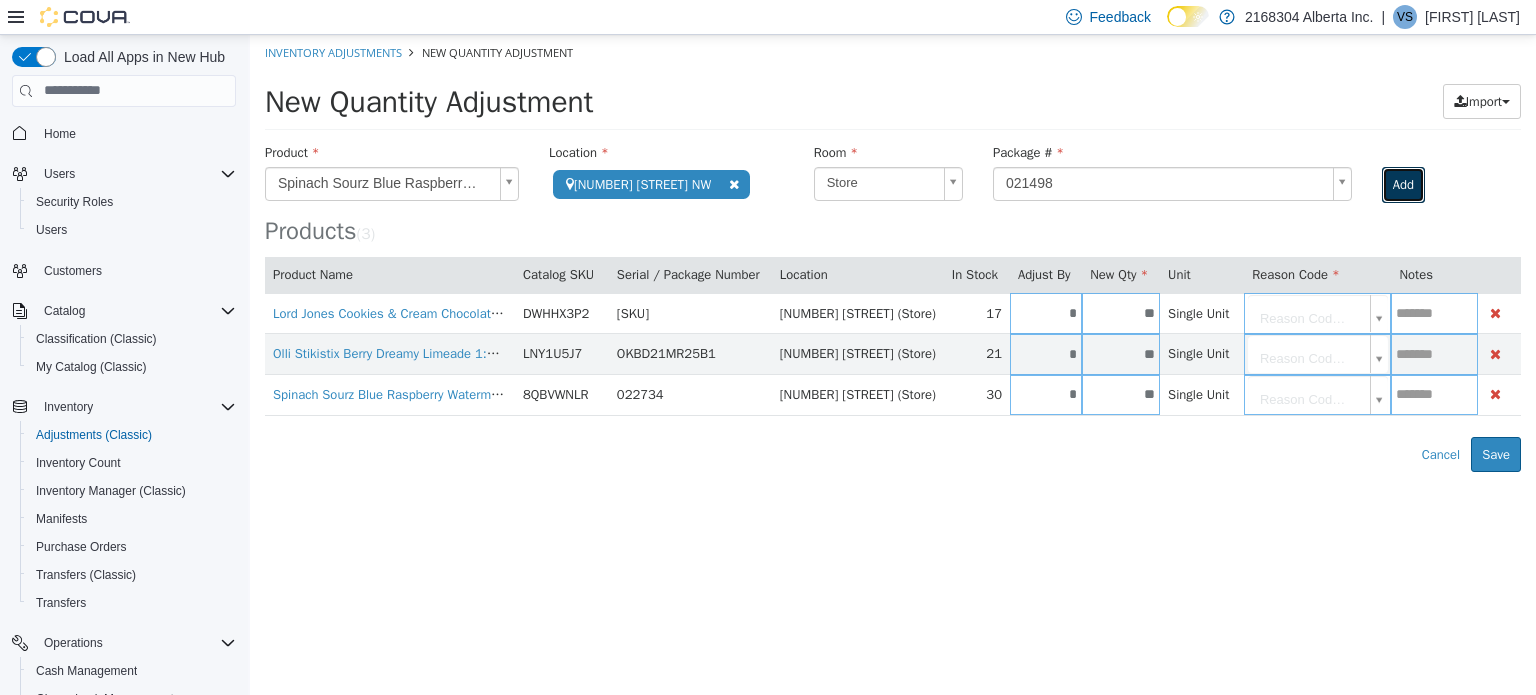 click on "Add" at bounding box center (1403, 184) 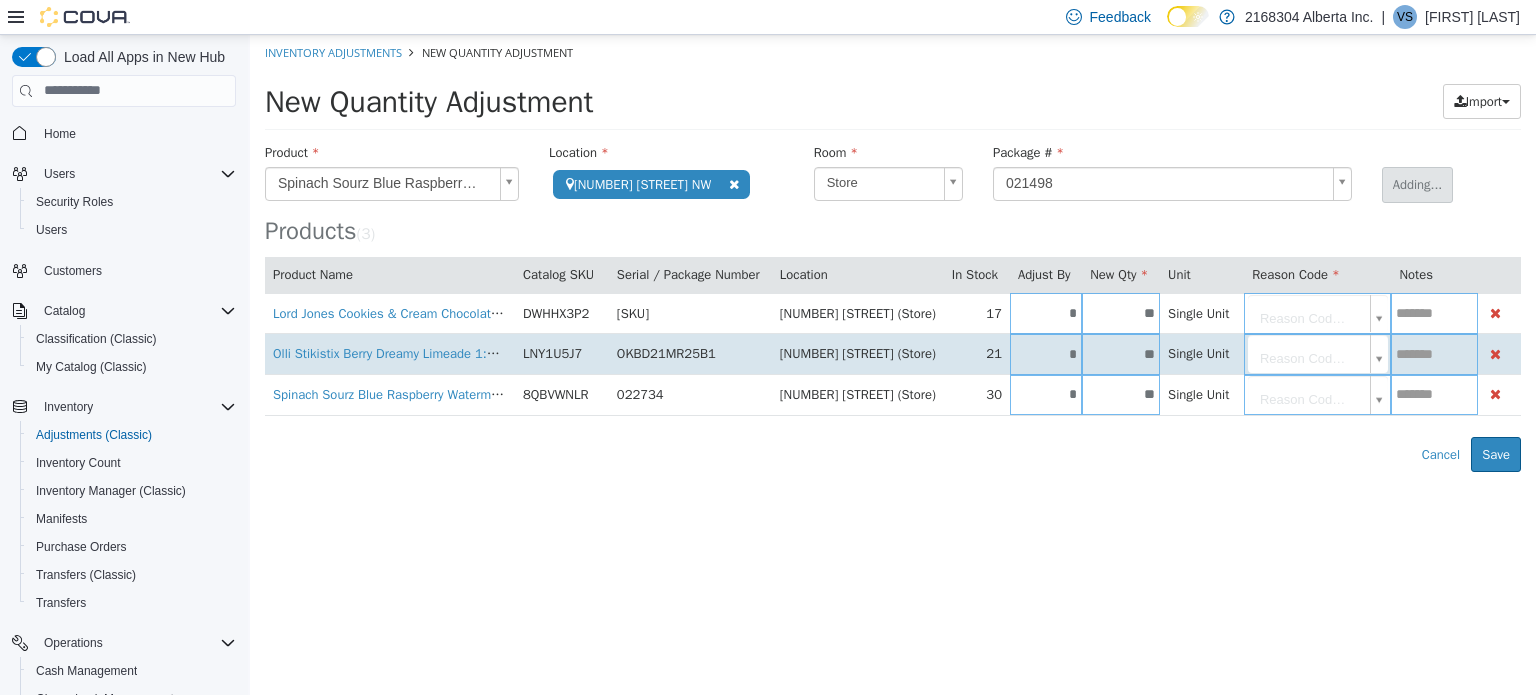 type 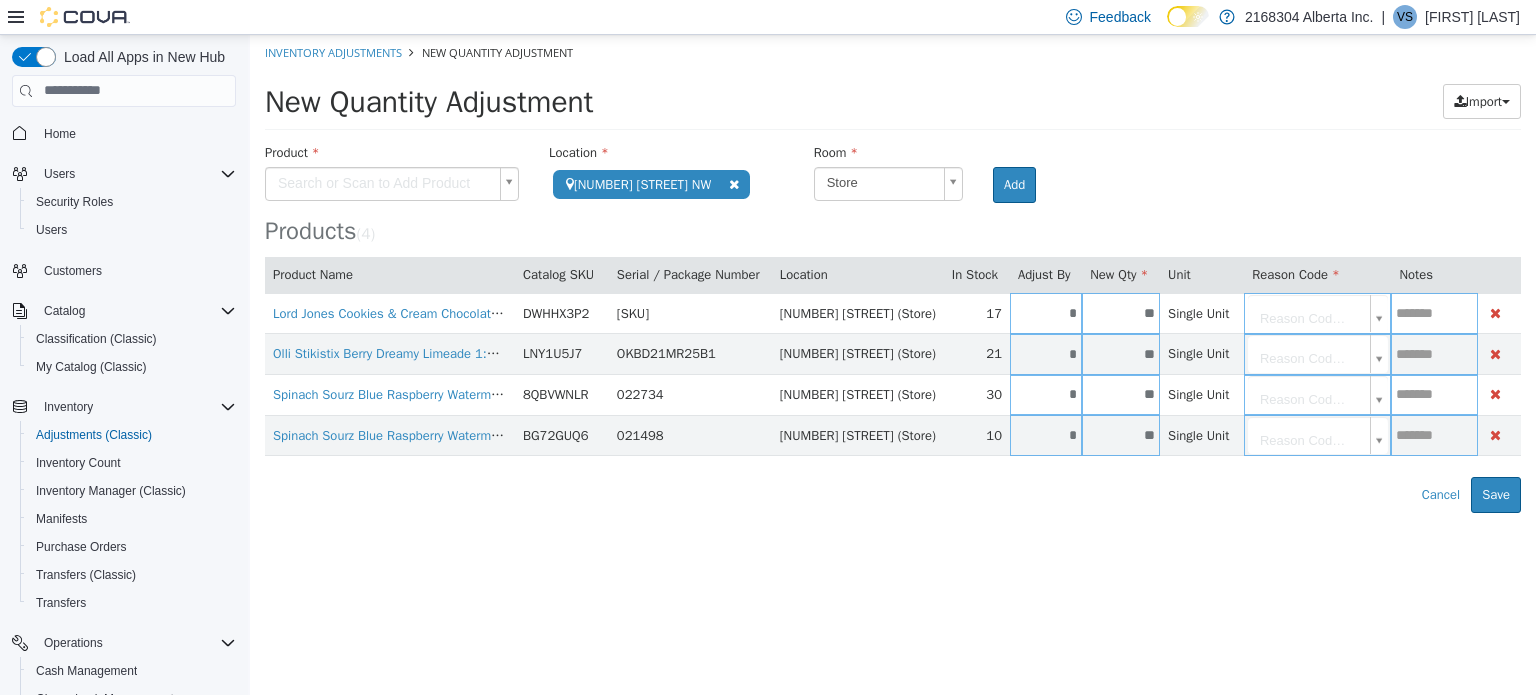click on "**********" at bounding box center (893, 327) 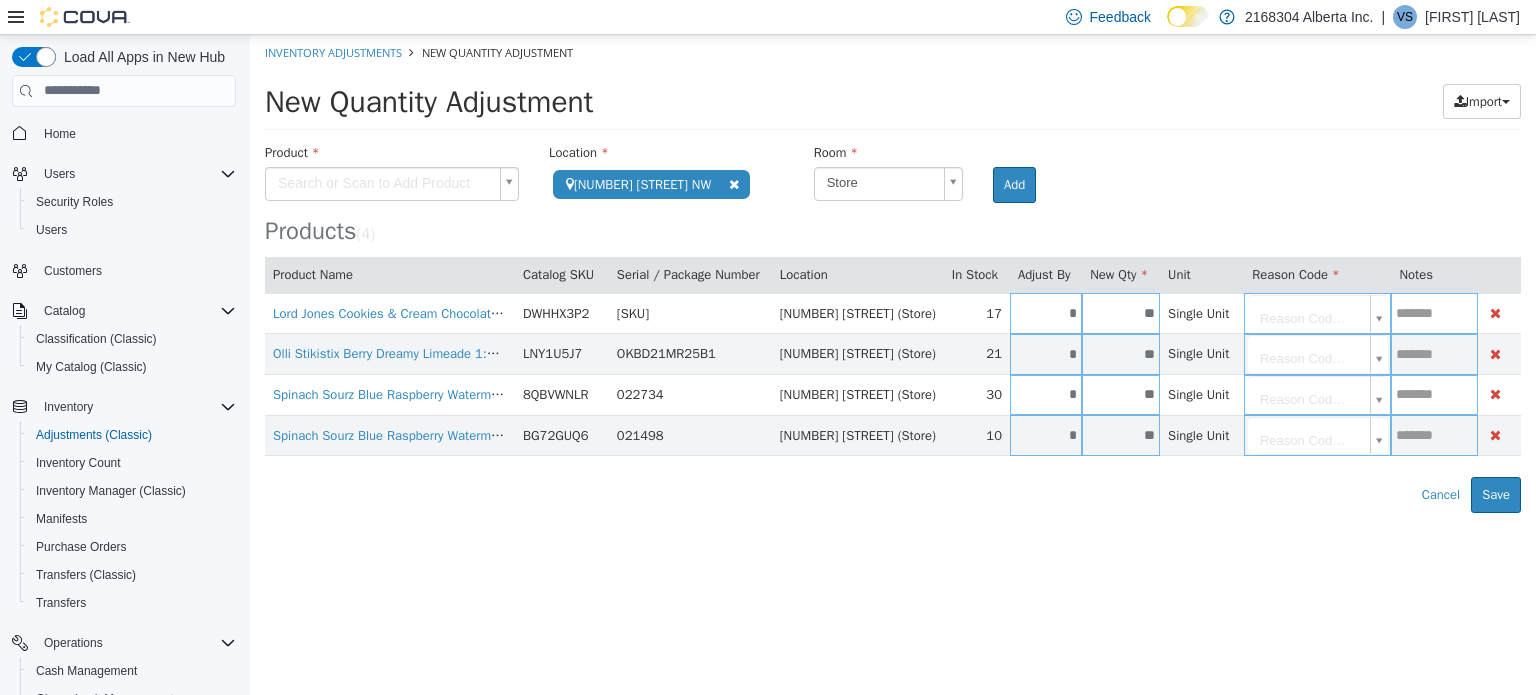 click on "Products  ( 4 )" at bounding box center [893, 230] 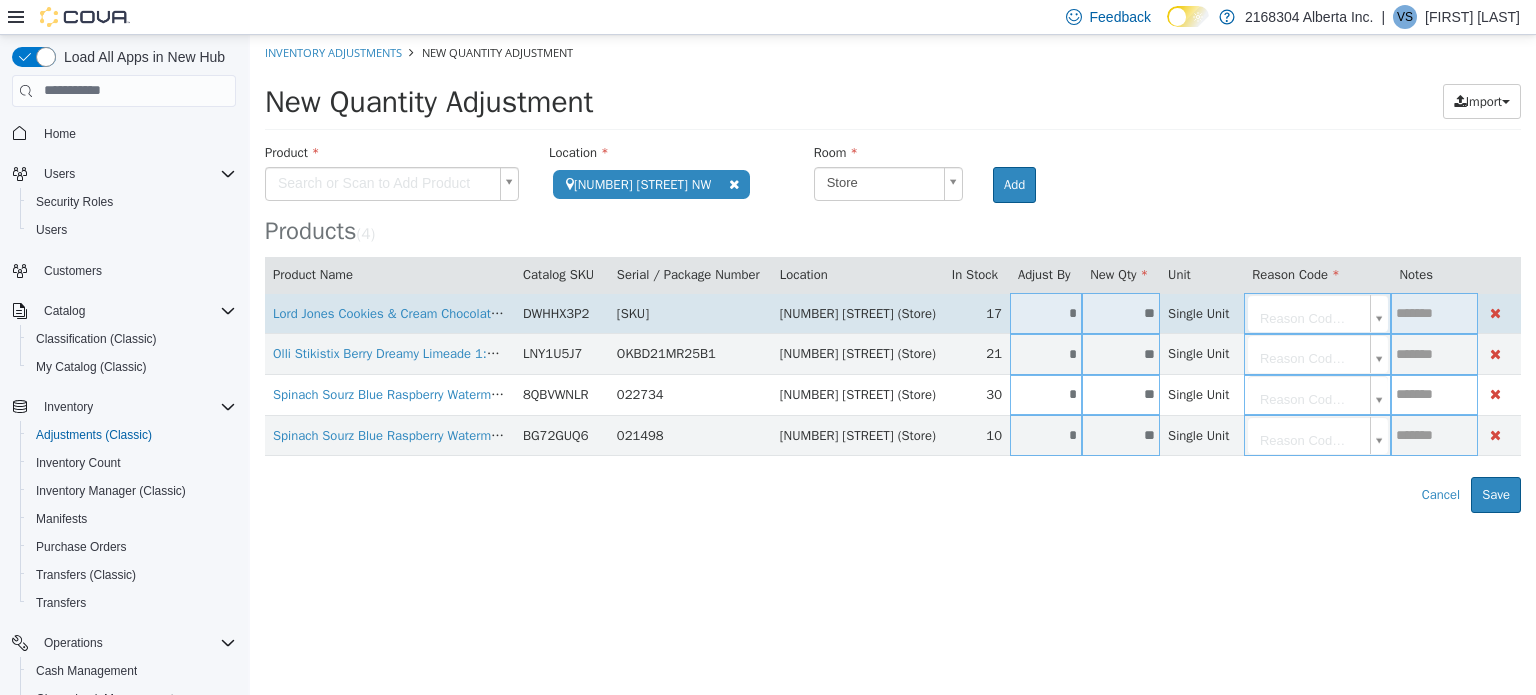 click on "*" at bounding box center (1046, 312) 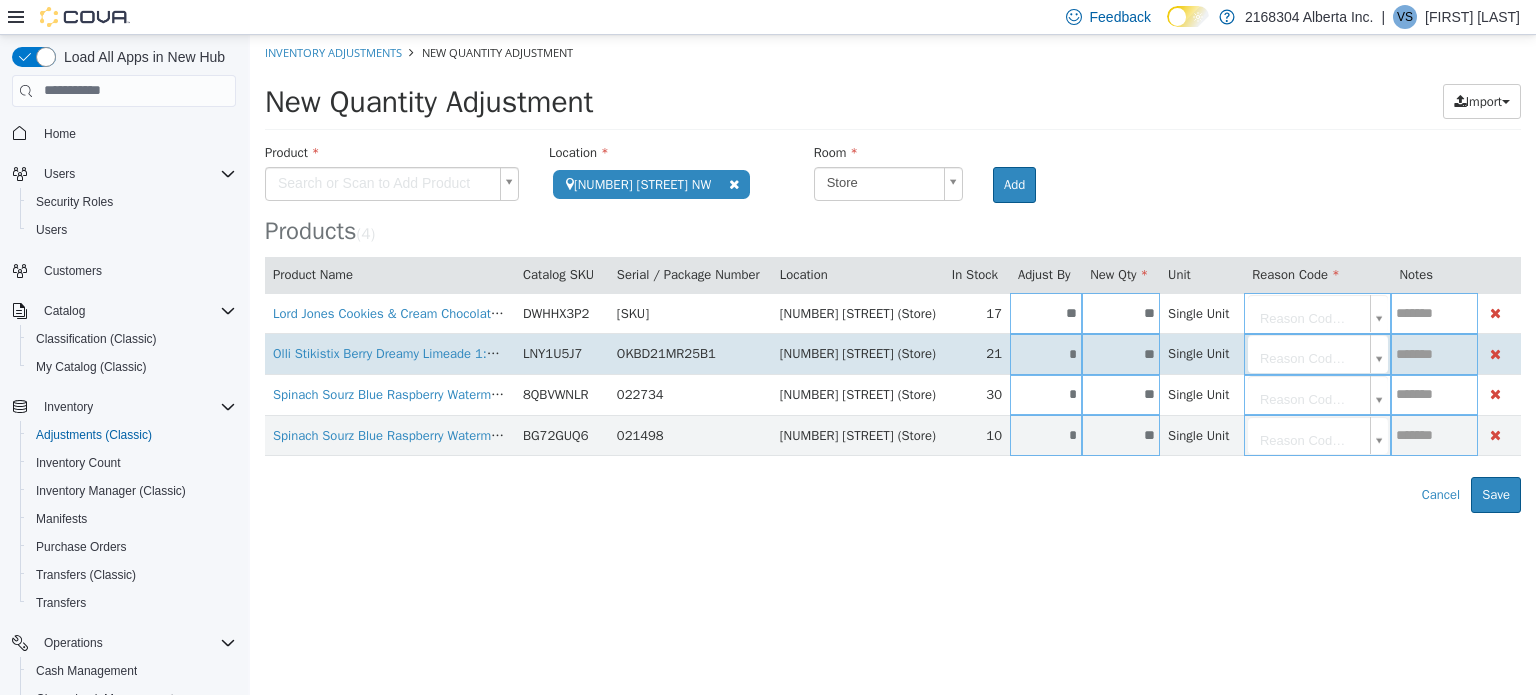 type on "**" 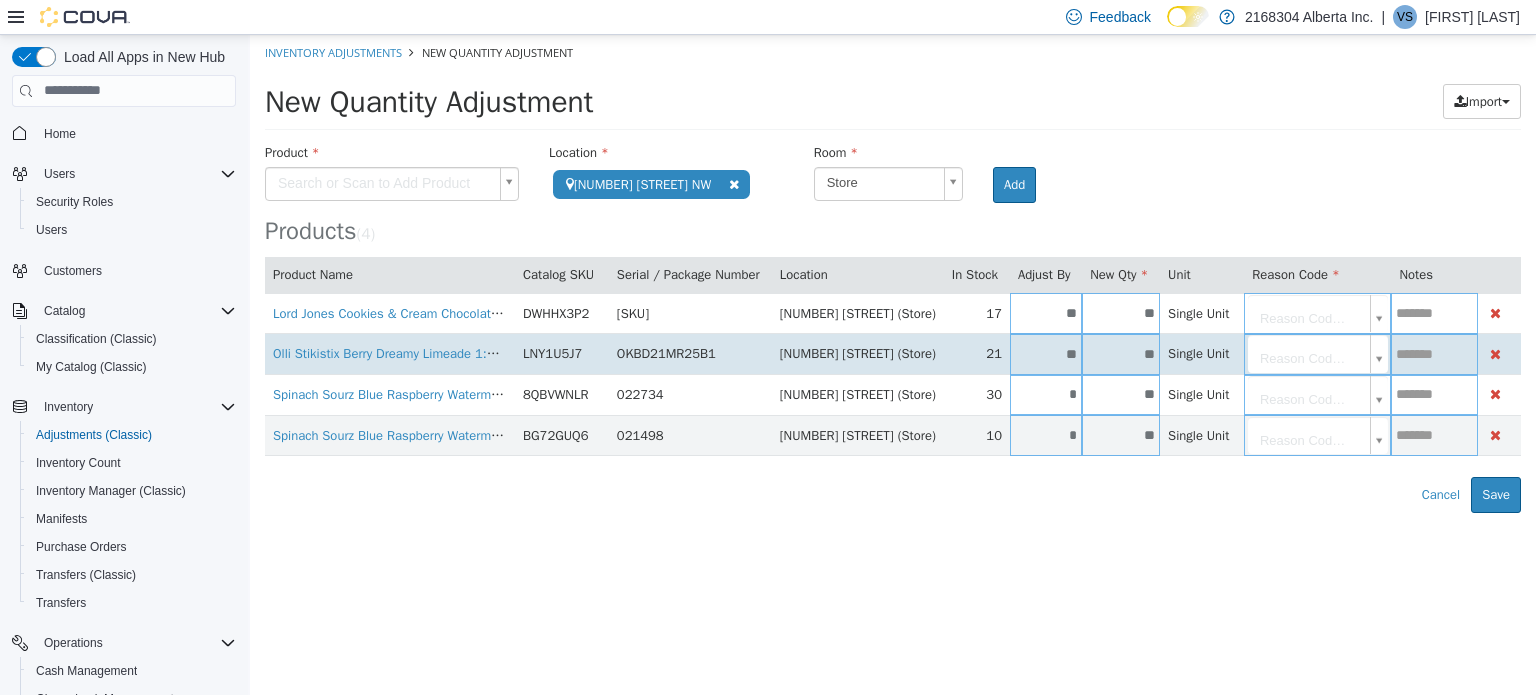 type on "**" 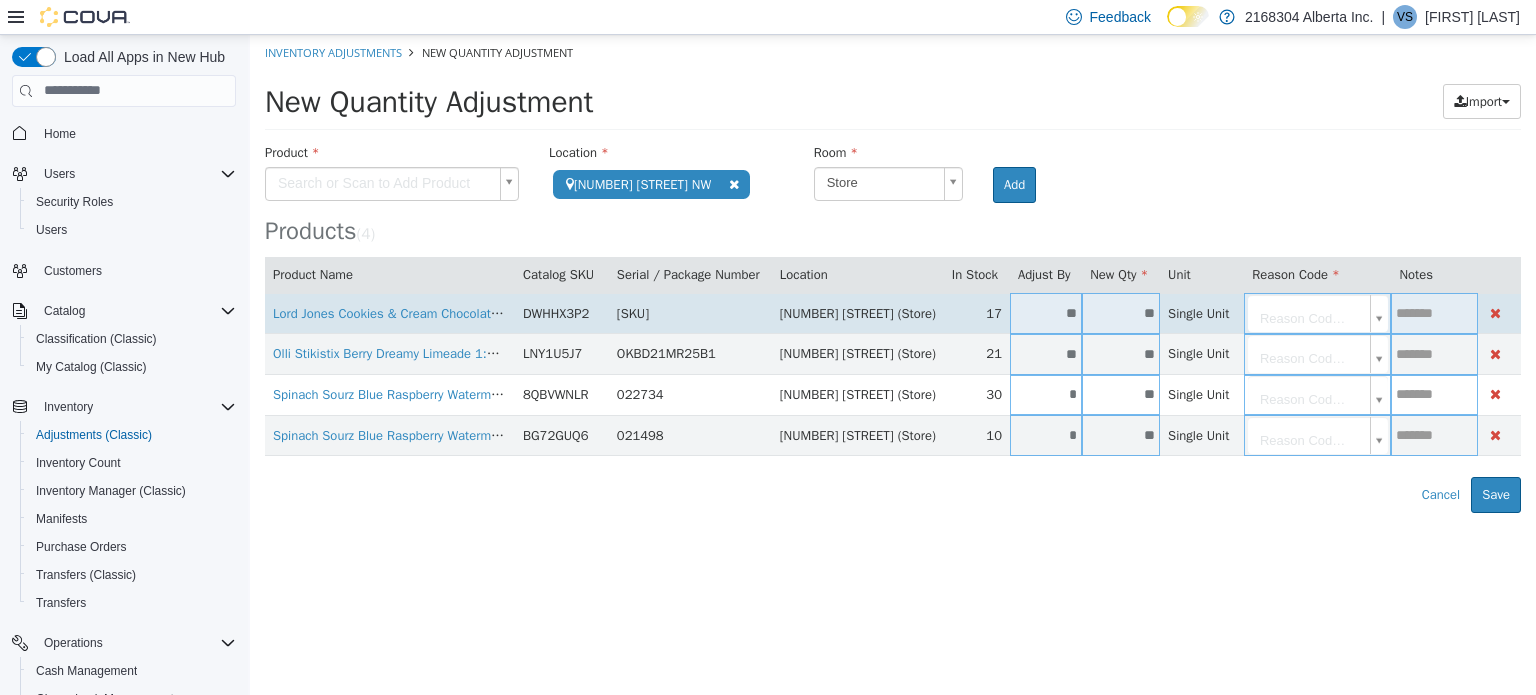 click on "**********" at bounding box center [893, 273] 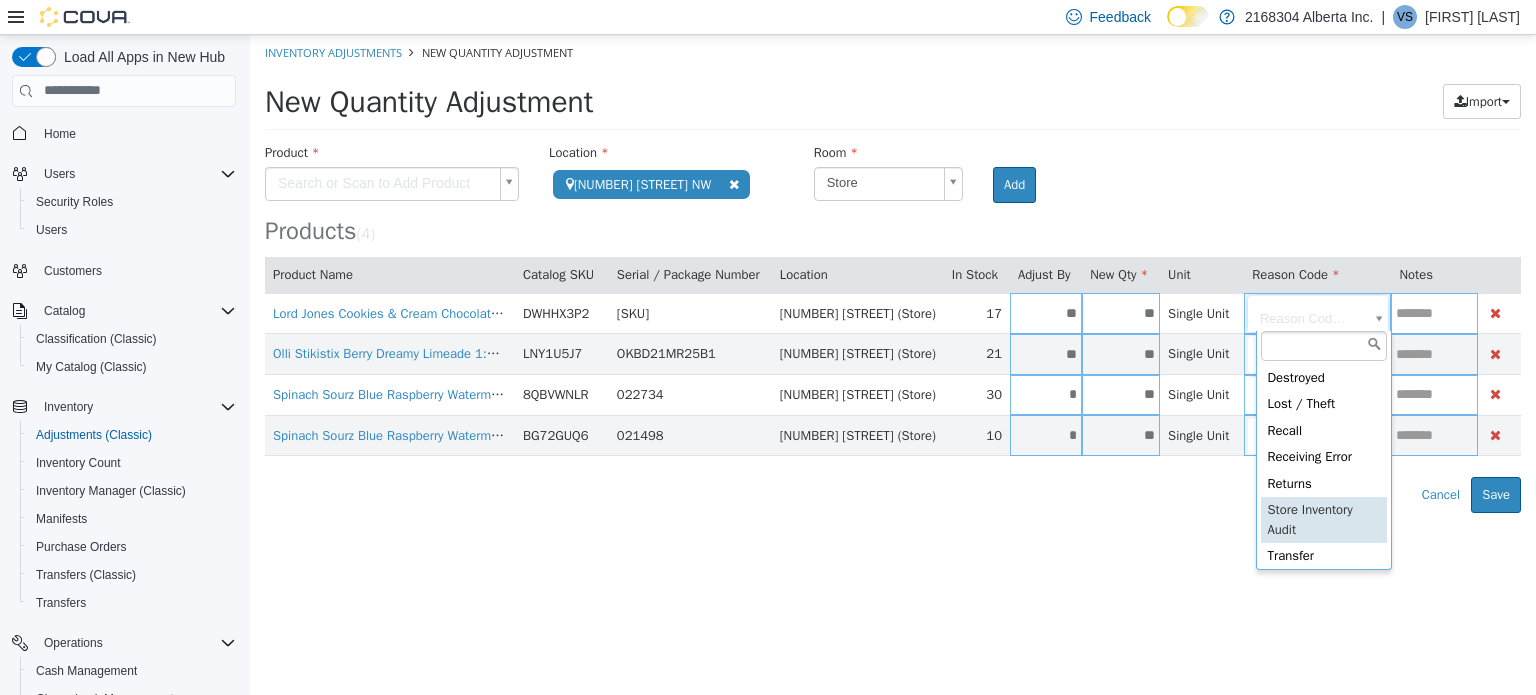 type on "**********" 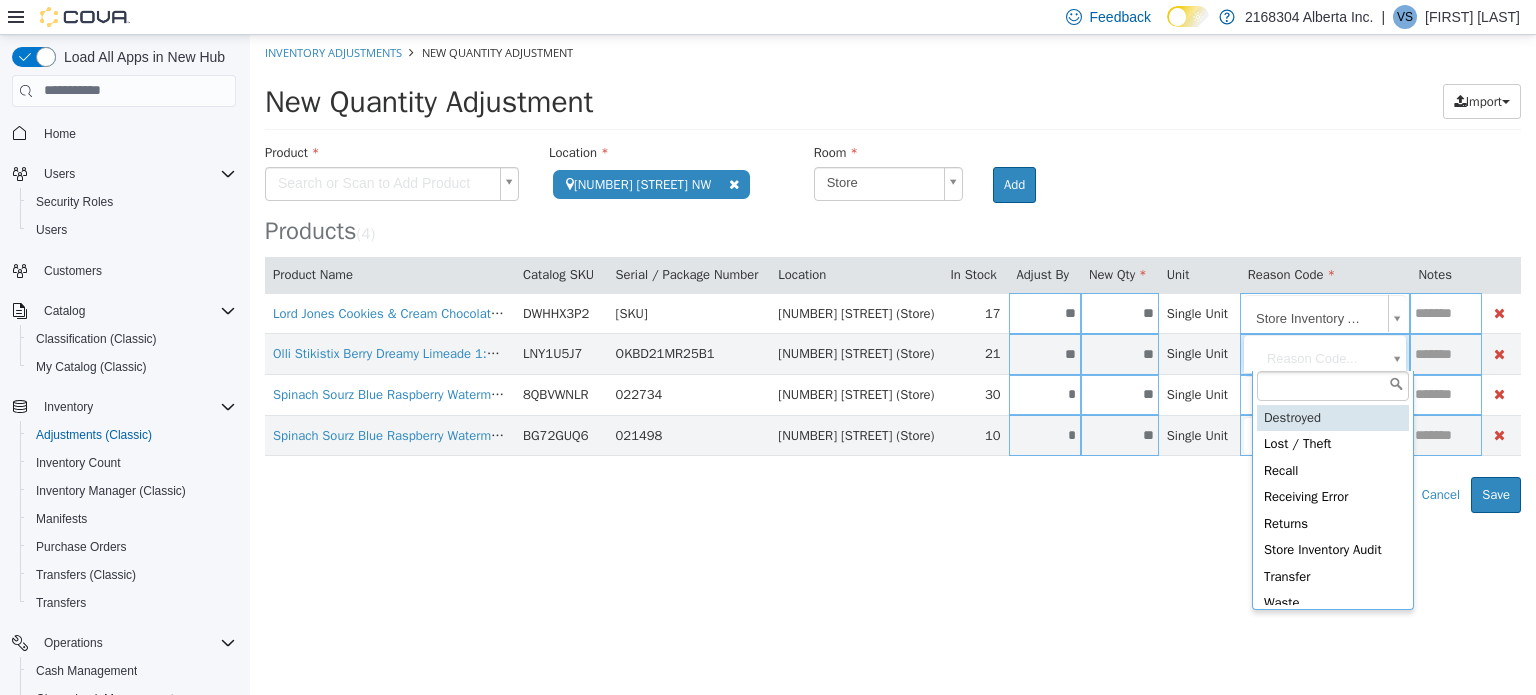 click on "**********" at bounding box center (893, 273) 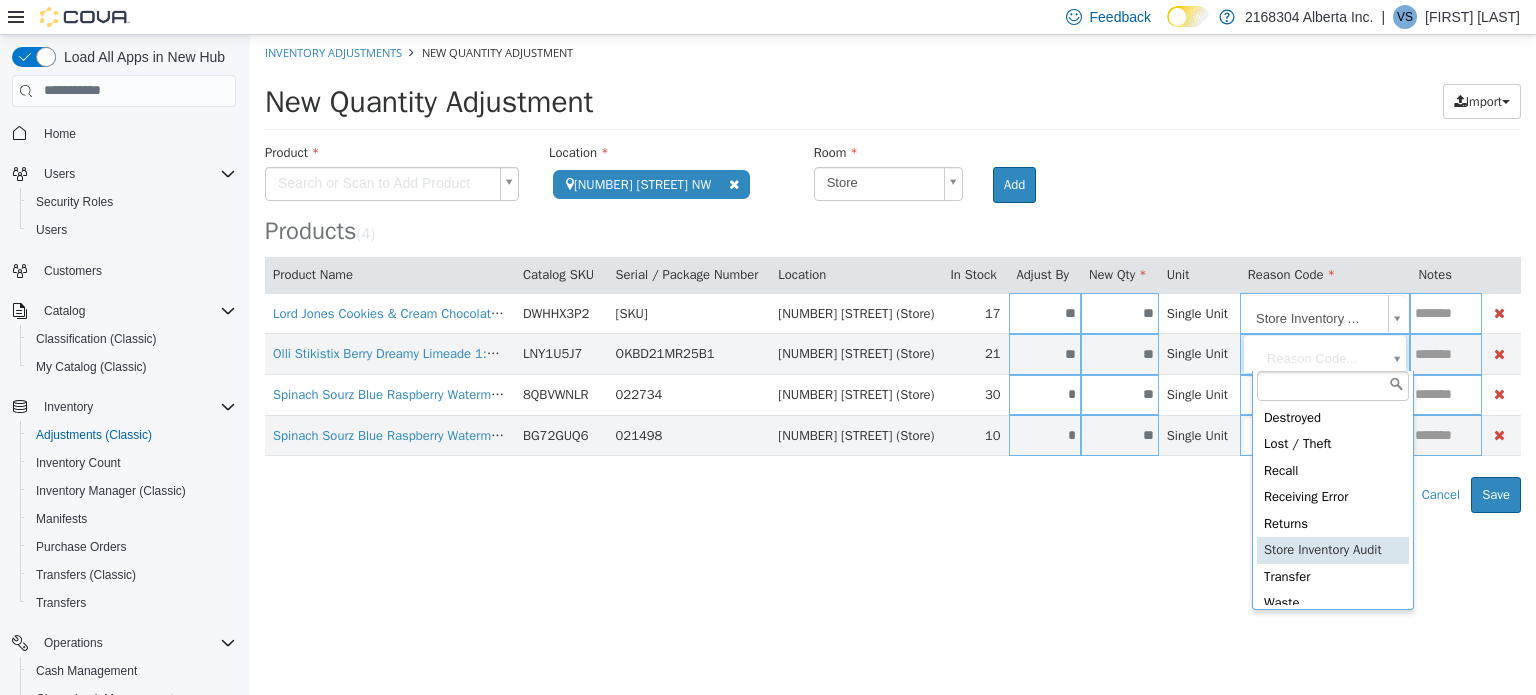 type on "**********" 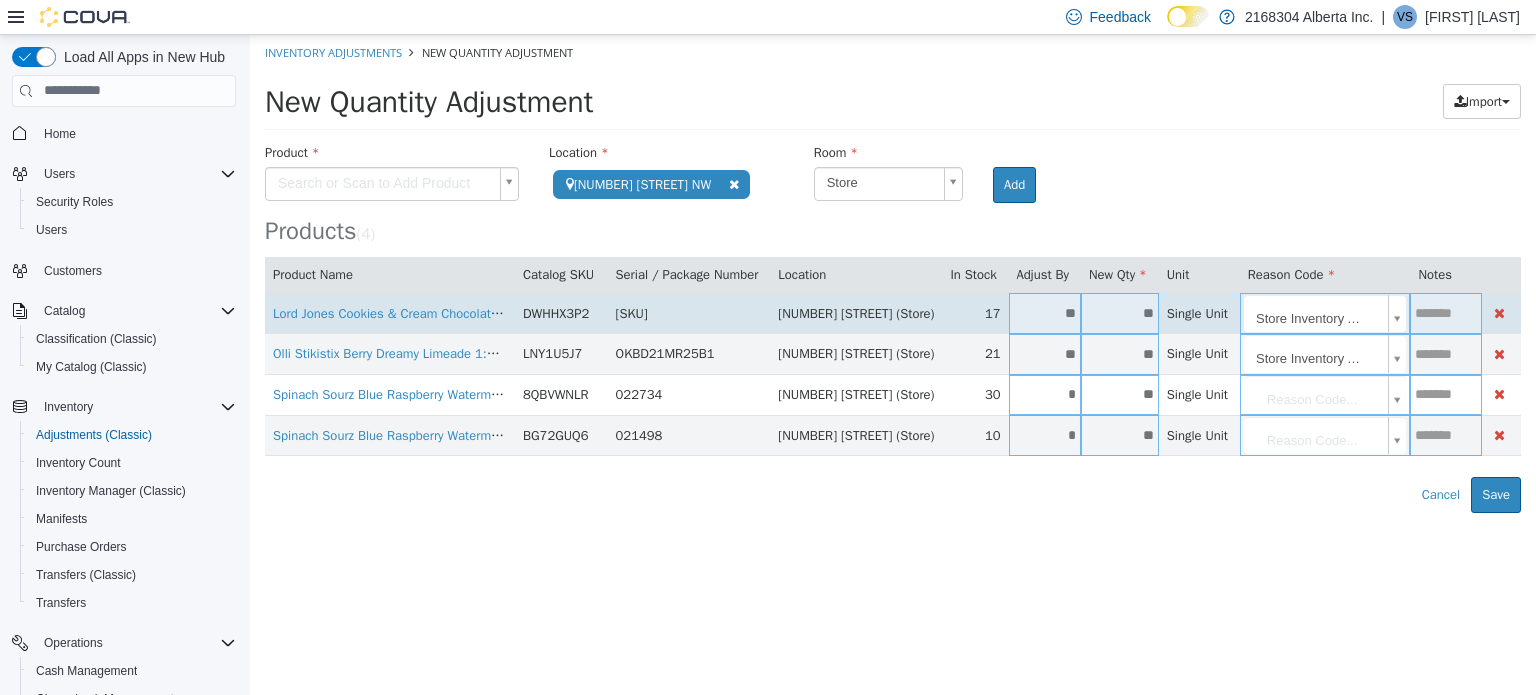 click at bounding box center (1445, 312) 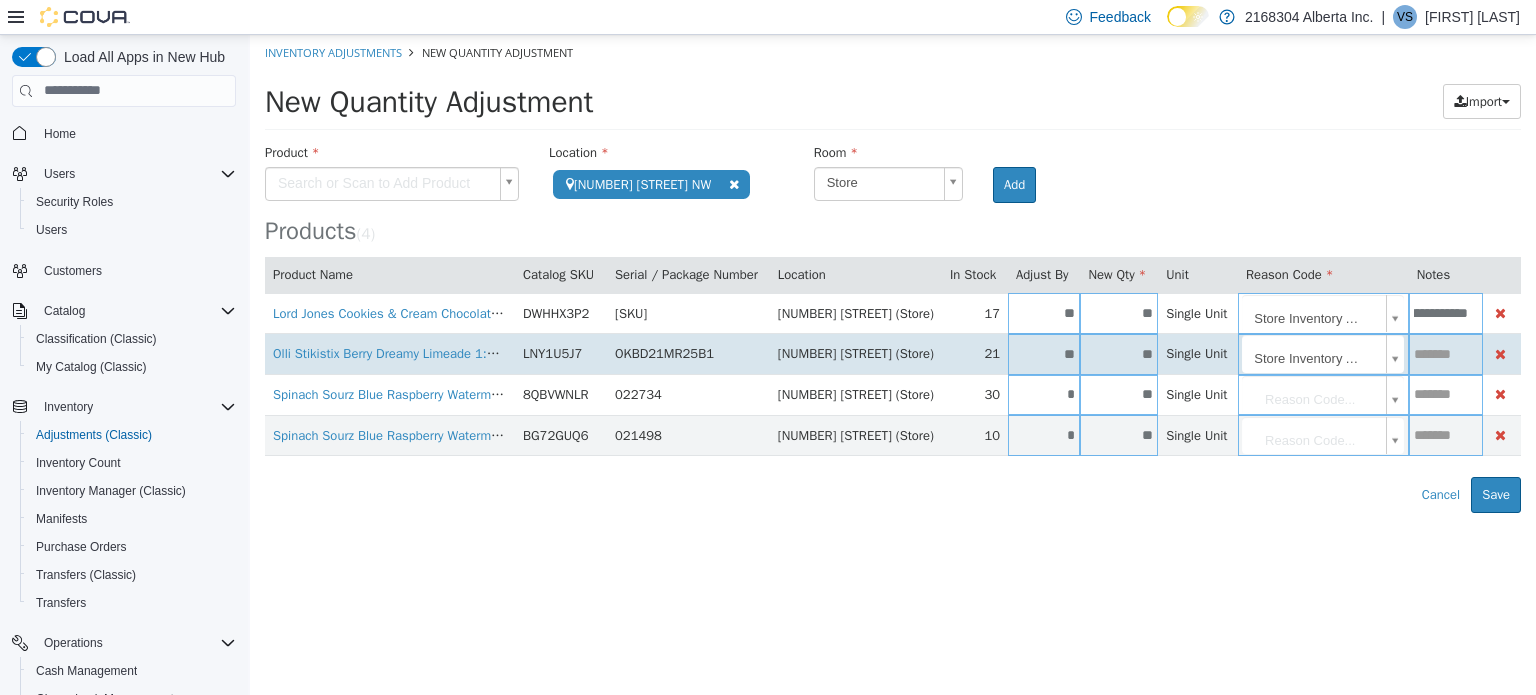 scroll, scrollTop: 0, scrollLeft: 621, axis: horizontal 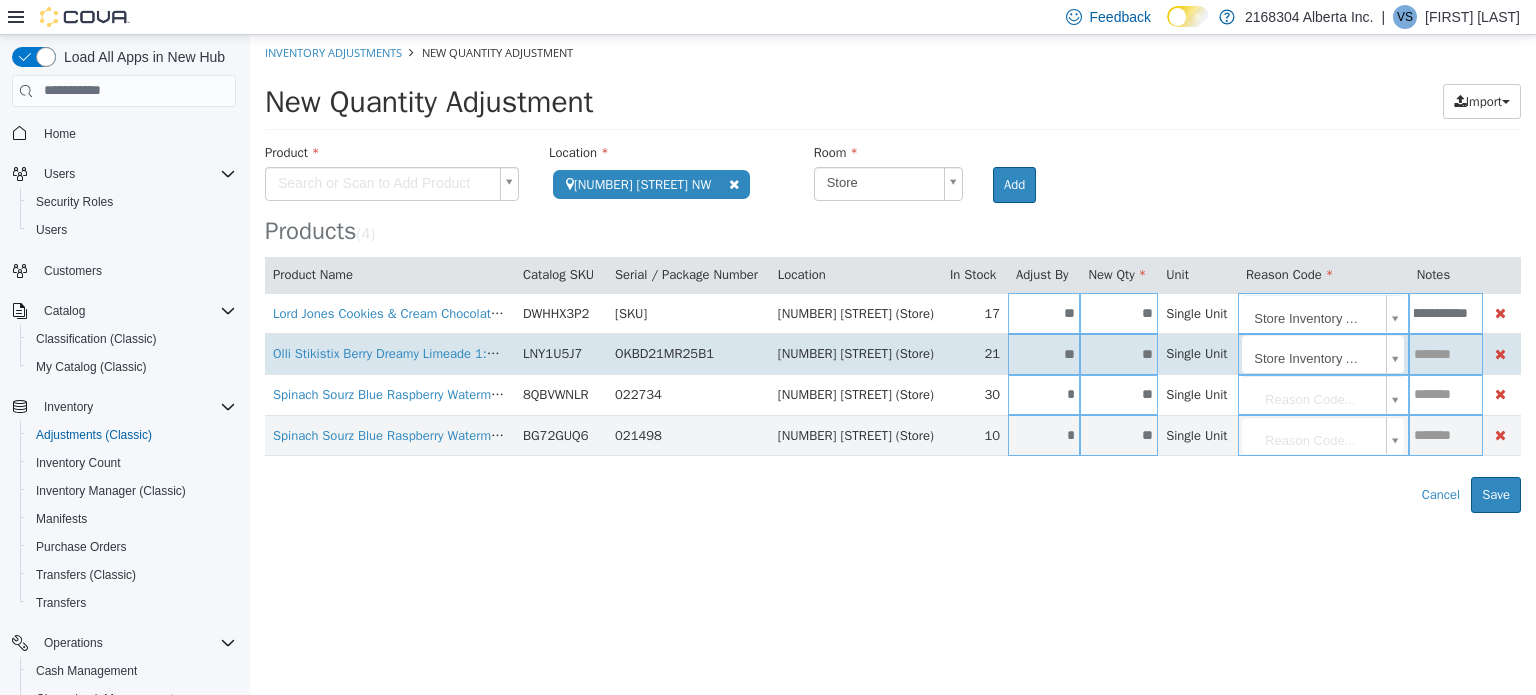 type on "**********" 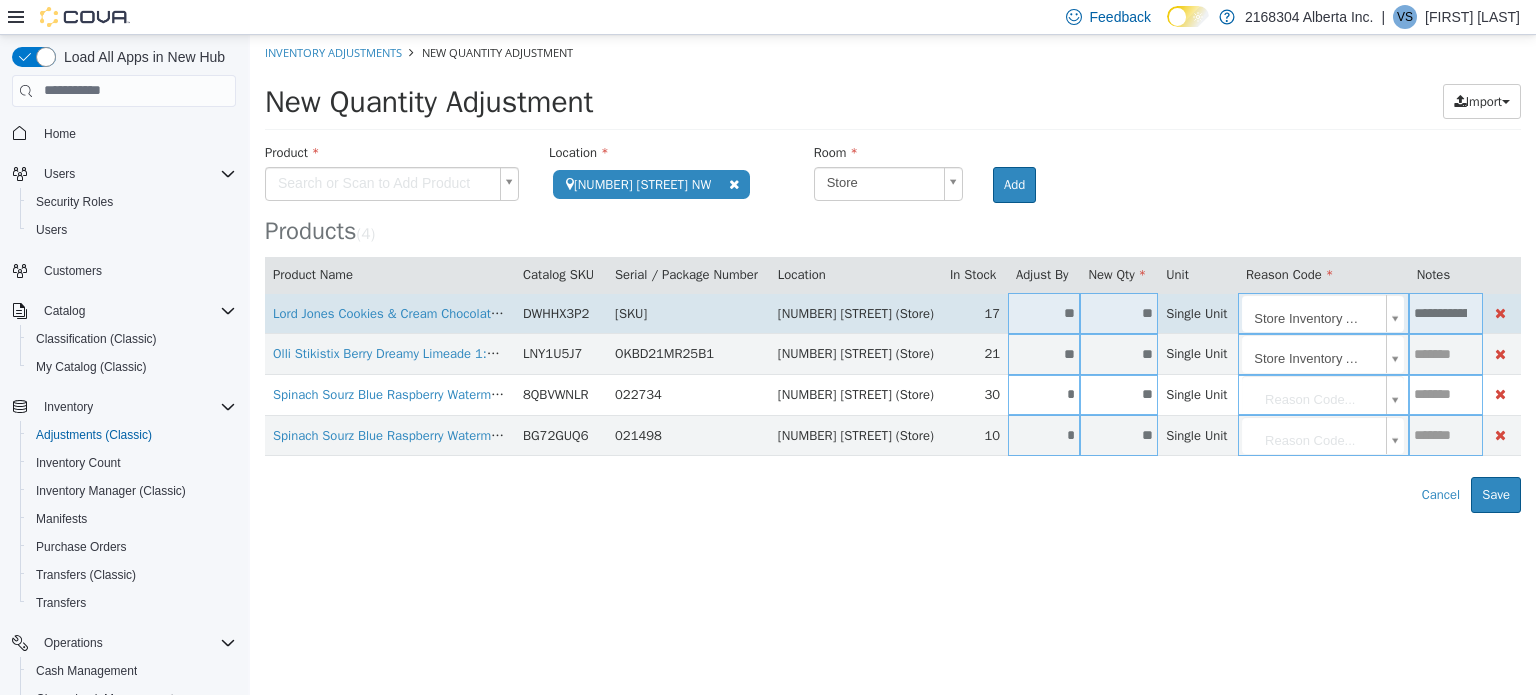 click on "**********" at bounding box center (1441, 312) 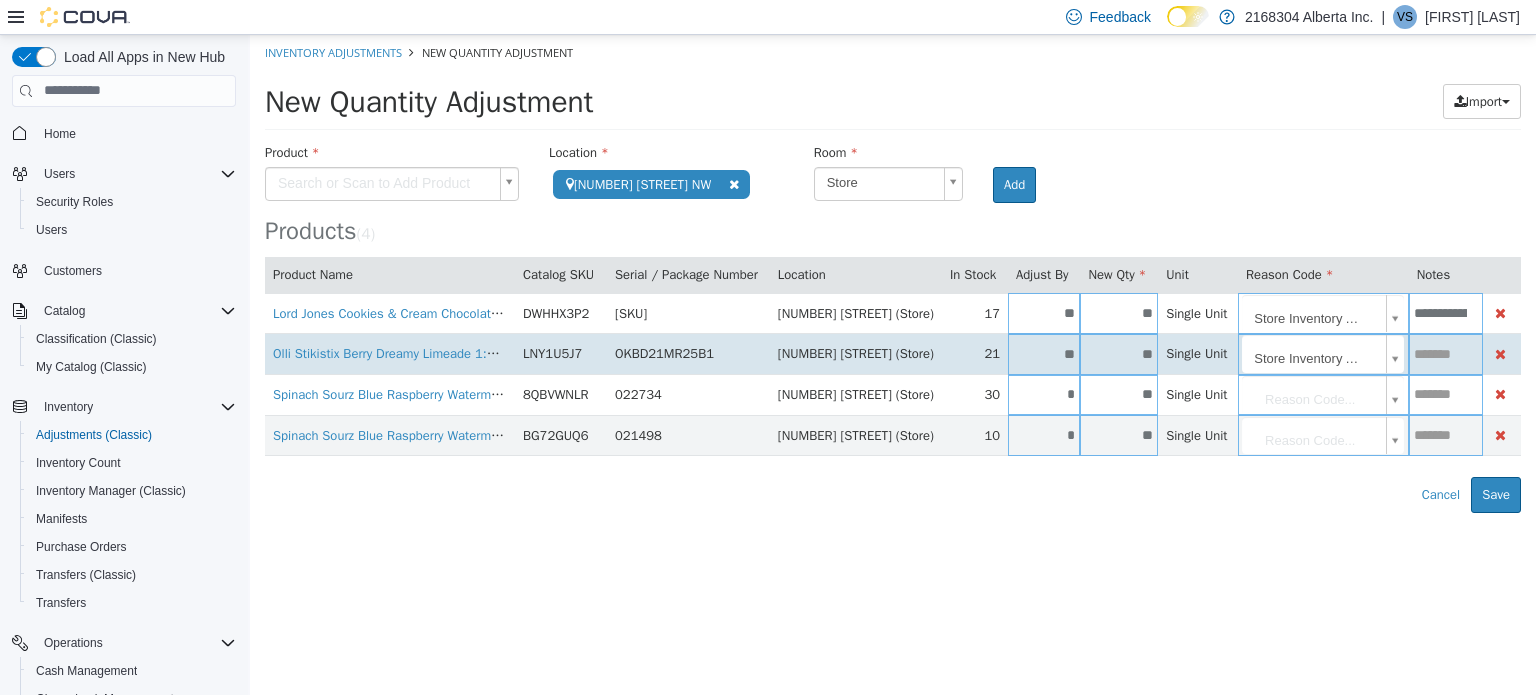 click at bounding box center (1446, 353) 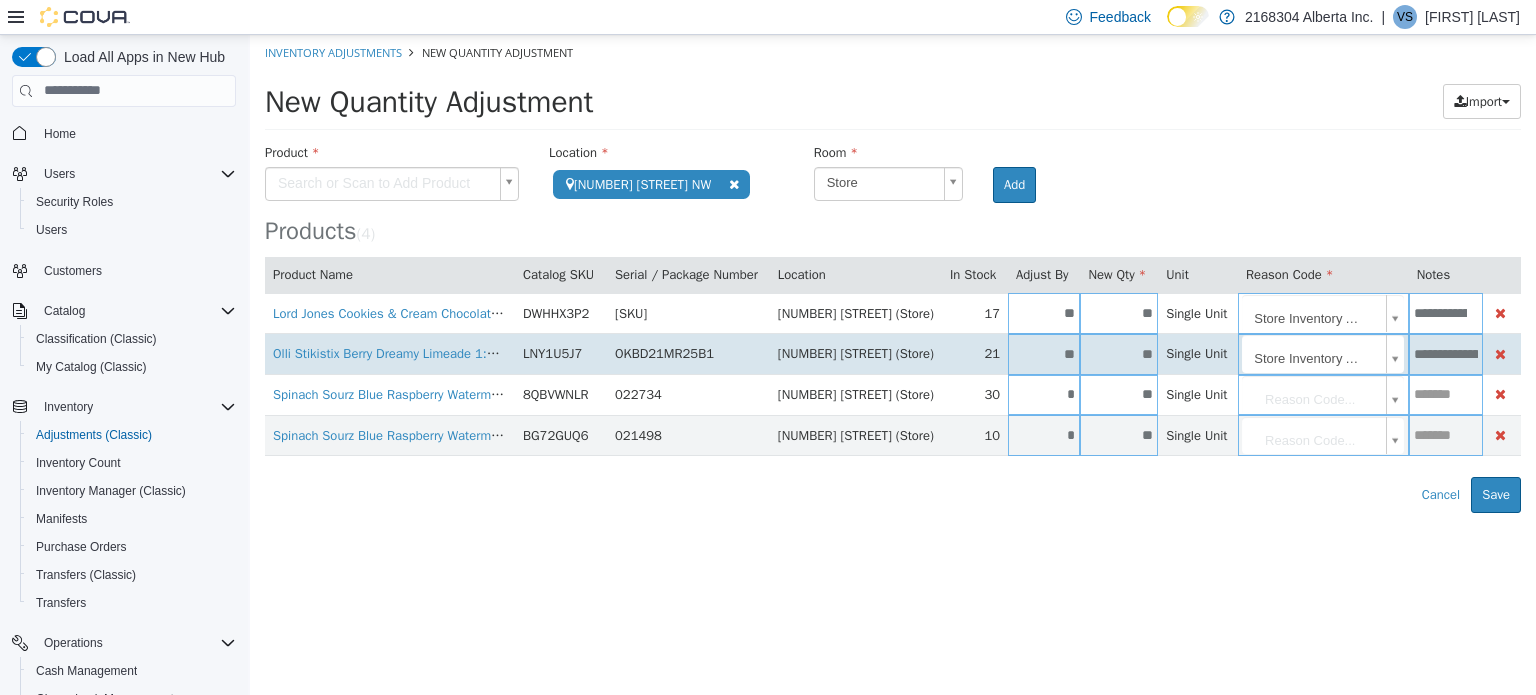 scroll, scrollTop: 0, scrollLeft: 621, axis: horizontal 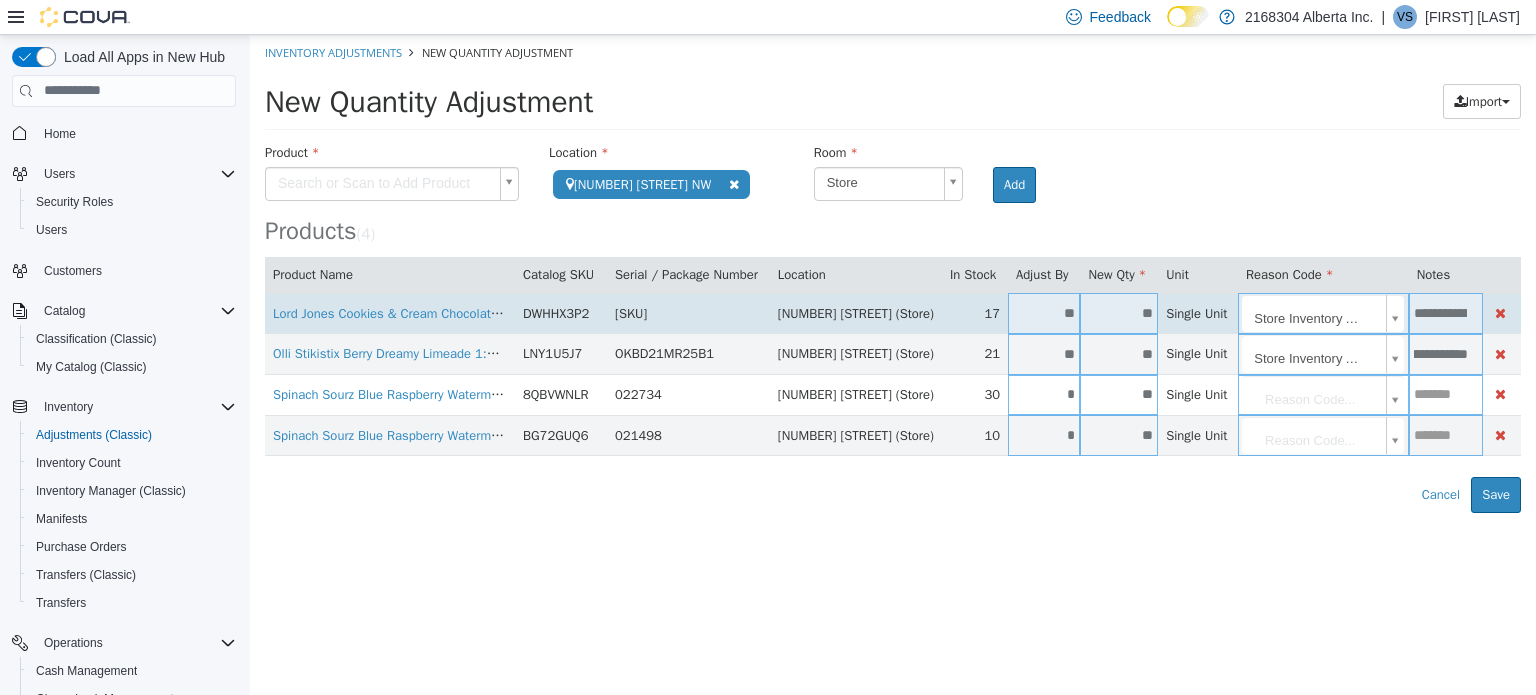 type on "**********" 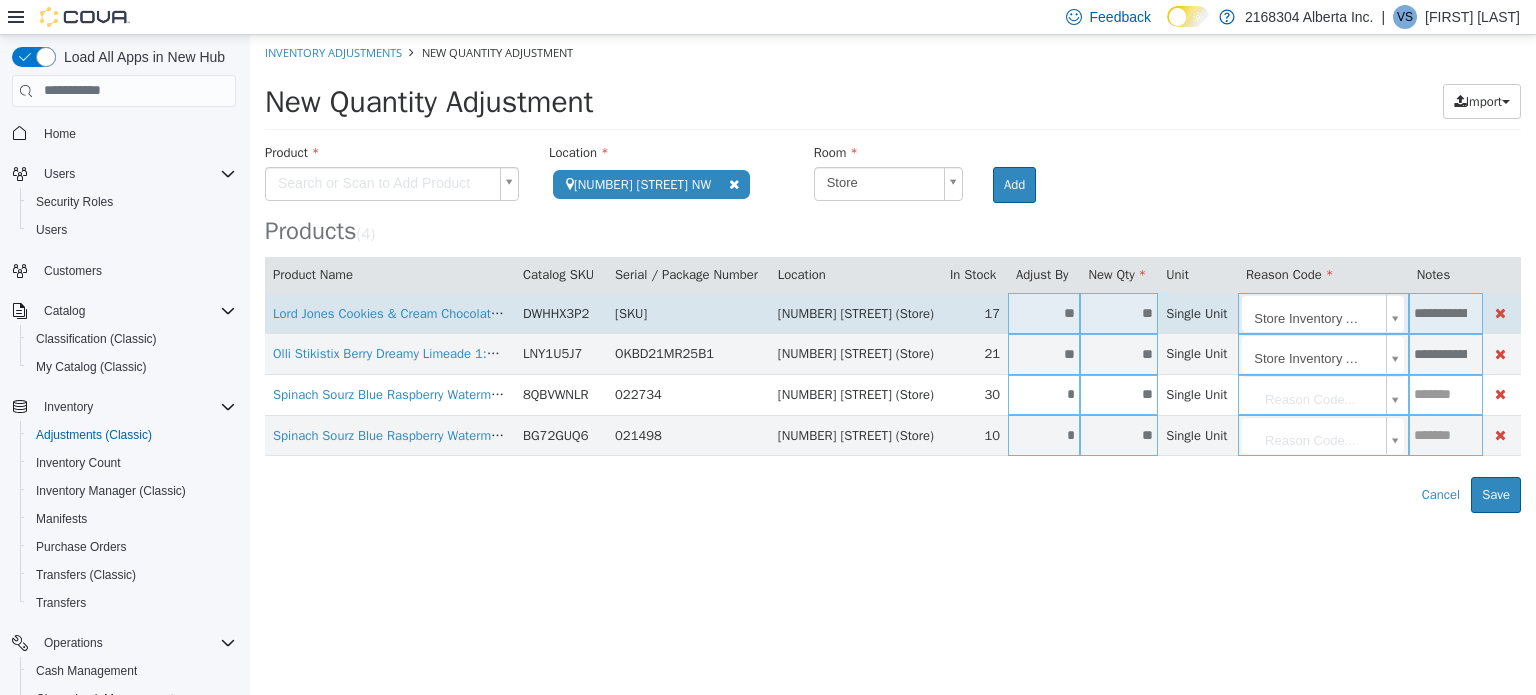 click on "**********" at bounding box center [1441, 312] 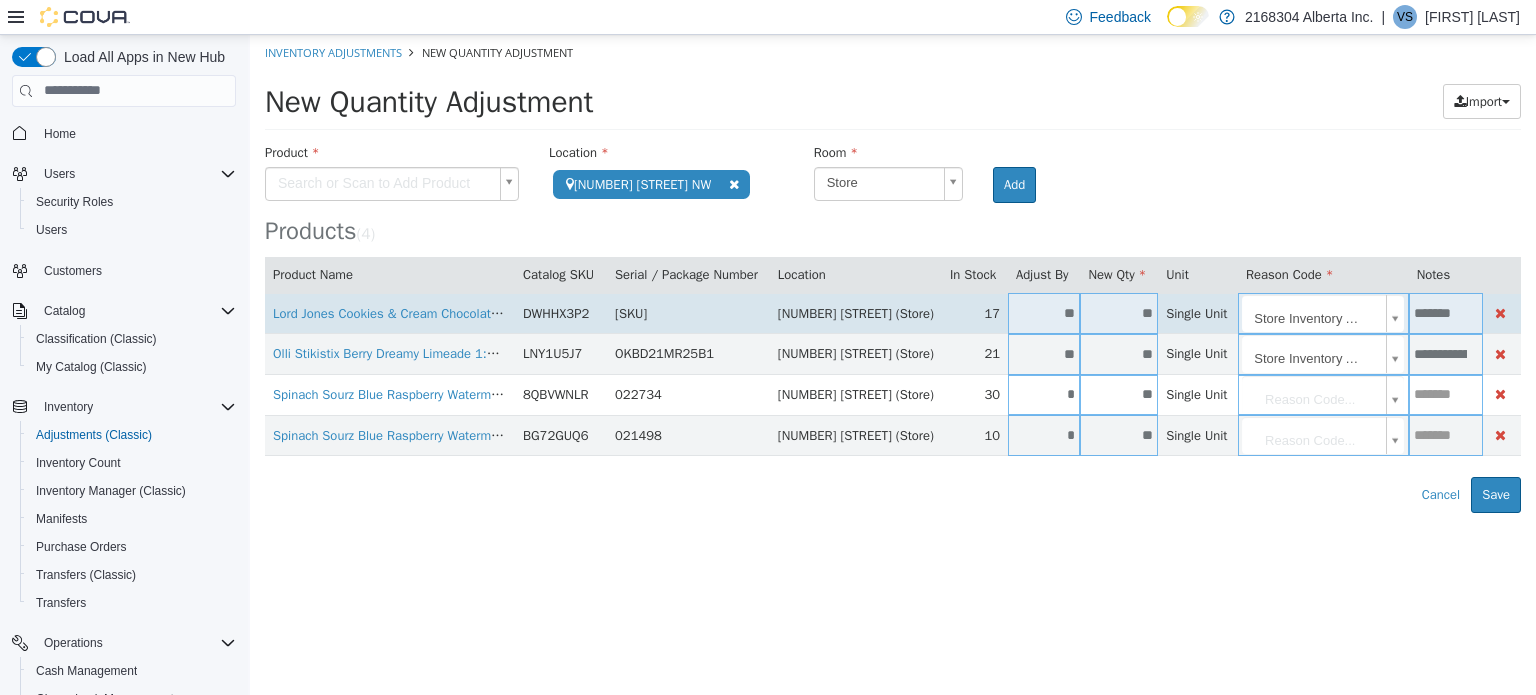 scroll, scrollTop: 0, scrollLeft: 0, axis: both 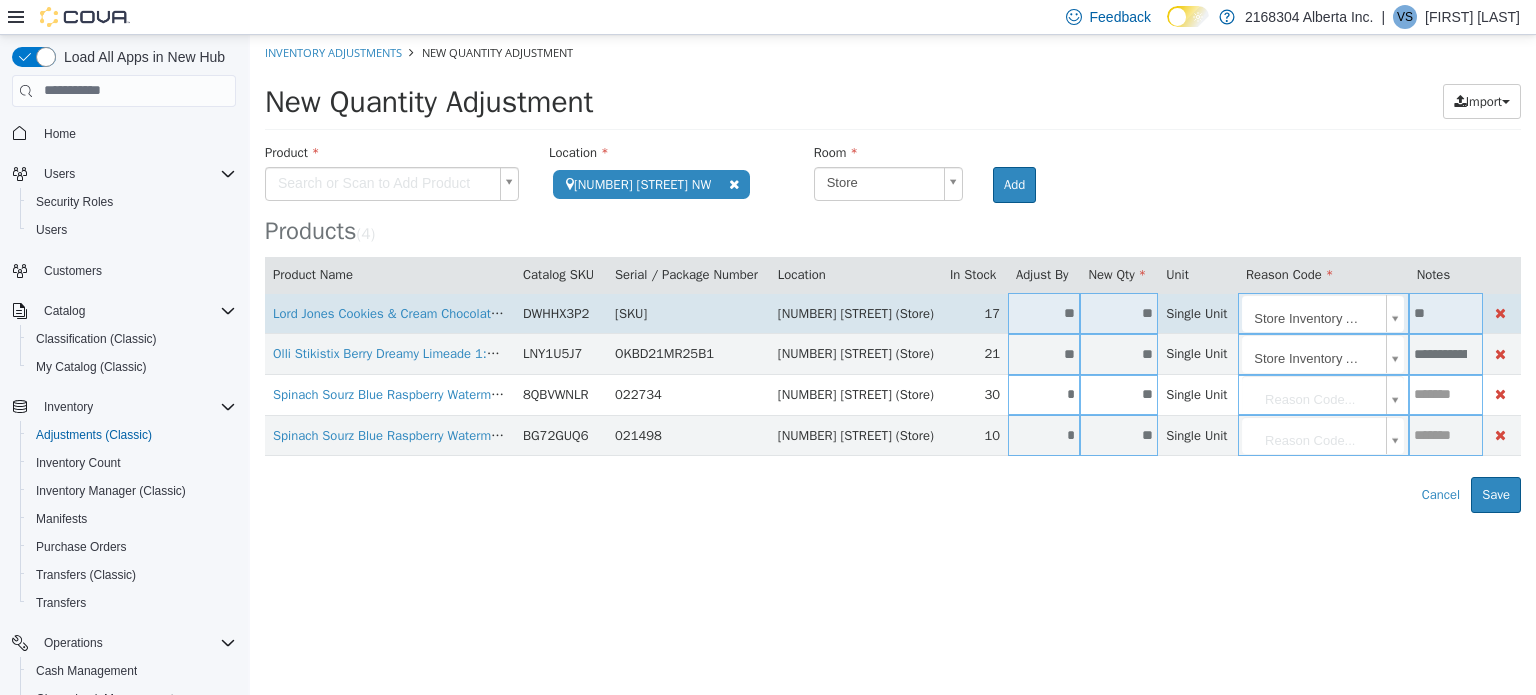 type on "*" 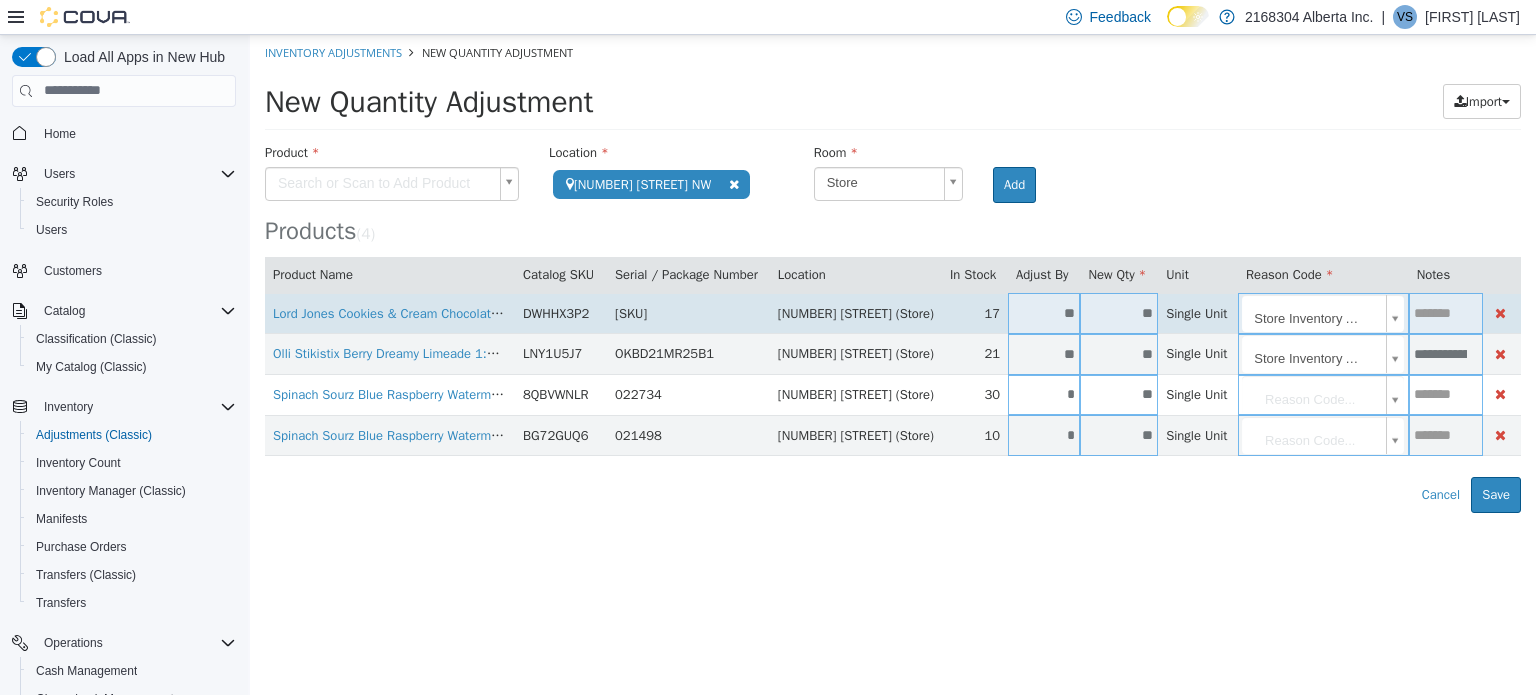 paste on "**********" 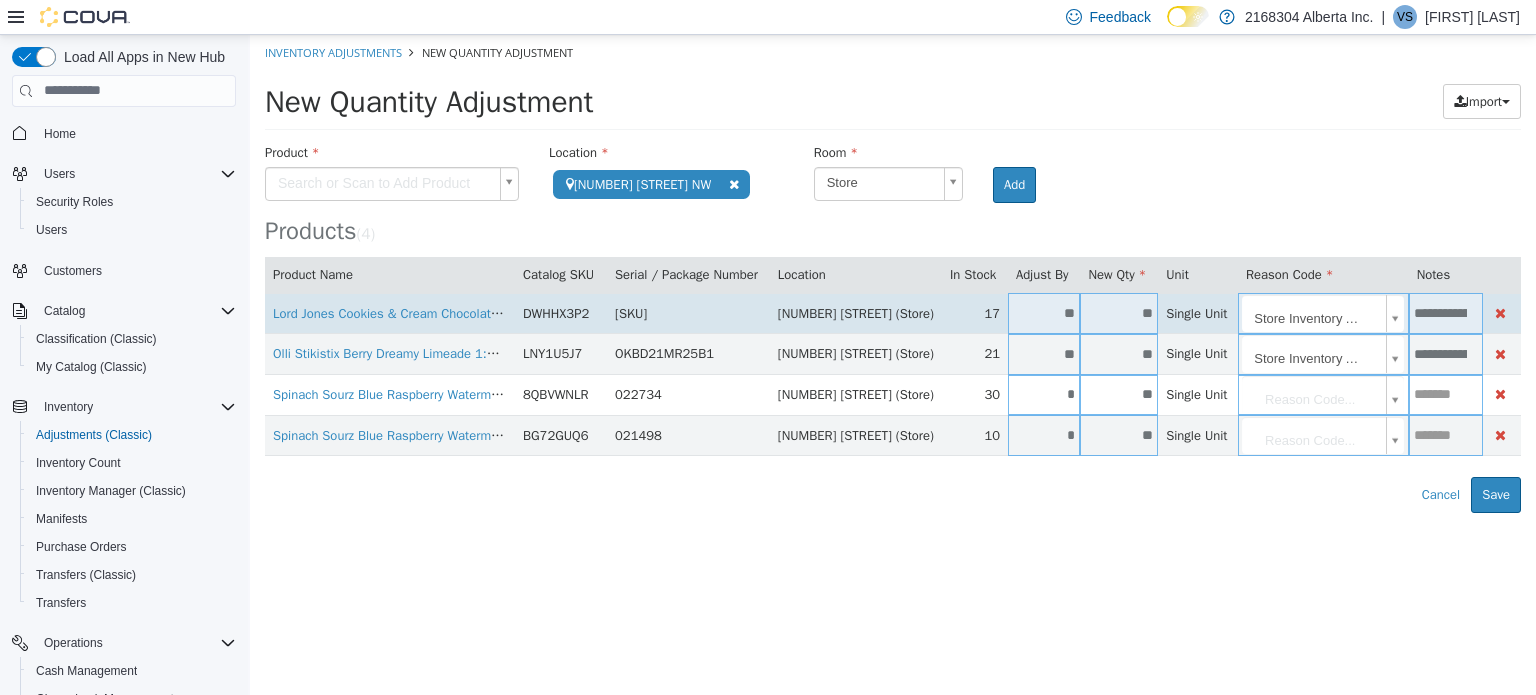 scroll, scrollTop: 0, scrollLeft: 621, axis: horizontal 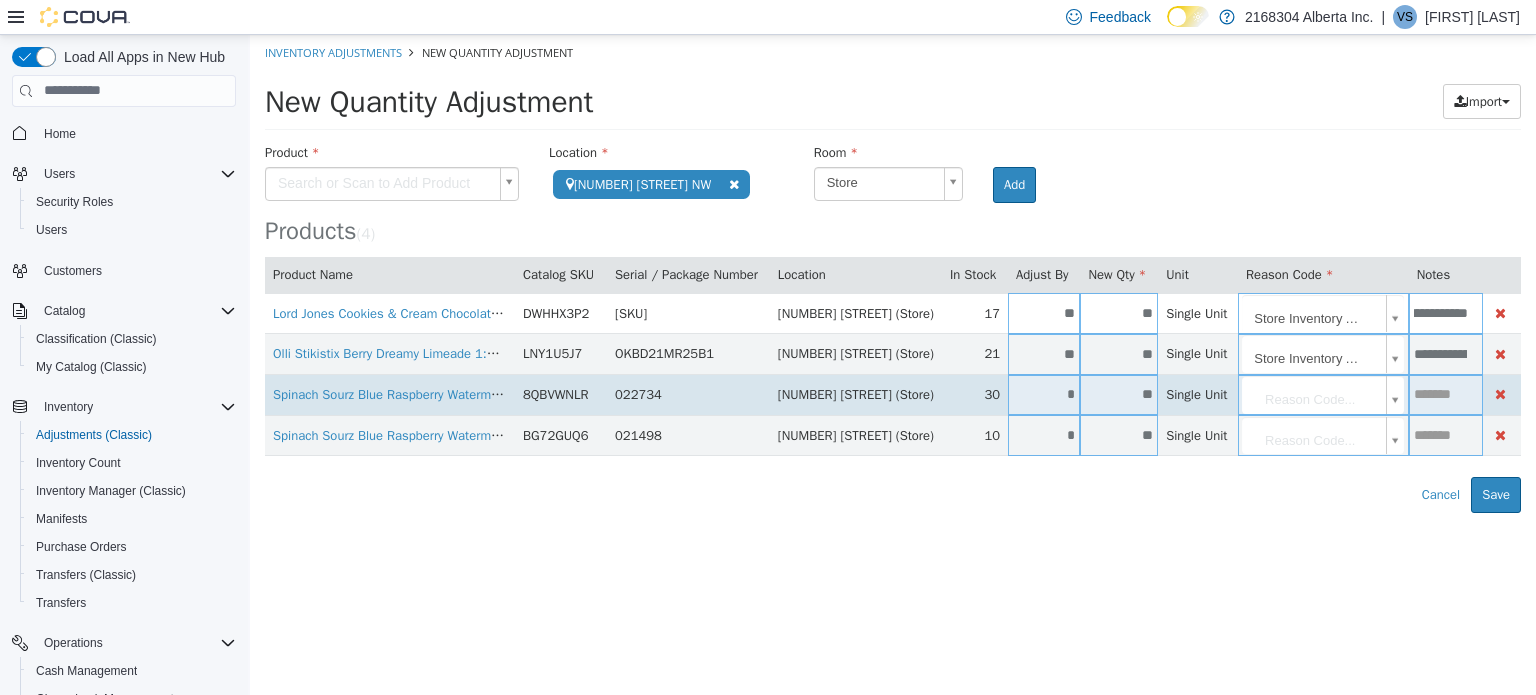 click at bounding box center [1446, 393] 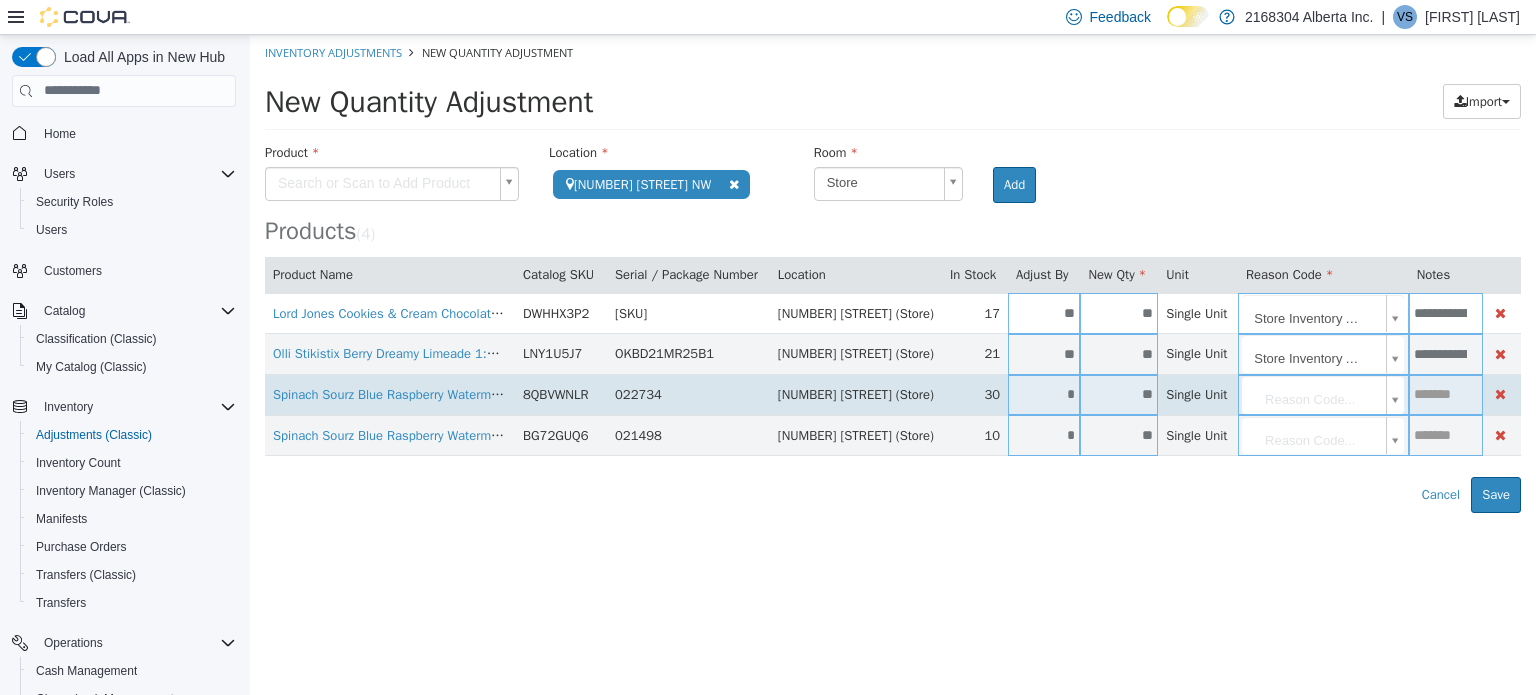 click on "*" at bounding box center [1044, 393] 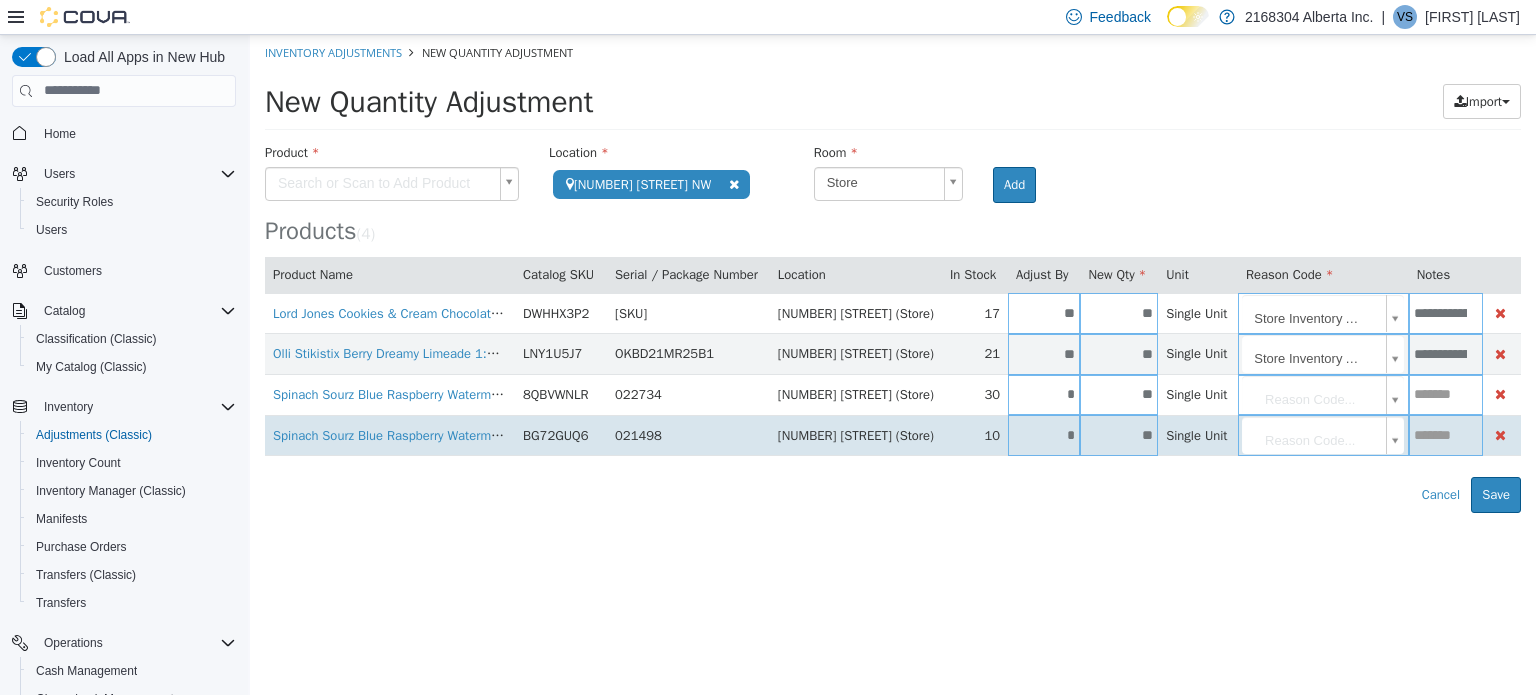 type on "*" 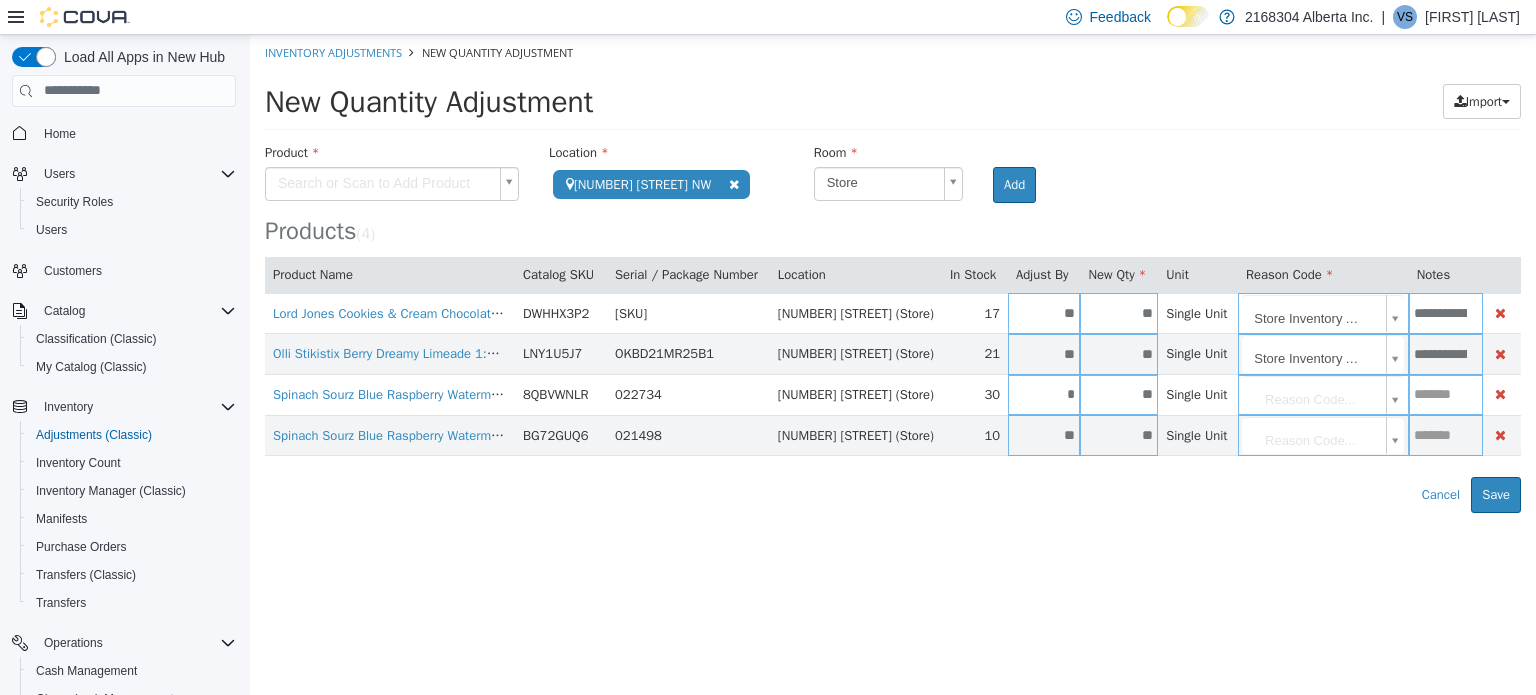 type on "**" 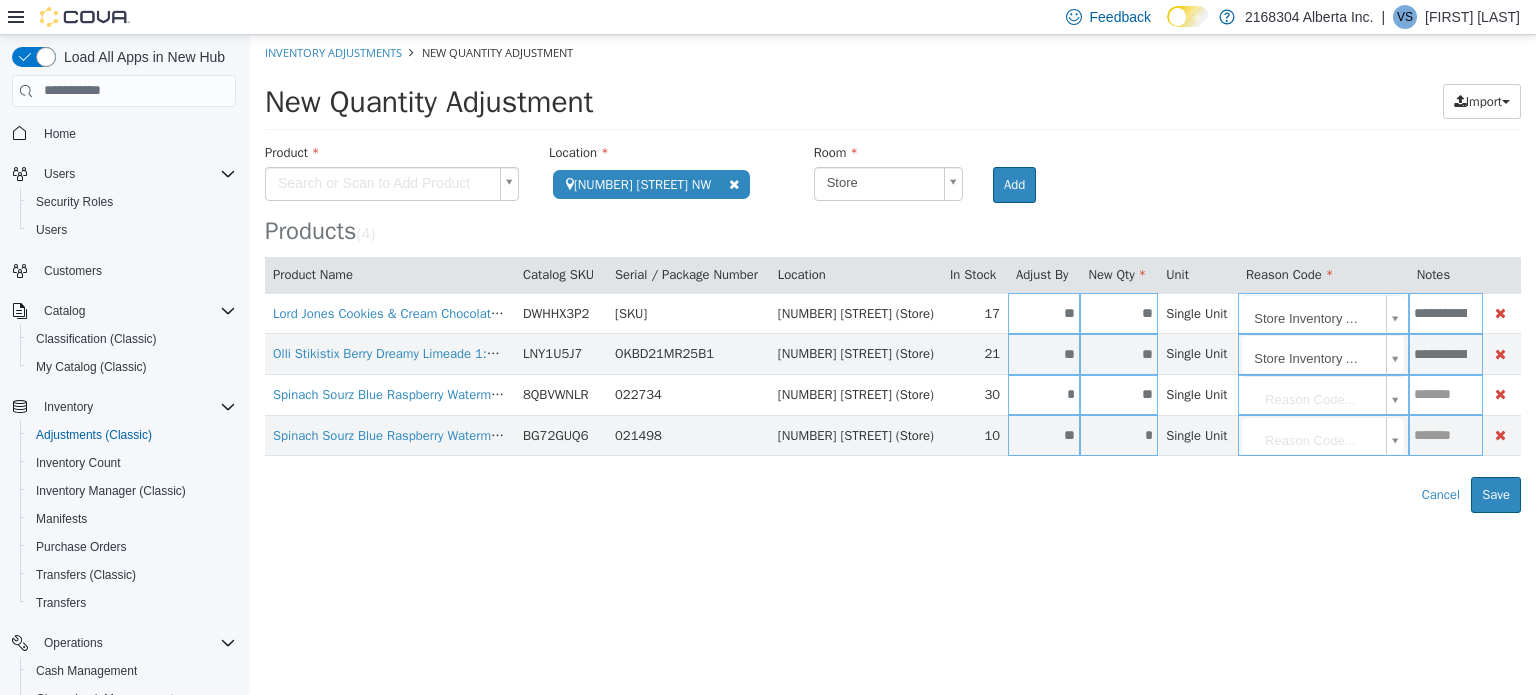 drag, startPoint x: 1292, startPoint y: 522, endPoint x: 1292, endPoint y: 487, distance: 35 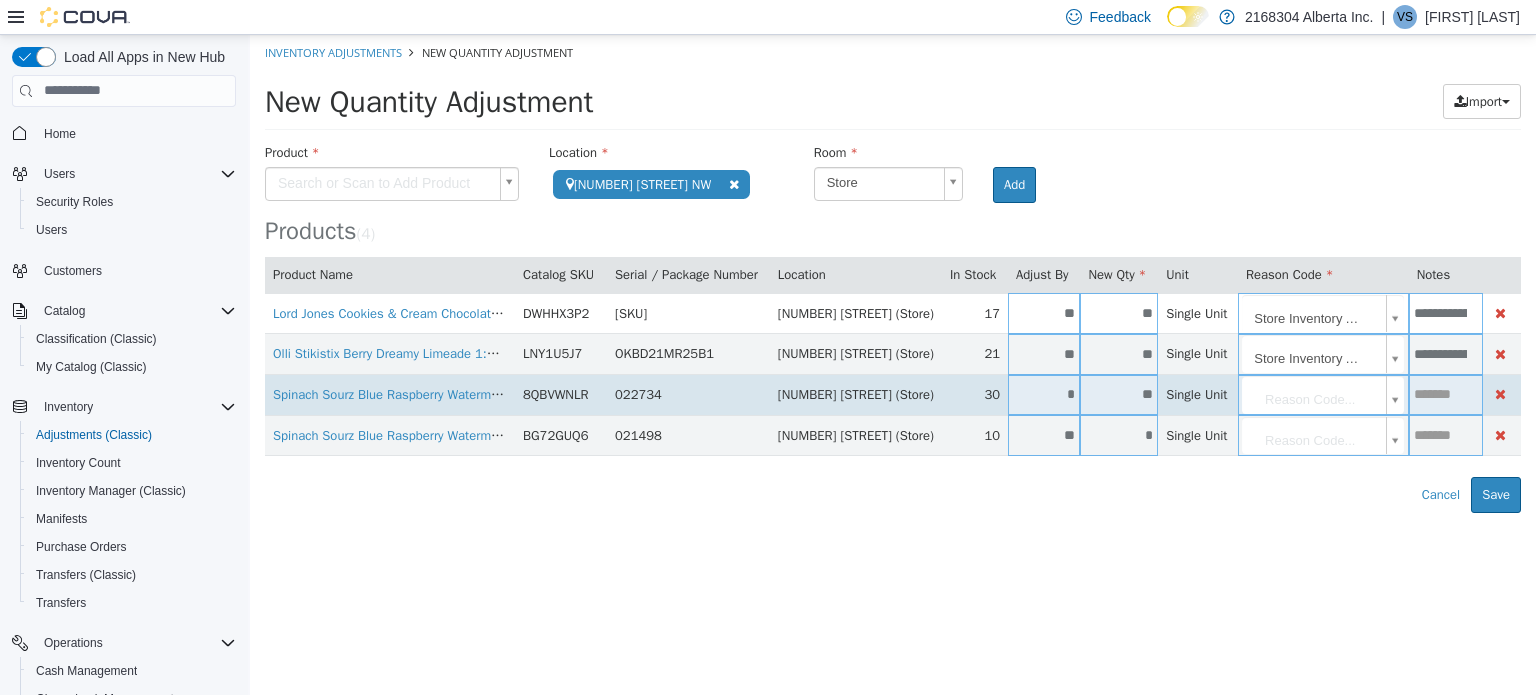click on "**********" at bounding box center [893, 273] 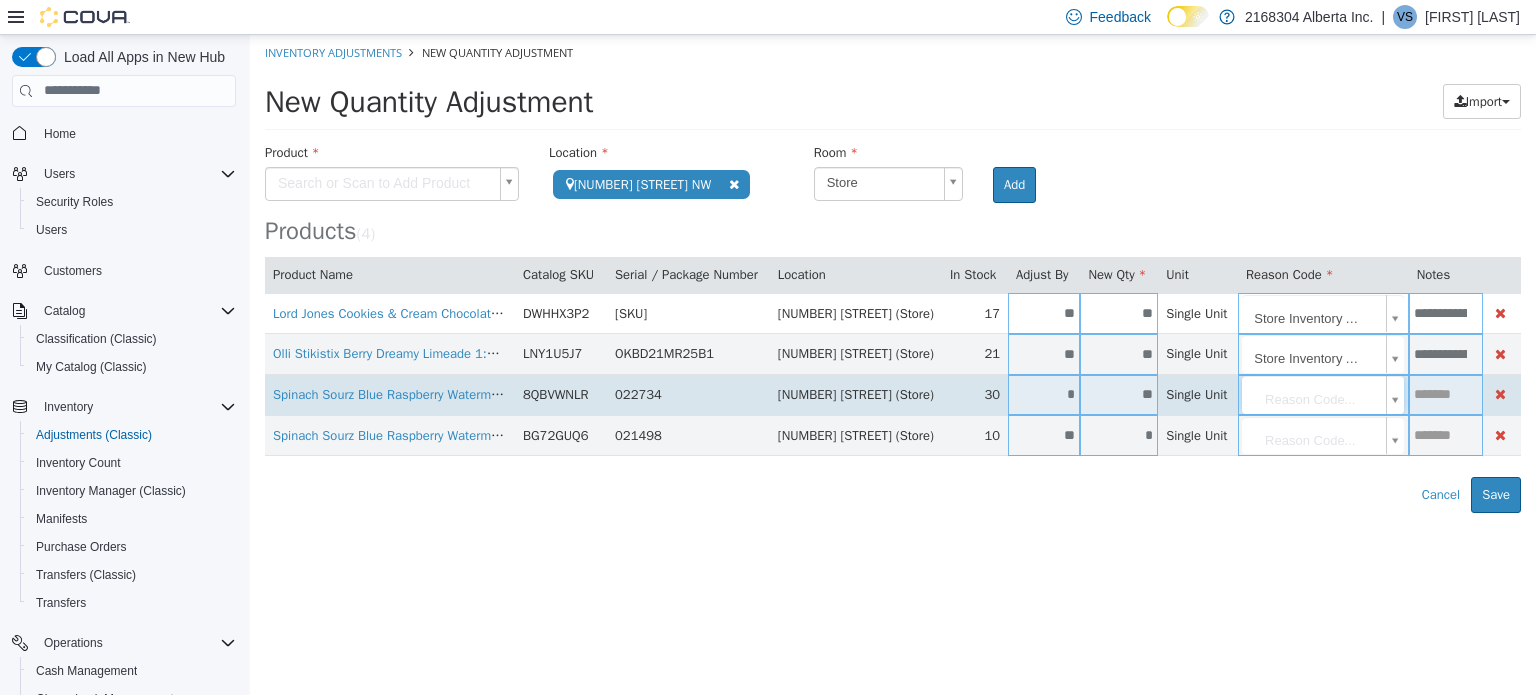 click on "**********" at bounding box center [893, 273] 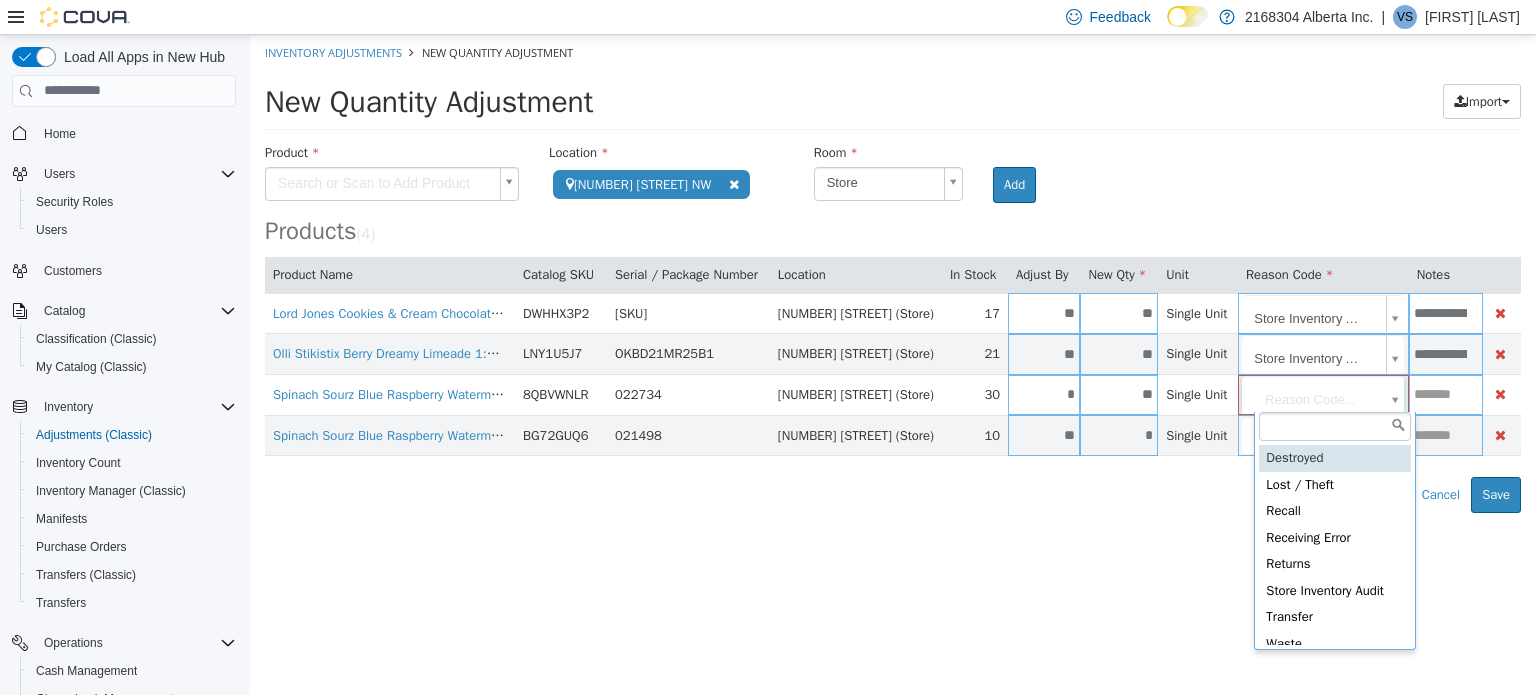 click on "**********" at bounding box center [893, 273] 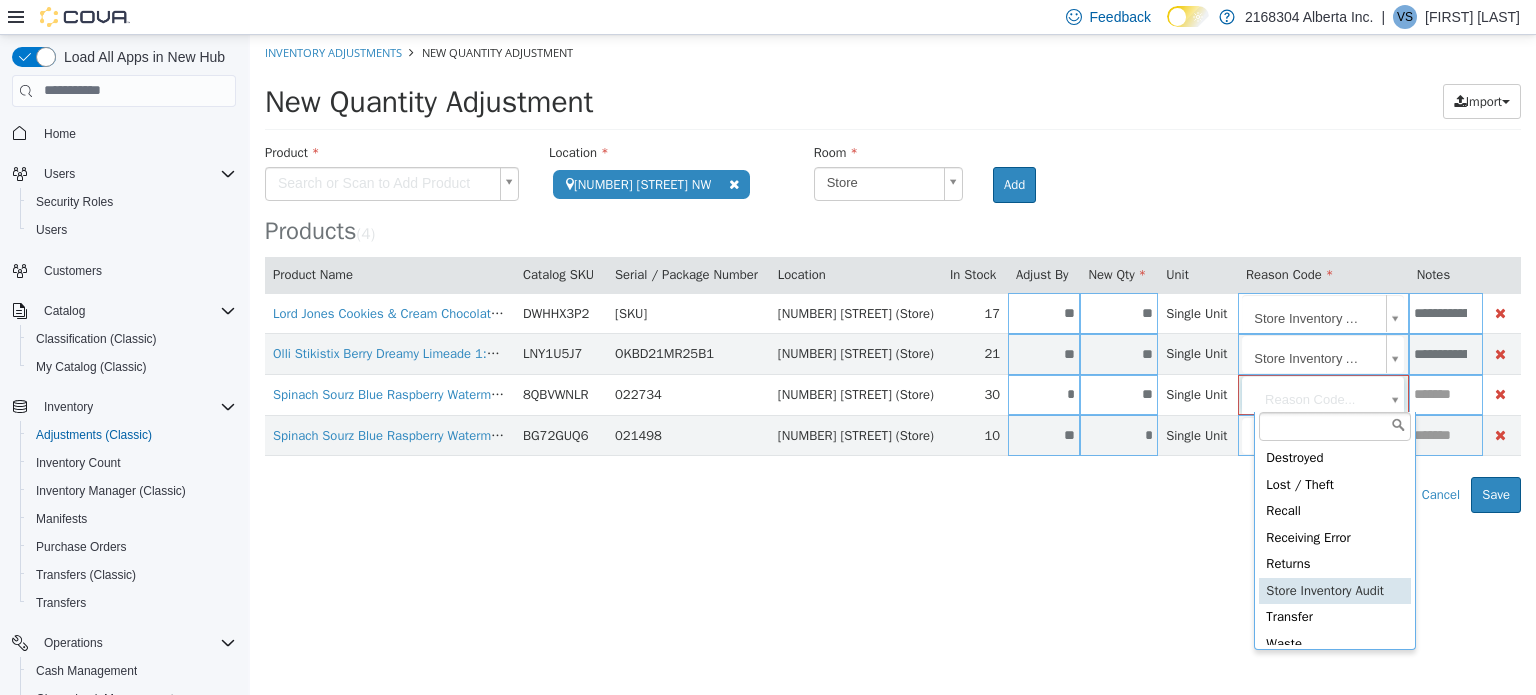 type on "**********" 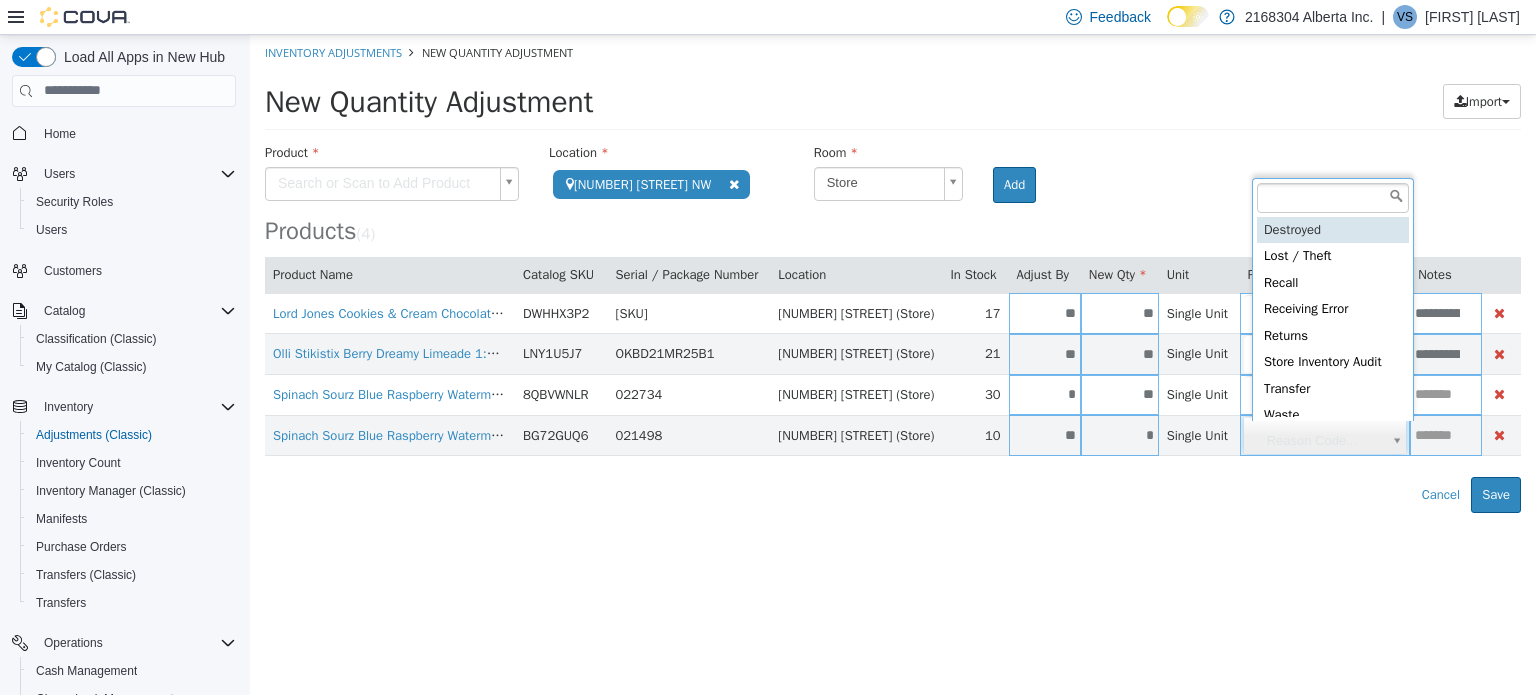 click on "**********" at bounding box center (893, 273) 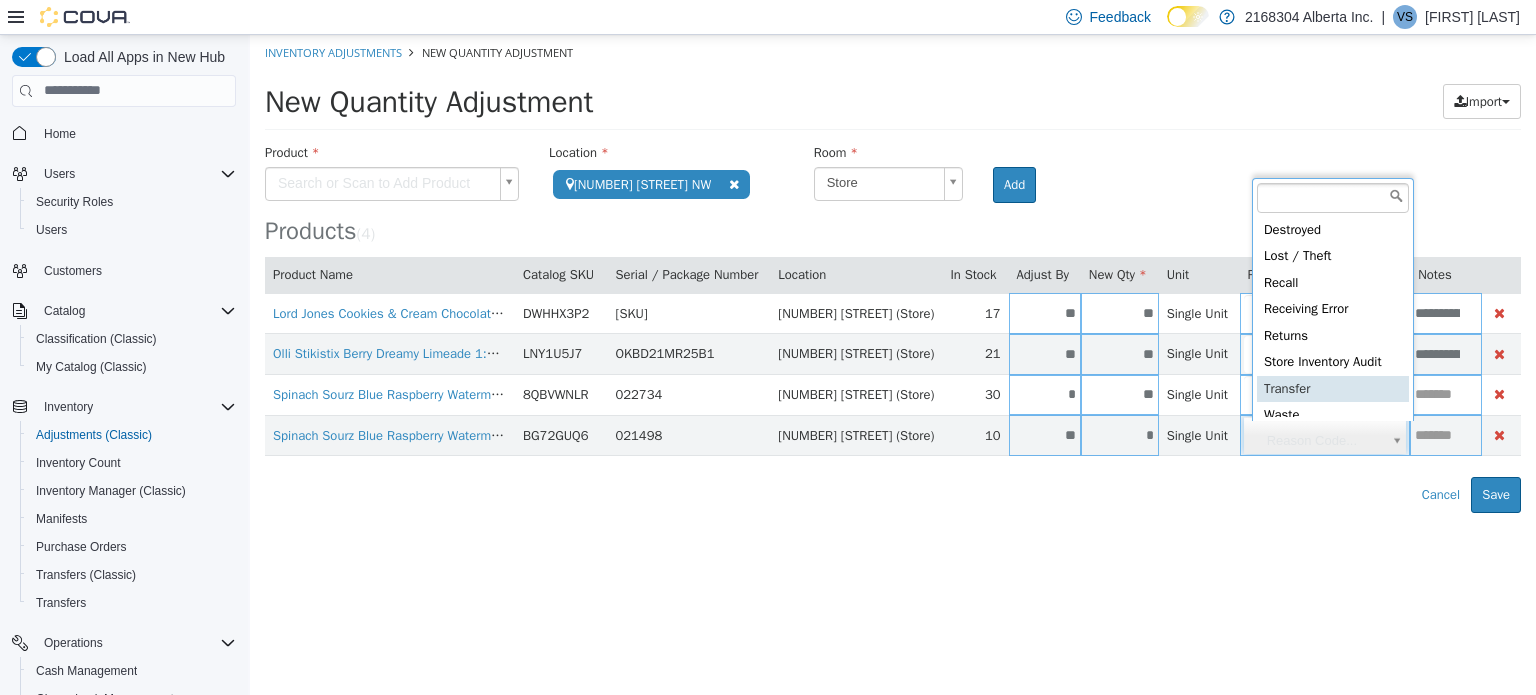 scroll, scrollTop: 4, scrollLeft: 0, axis: vertical 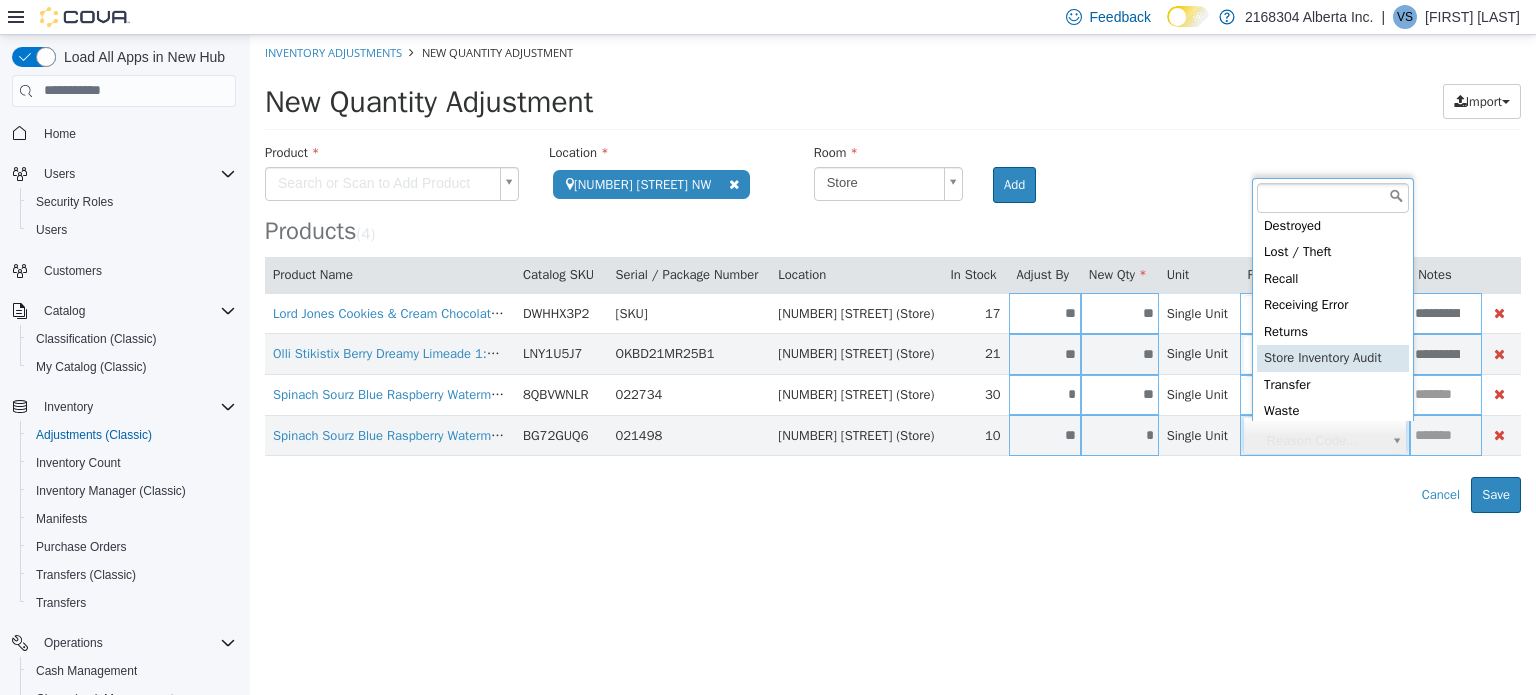 type on "**********" 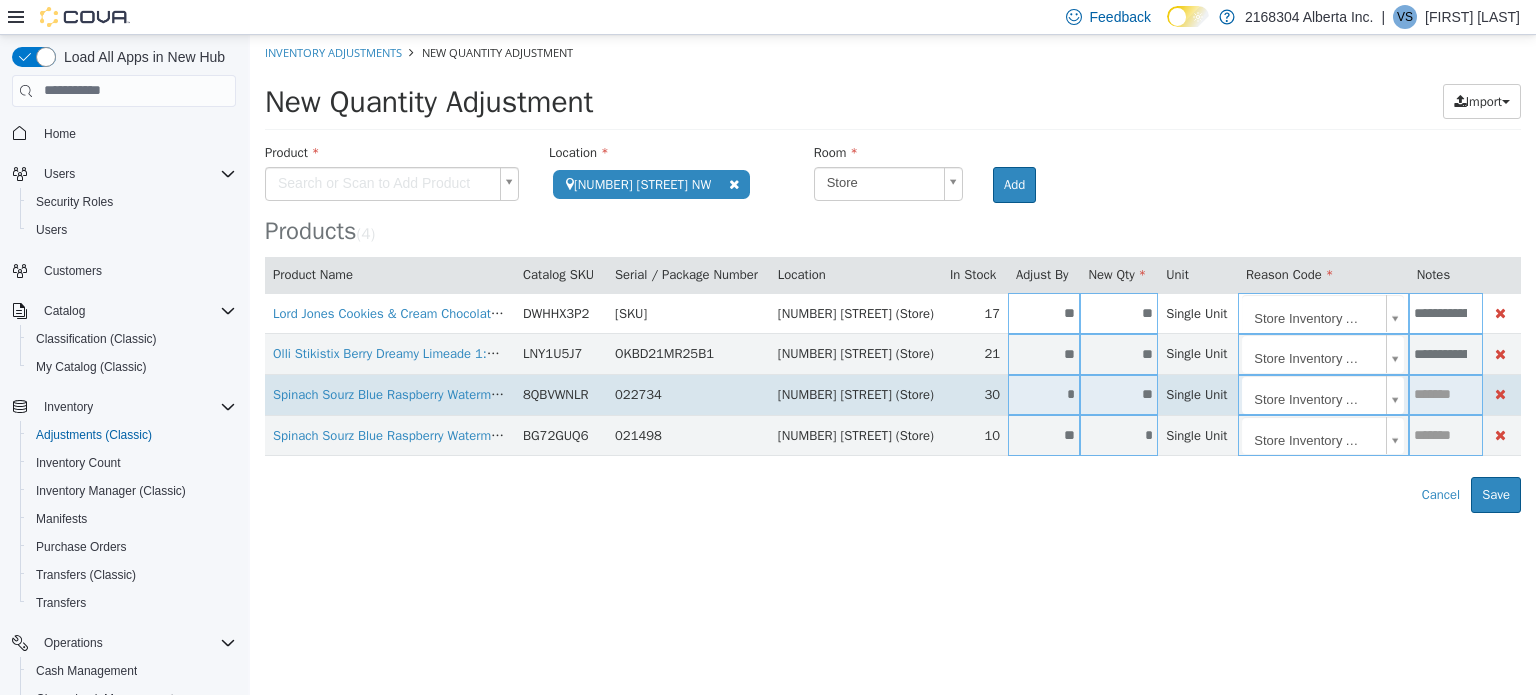 click at bounding box center (1446, 393) 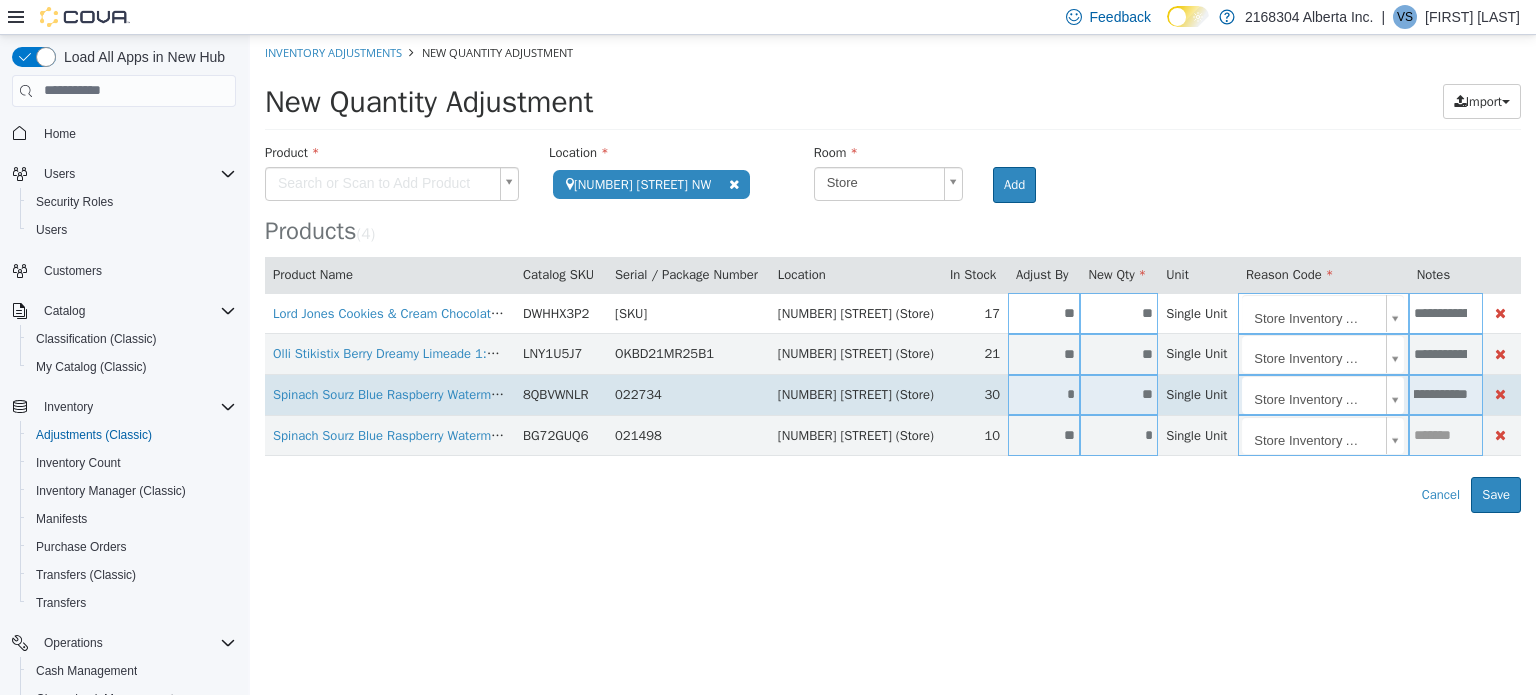 scroll, scrollTop: 0, scrollLeft: 206, axis: horizontal 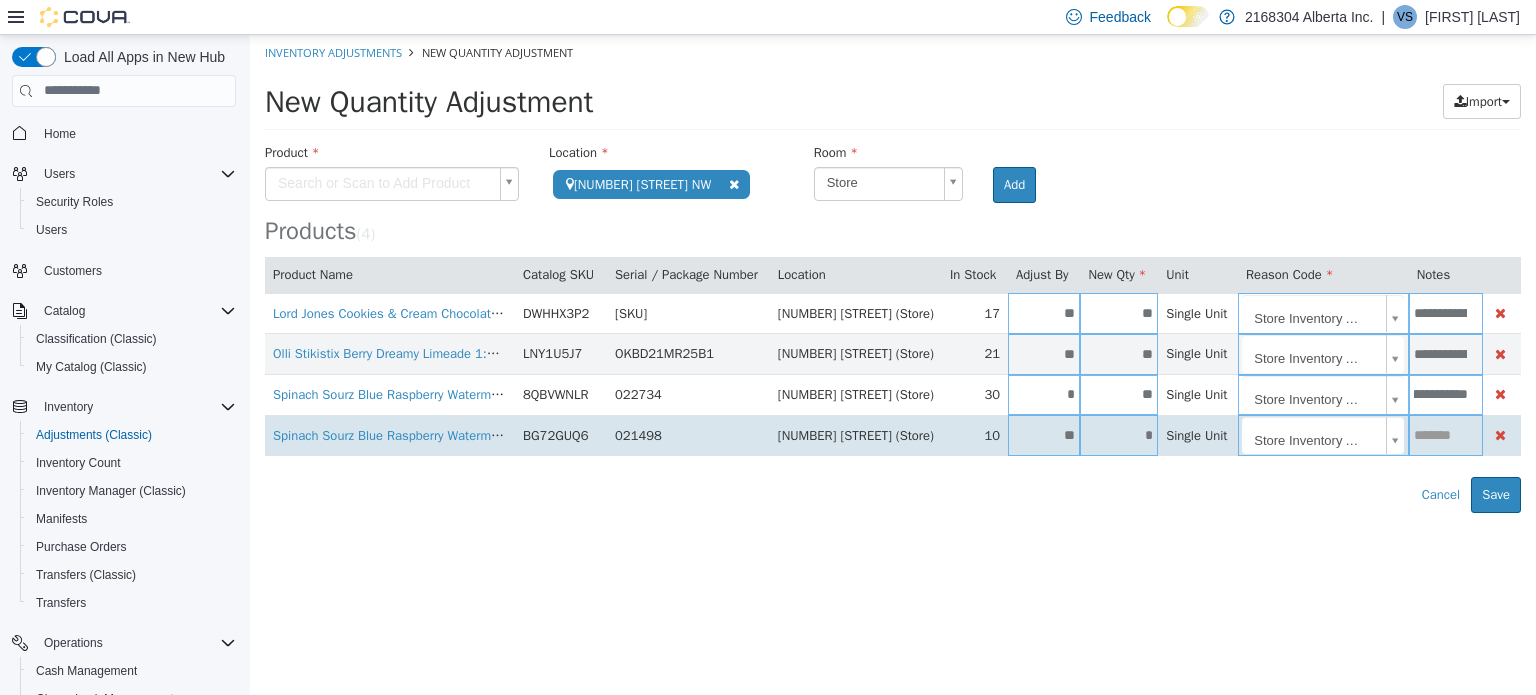 type on "**********" 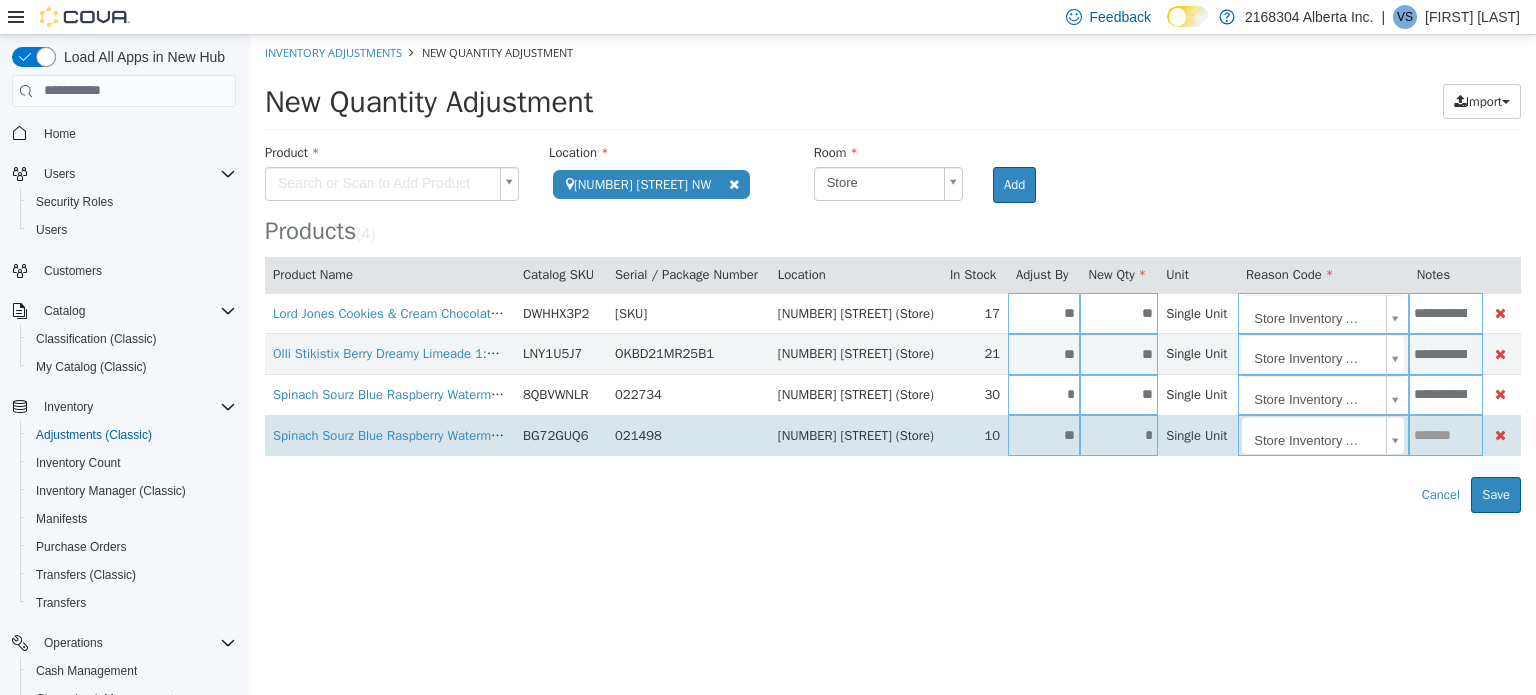 drag, startPoint x: 1466, startPoint y: 434, endPoint x: 1469, endPoint y: 449, distance: 15.297058 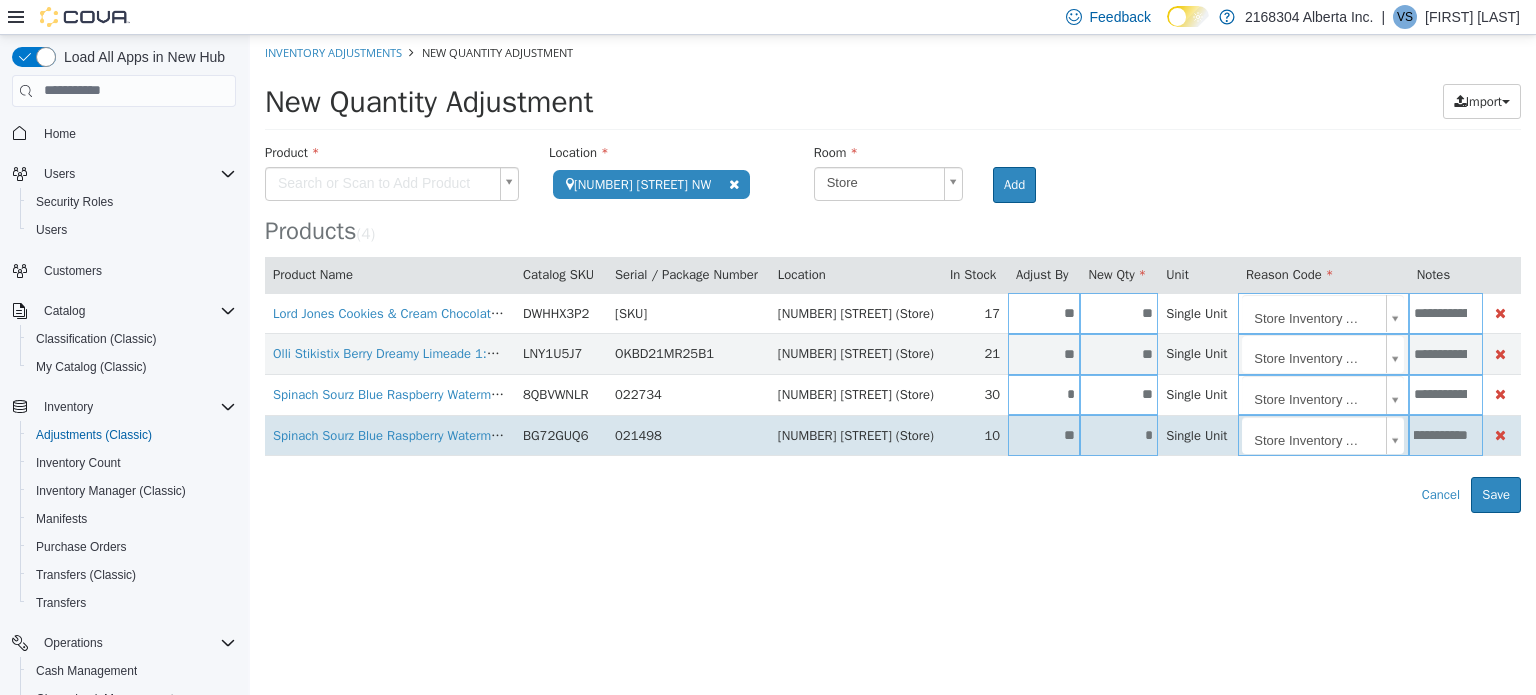 scroll, scrollTop: 0, scrollLeft: 206, axis: horizontal 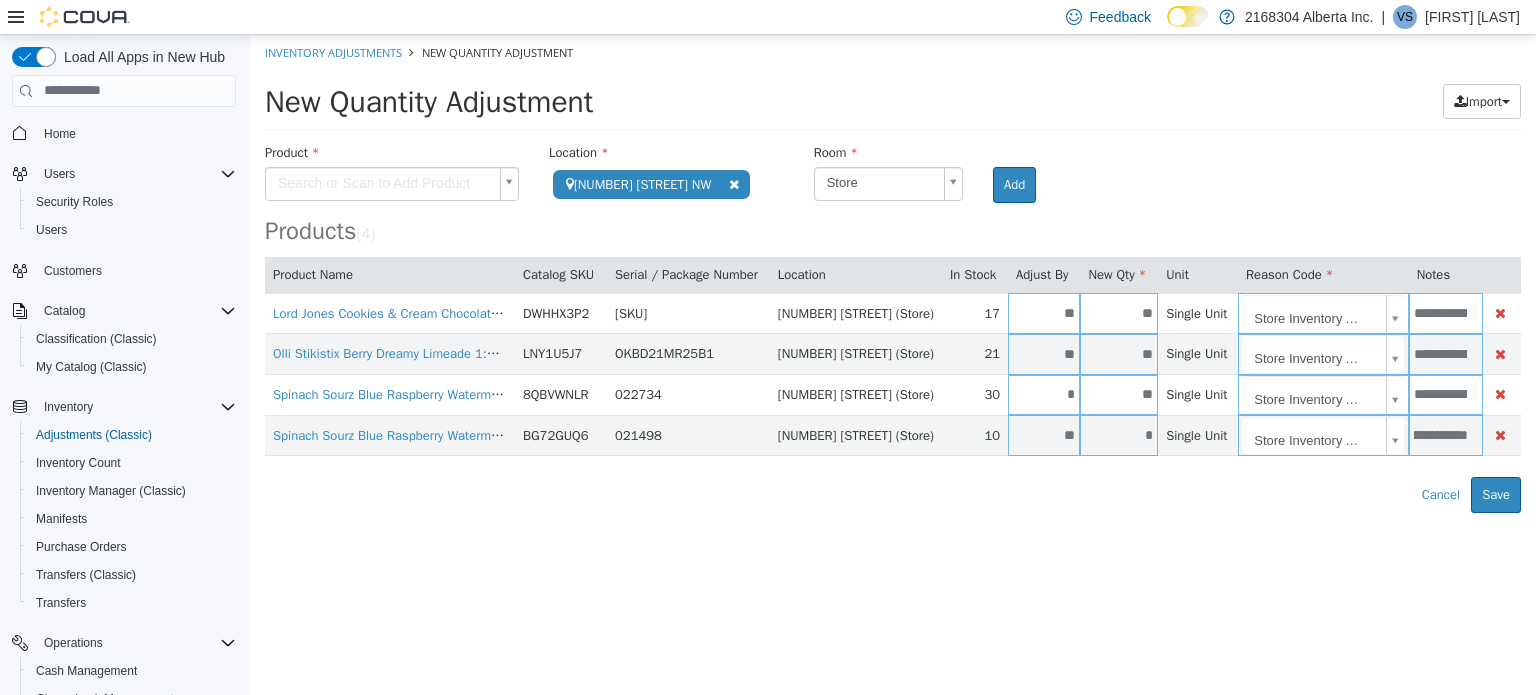 type on "**********" 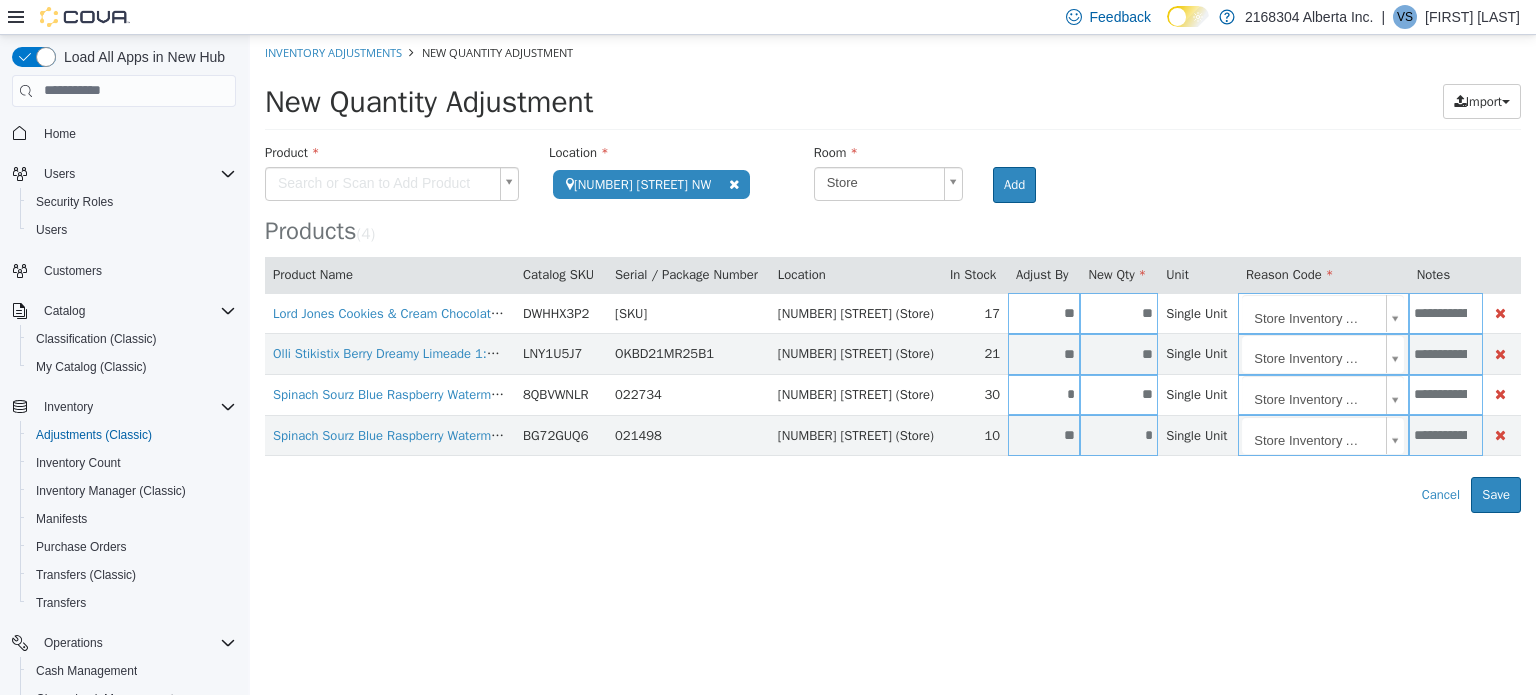 click on "**********" at bounding box center (893, 273) 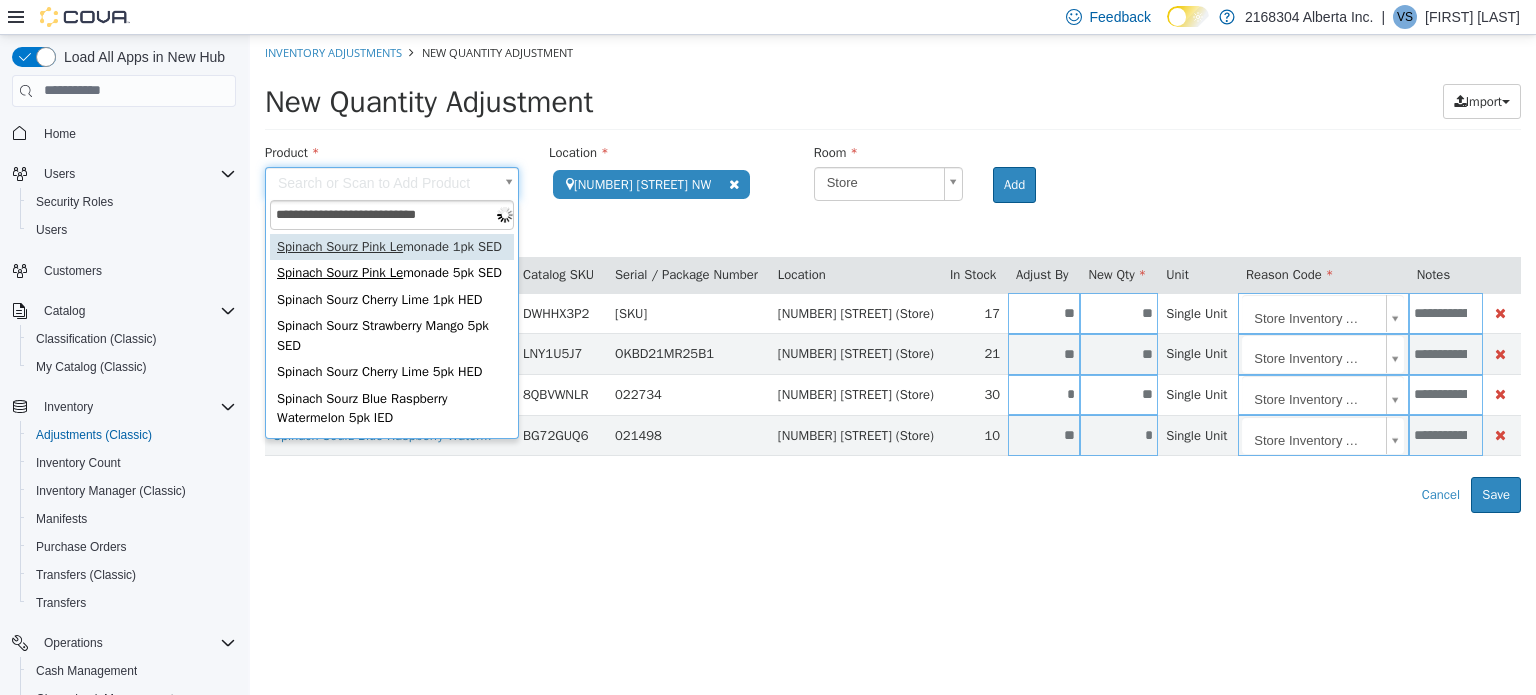 type on "**********" 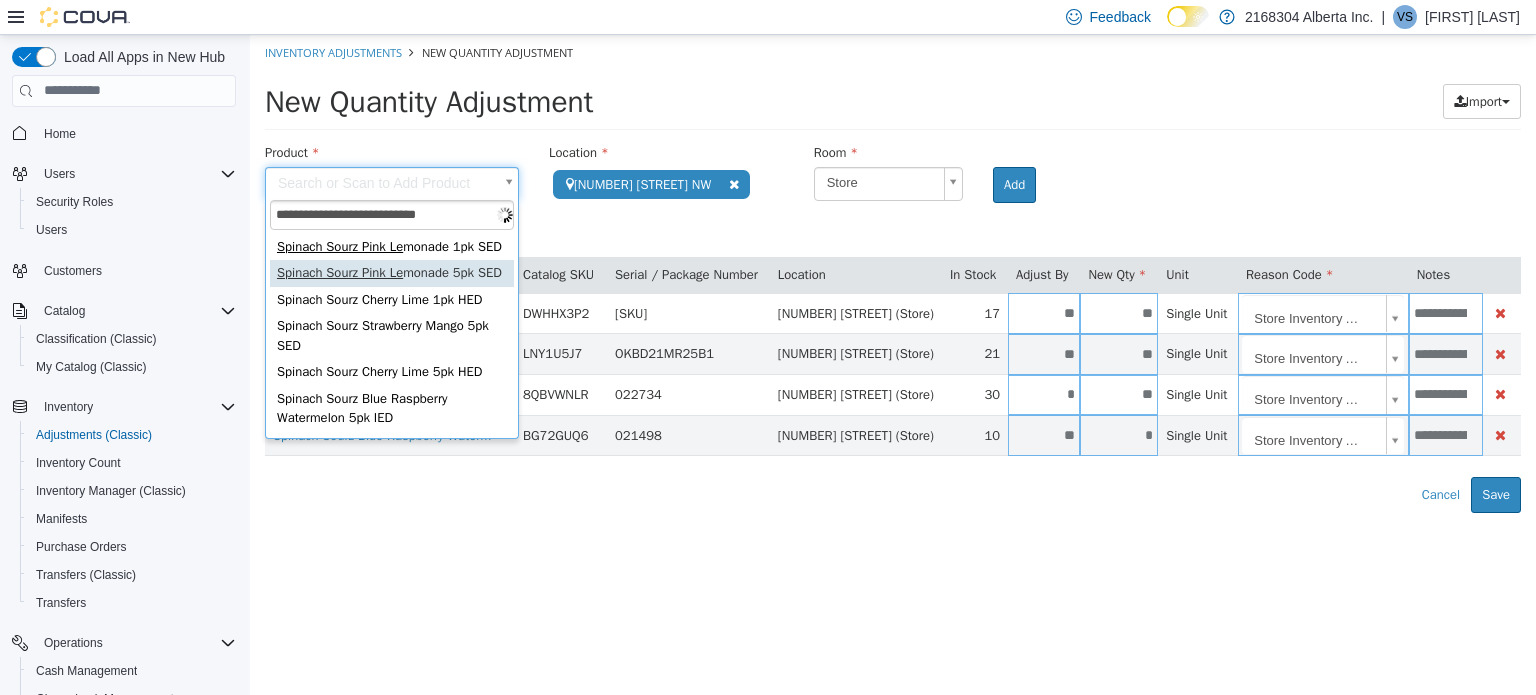 type on "**********" 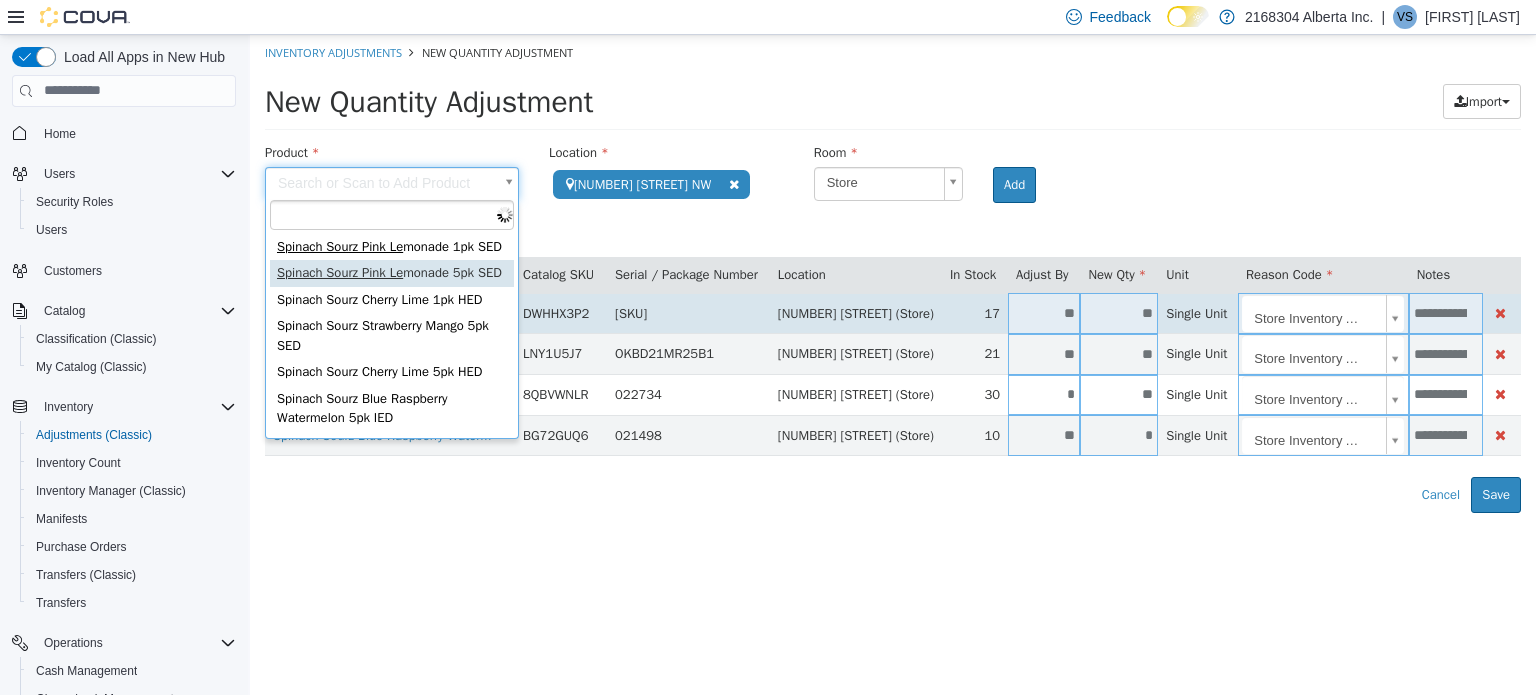 drag, startPoint x: 422, startPoint y: 293, endPoint x: 447, endPoint y: 293, distance: 25 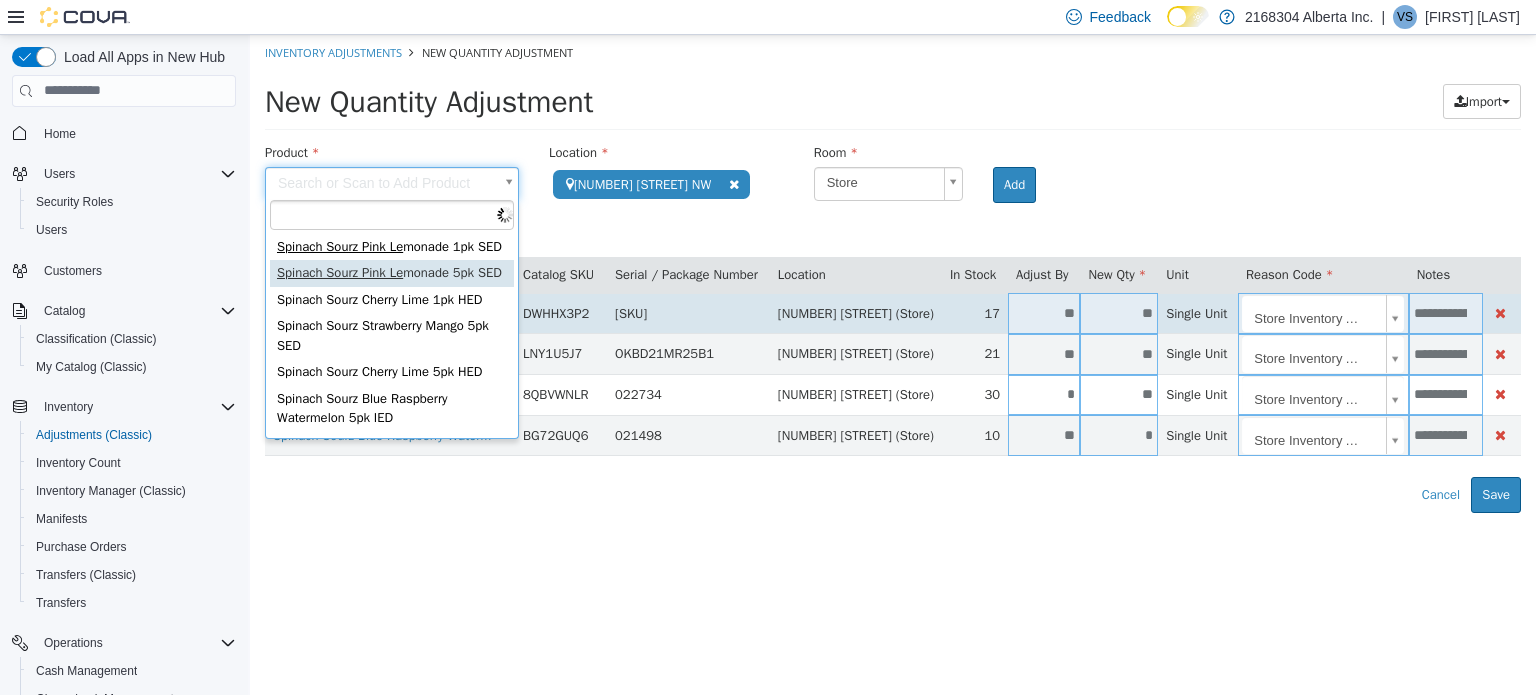 click on "Lord Jones Cookies & Cream Chocolate Fusions 5pk IED" at bounding box center [390, 312] 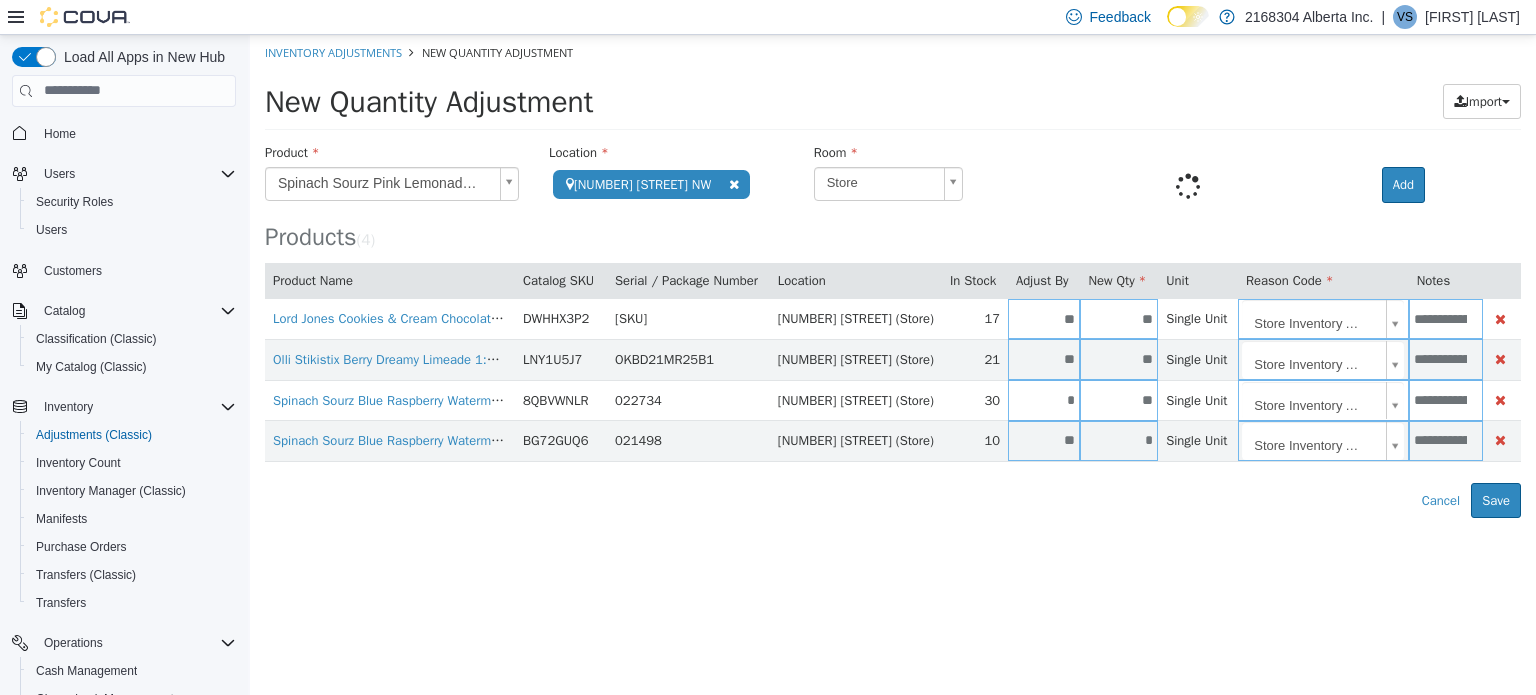 click at bounding box center [1187, 185] 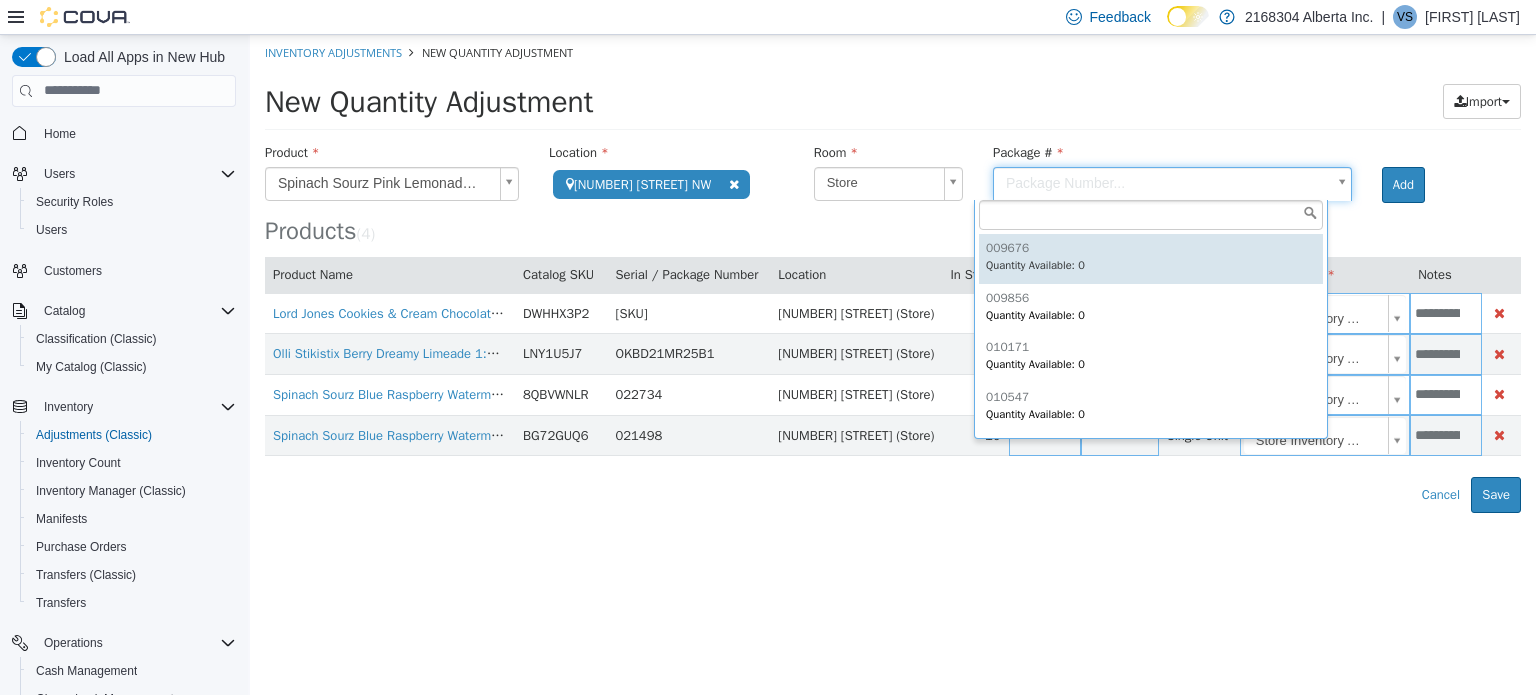 click on "**********" at bounding box center (893, 273) 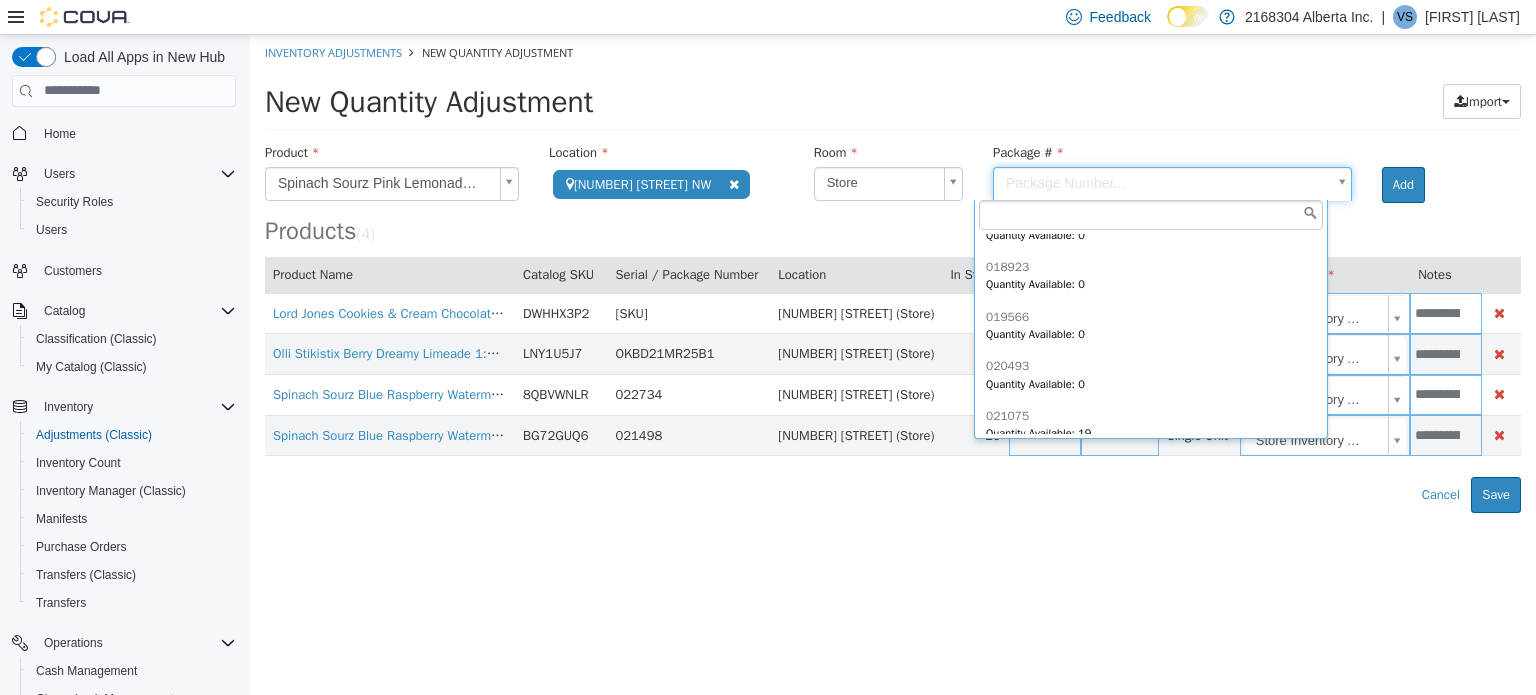 scroll, scrollTop: 446, scrollLeft: 0, axis: vertical 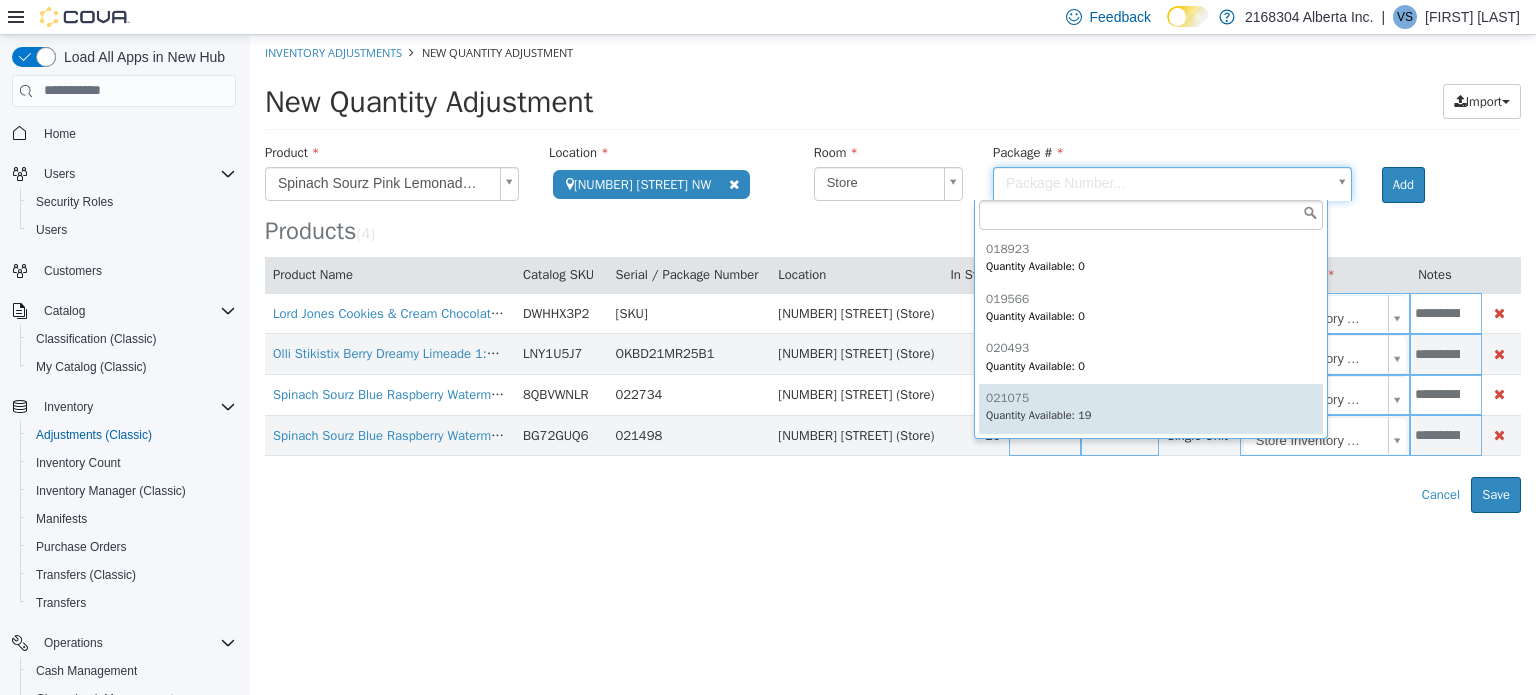 type on "******" 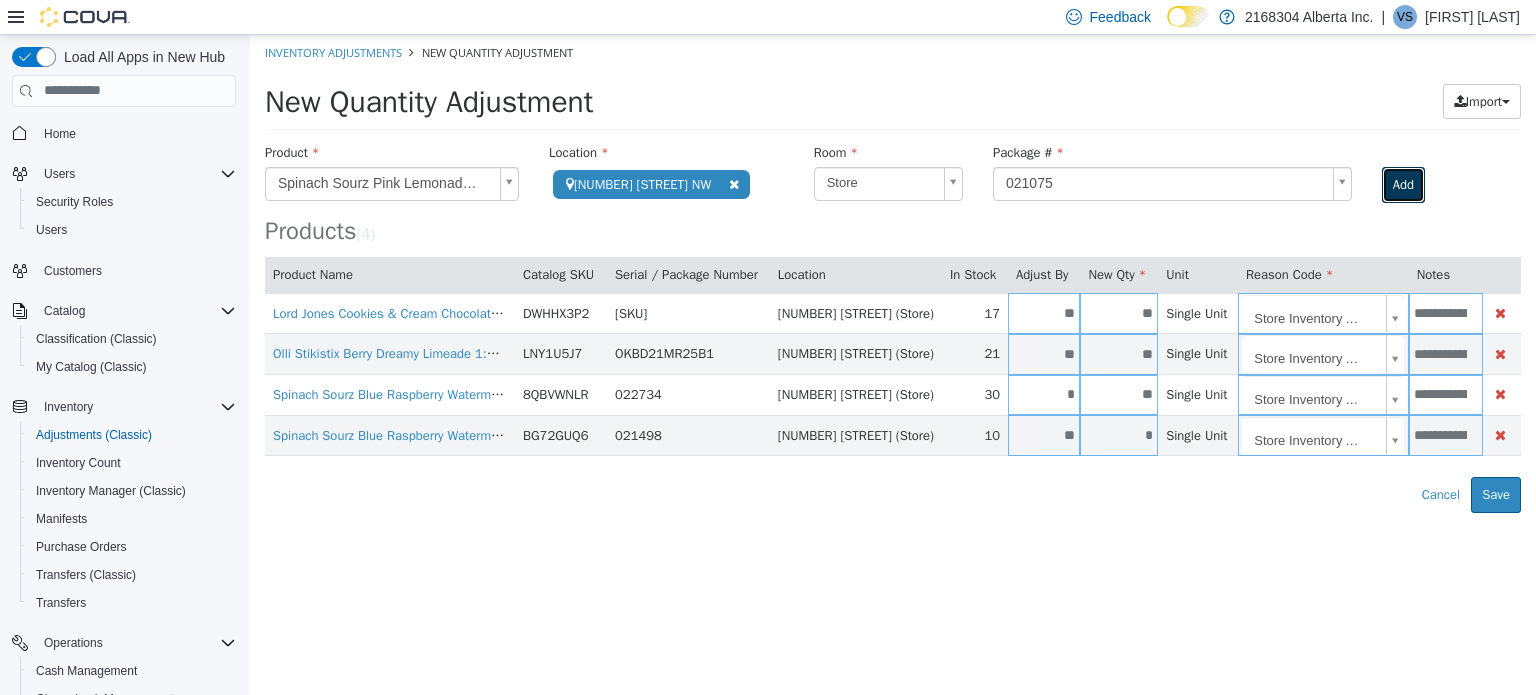 click on "Add" at bounding box center (1403, 184) 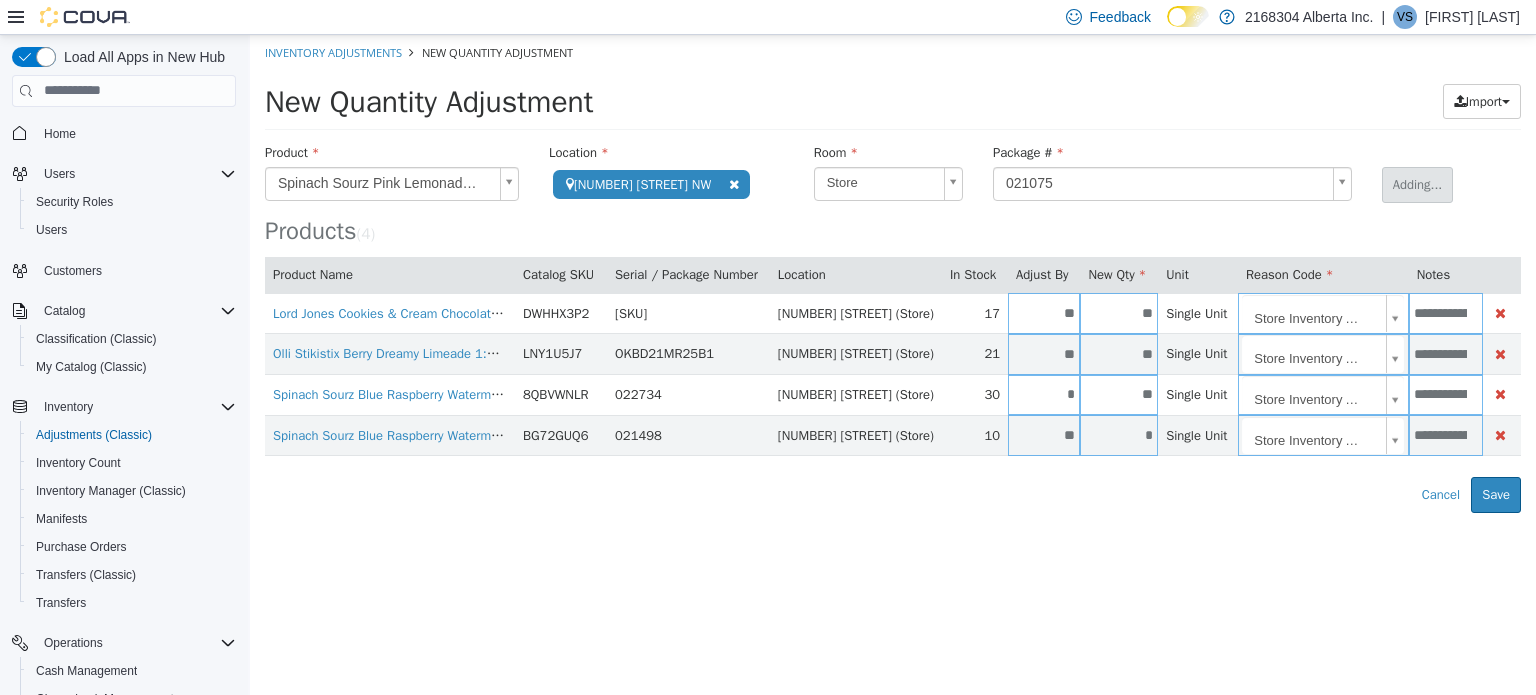 type 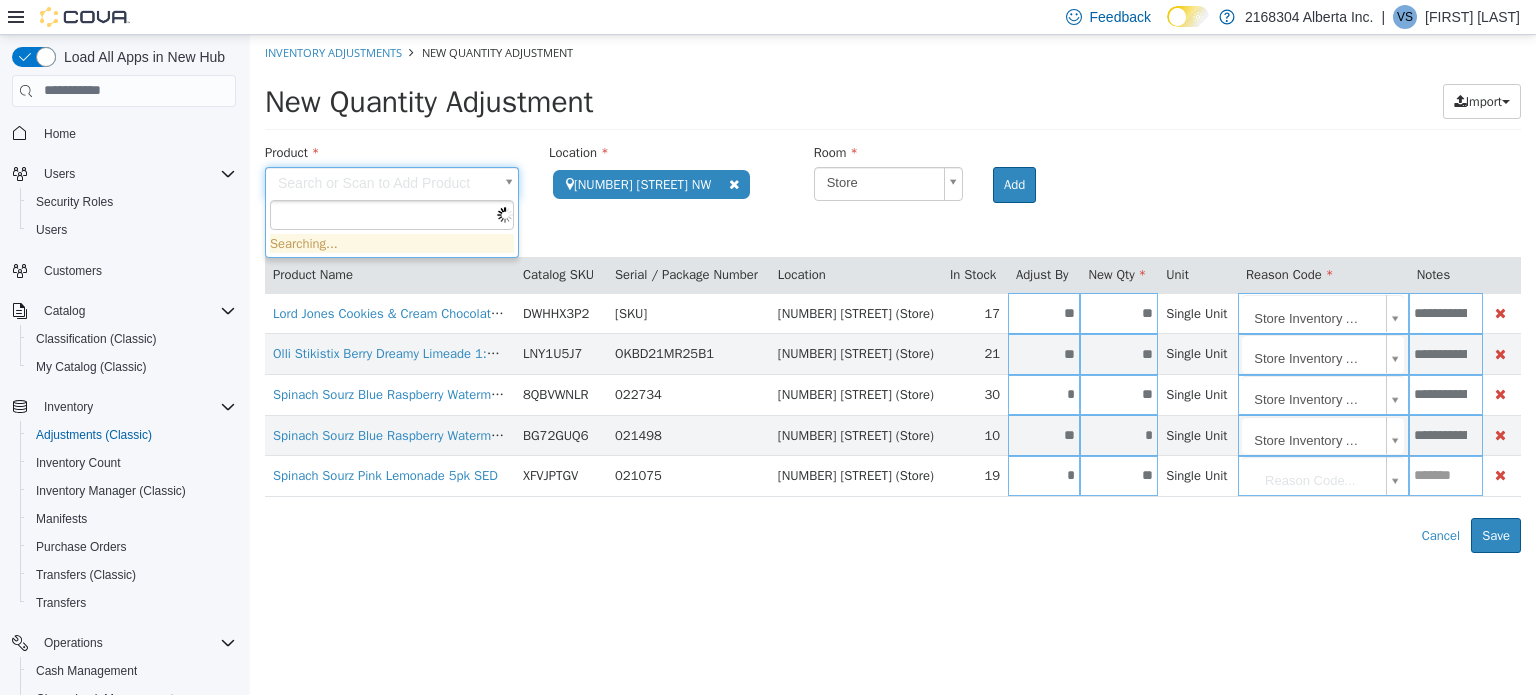 click on "**********" at bounding box center [893, 293] 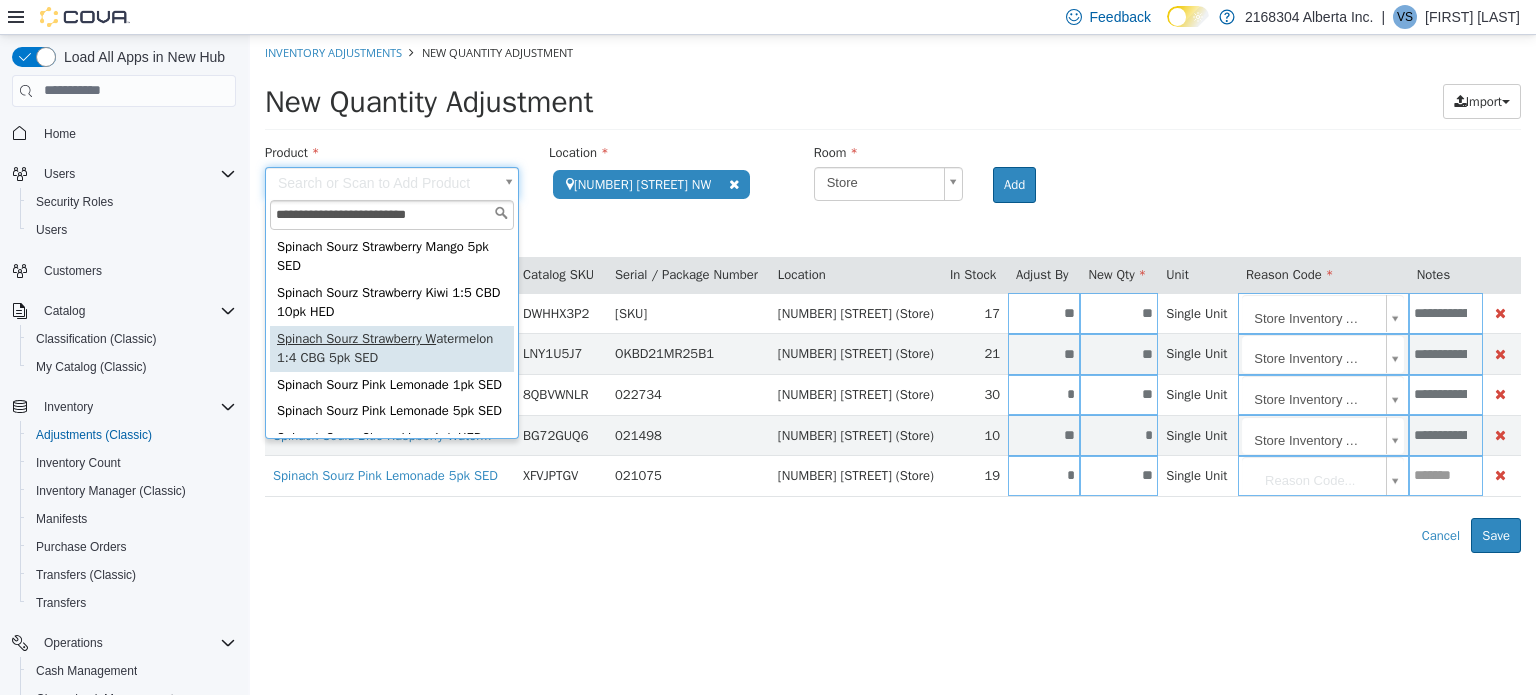 type on "**********" 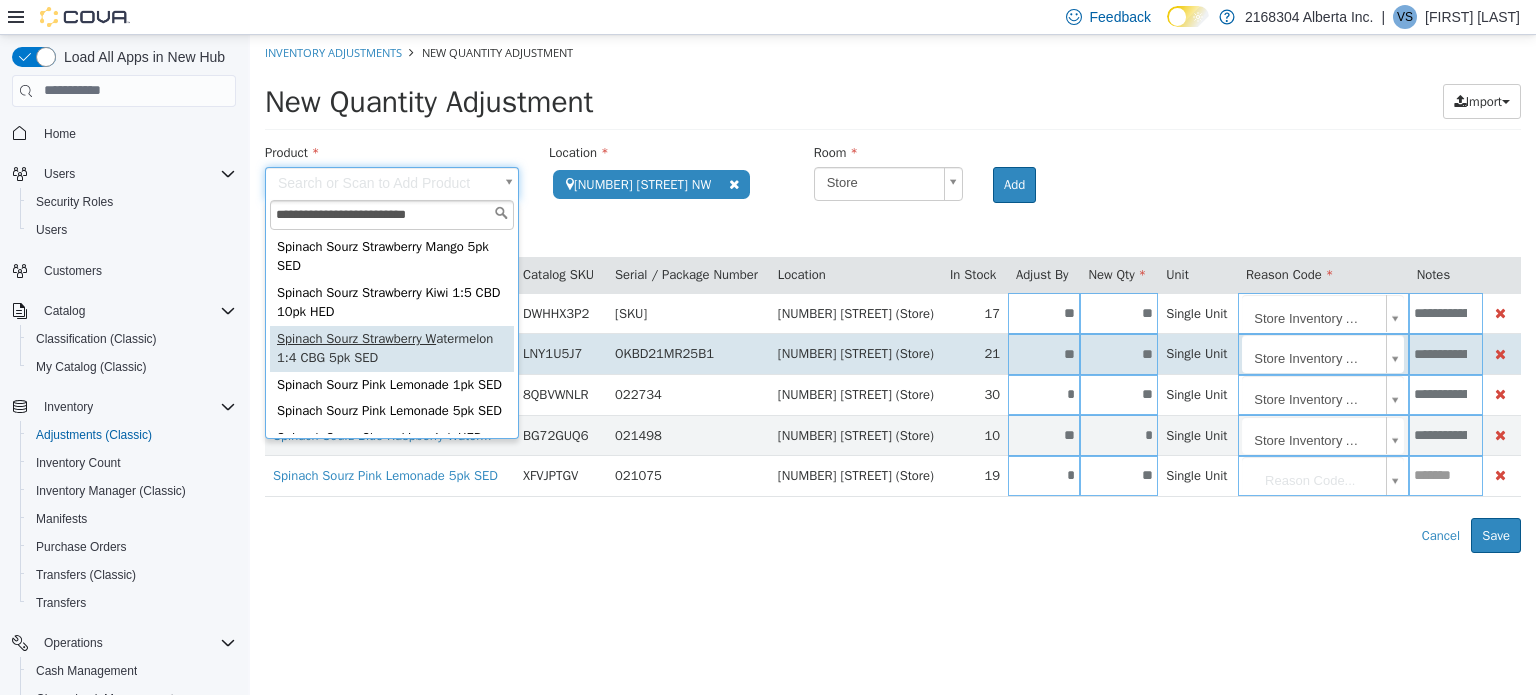 type on "**********" 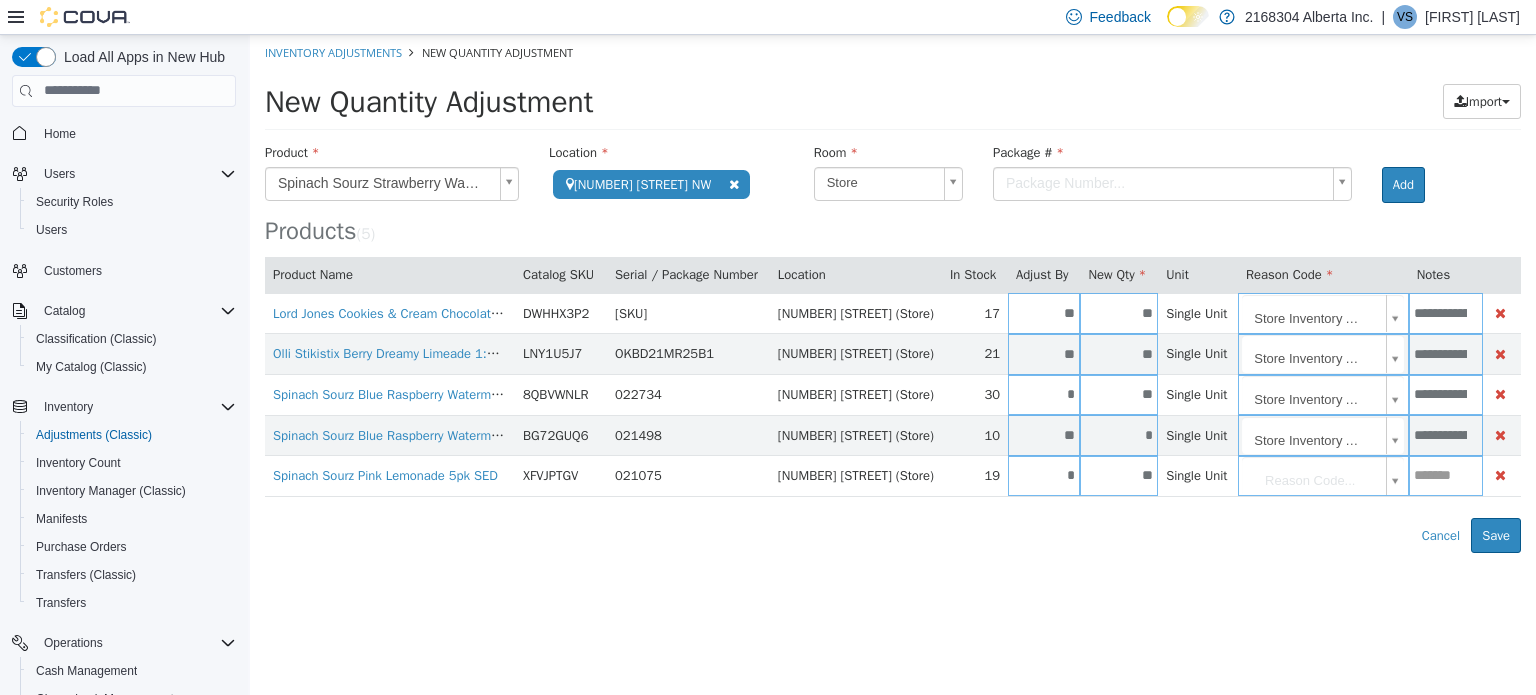 click on "Package #" at bounding box center (1172, 154) 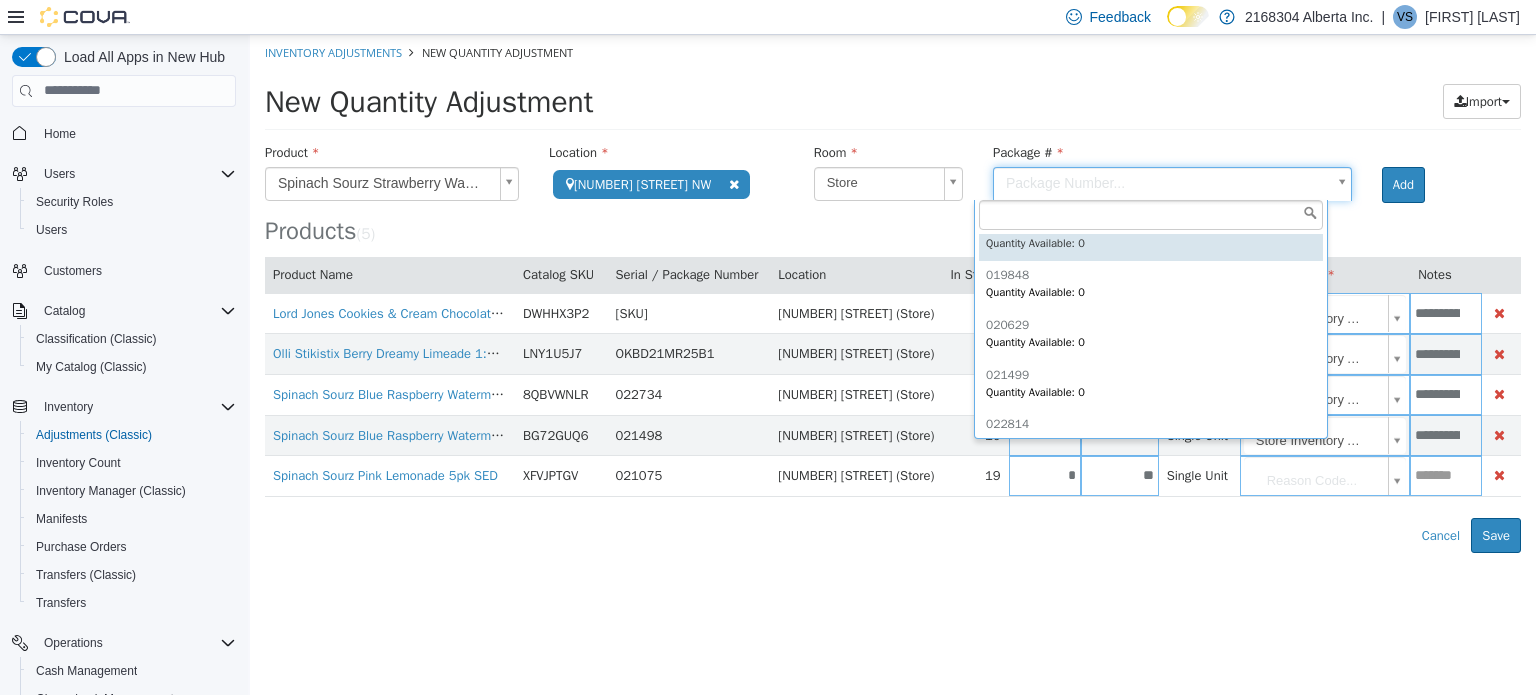 scroll, scrollTop: 98, scrollLeft: 0, axis: vertical 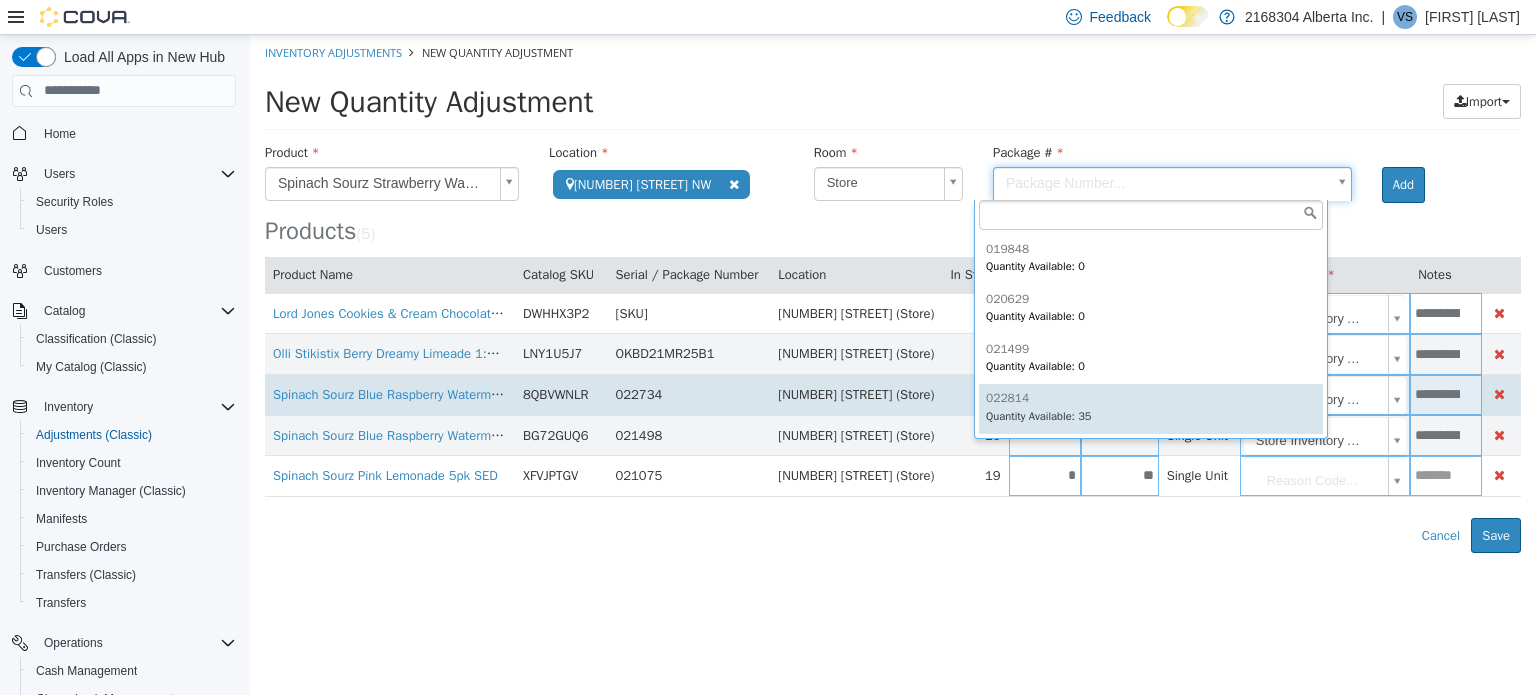 type on "******" 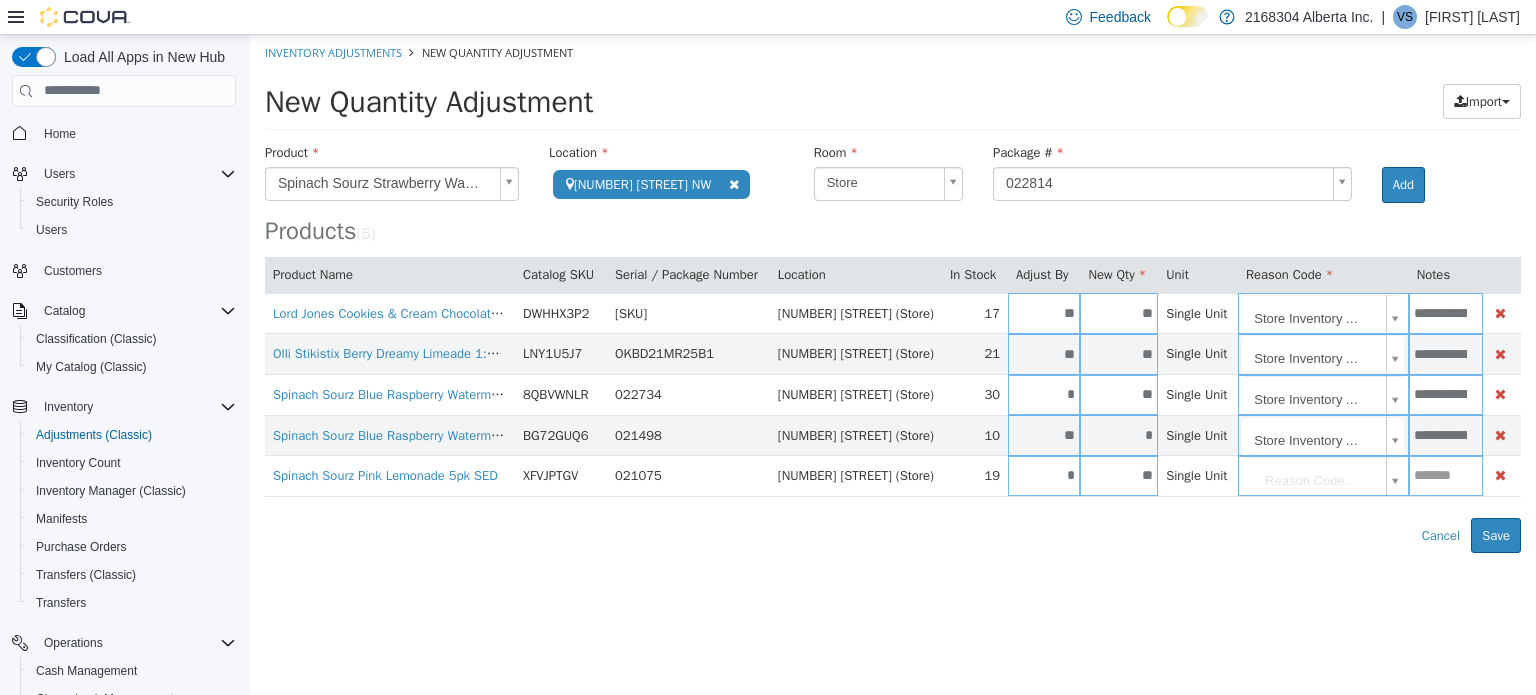 click at bounding box center [1404, 154] 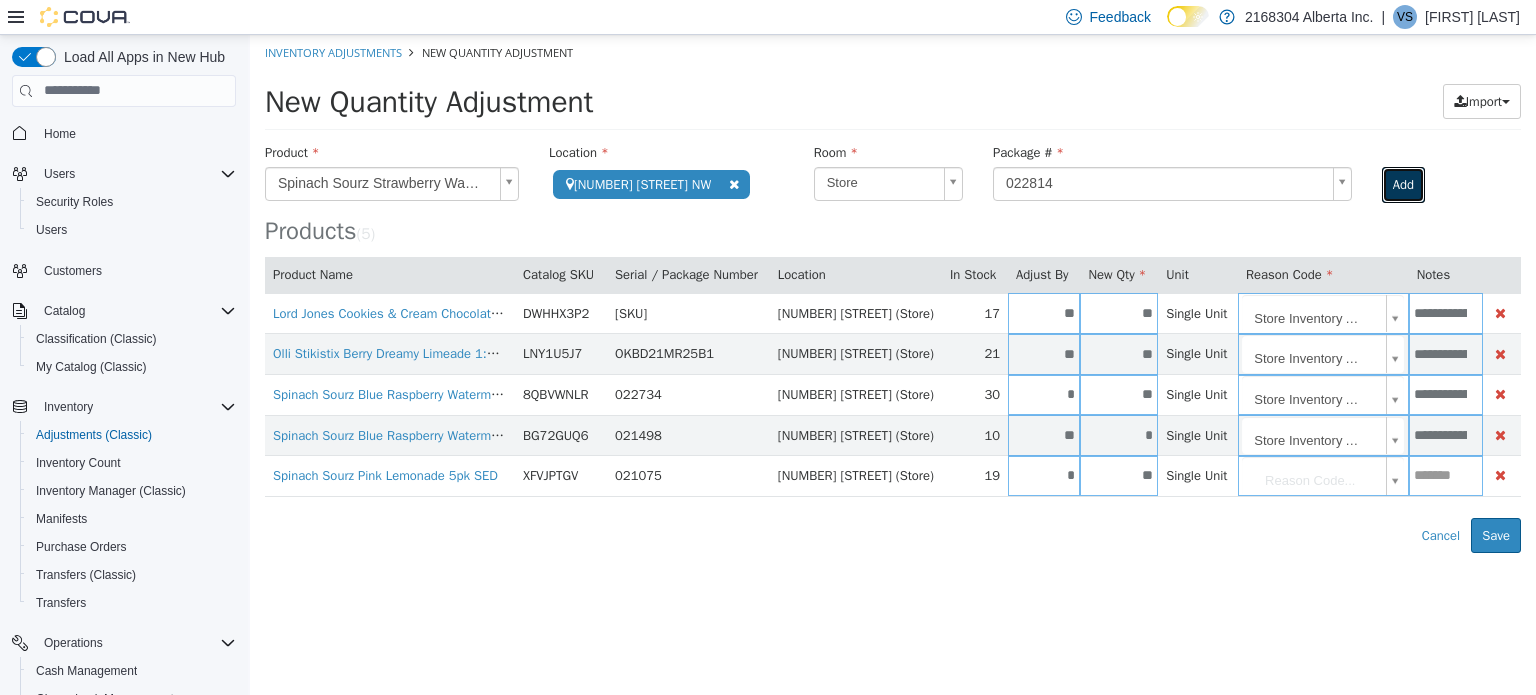 click on "Add" at bounding box center (1403, 184) 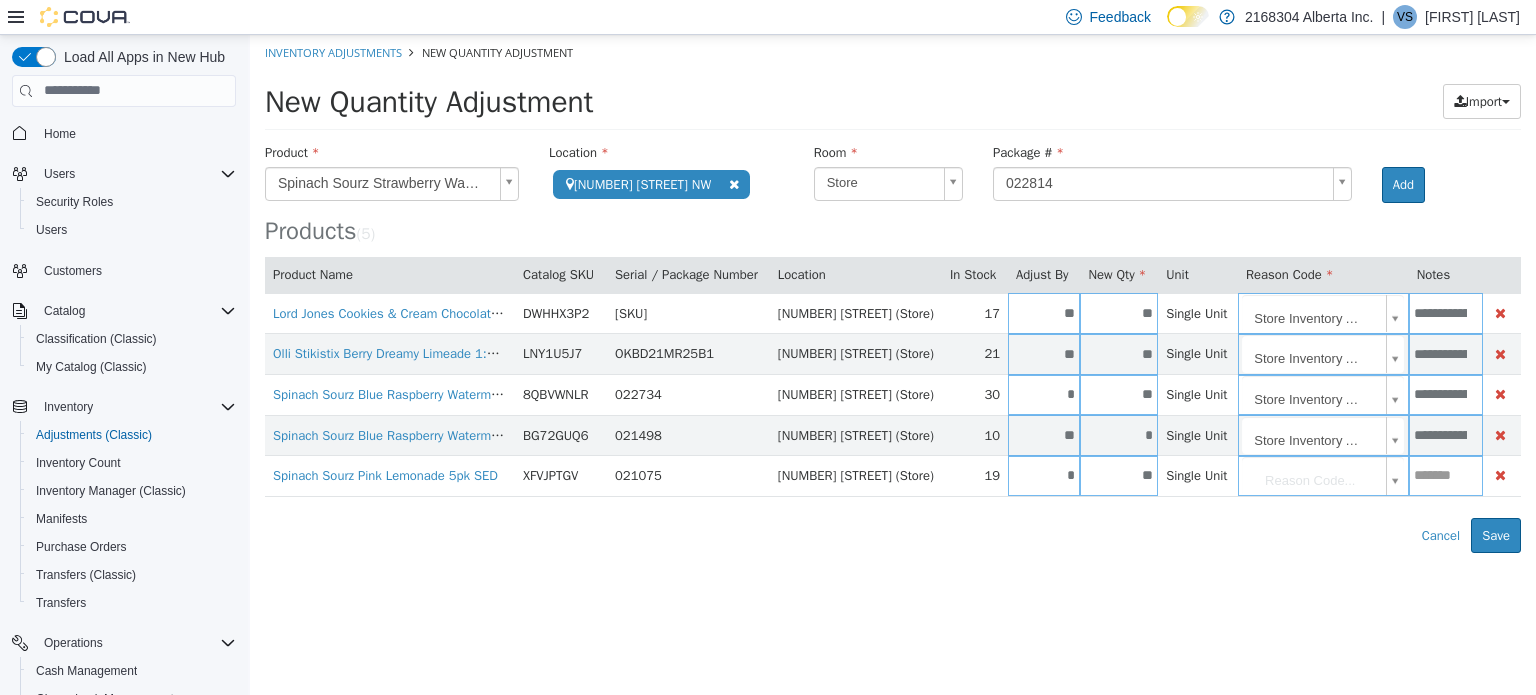 type 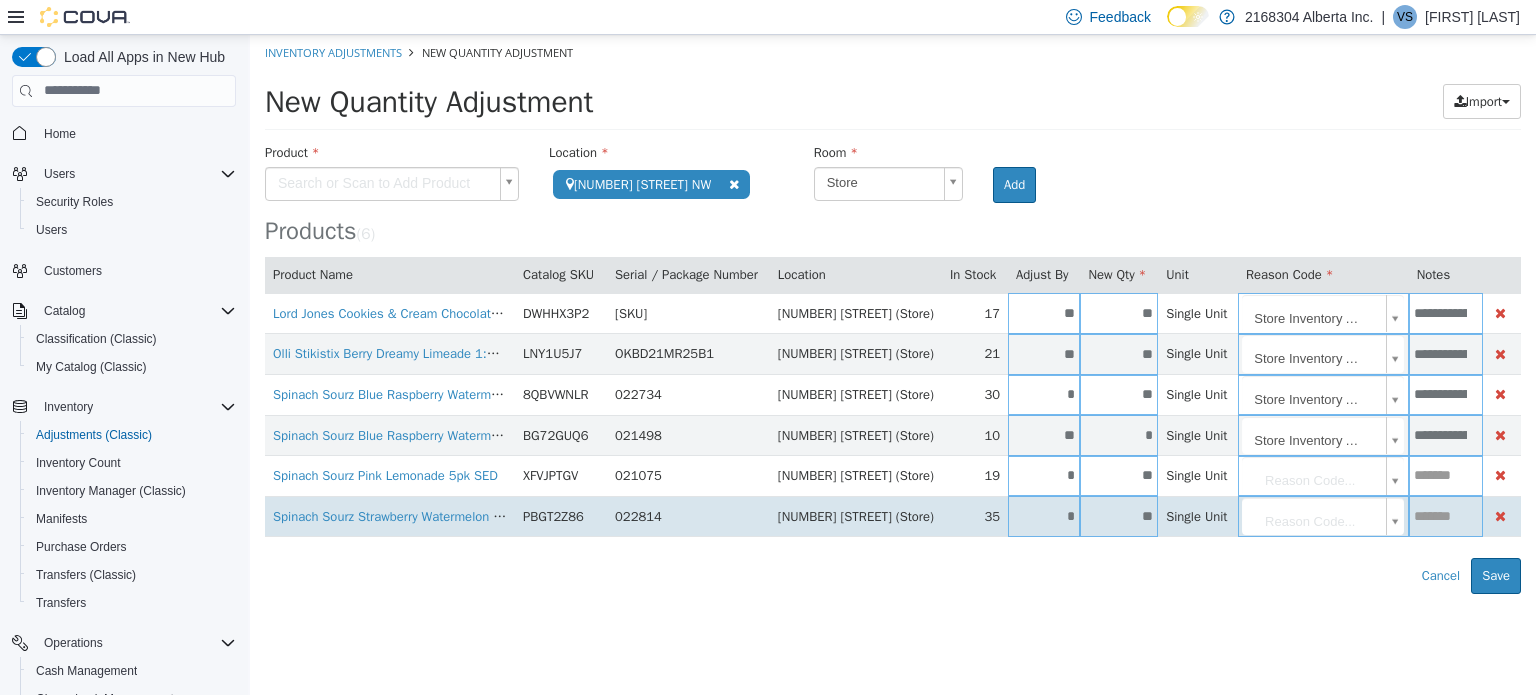 click on "*" at bounding box center (1044, 515) 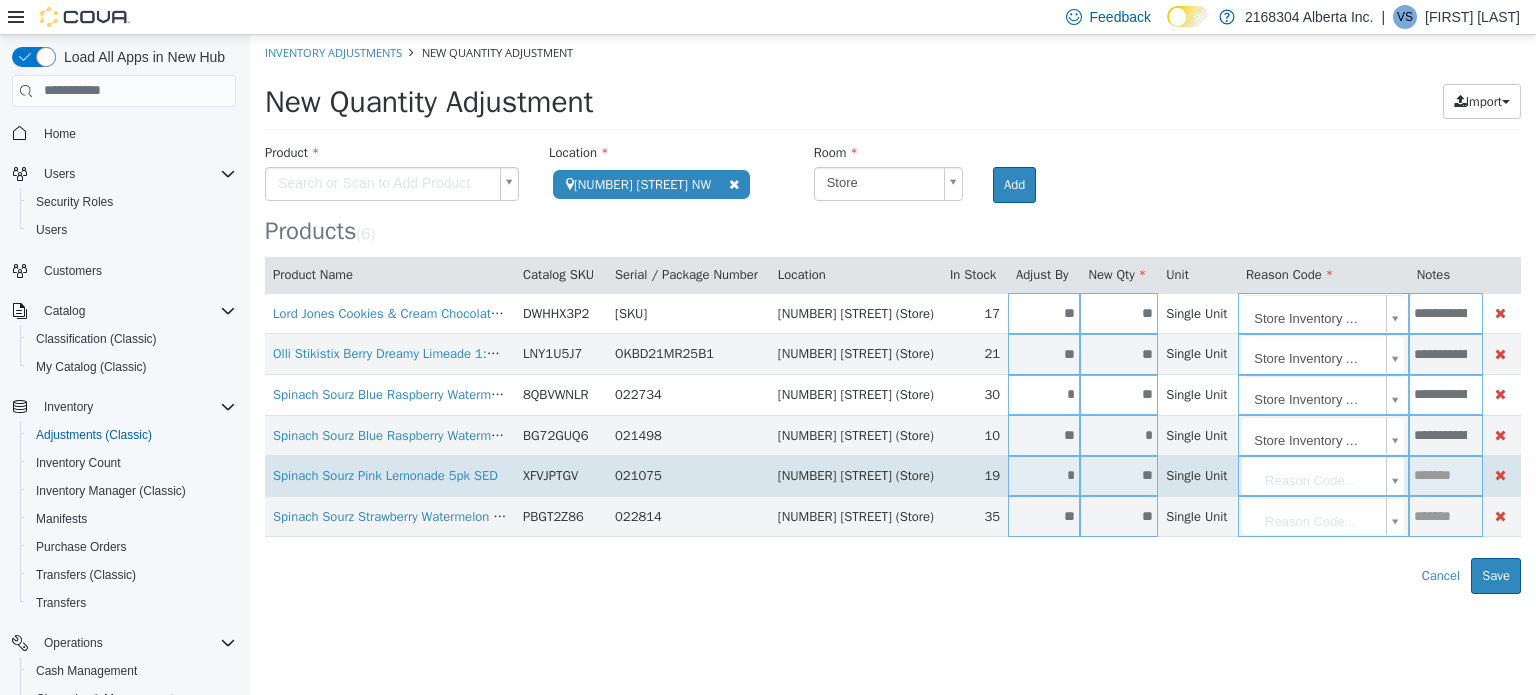 type on "**" 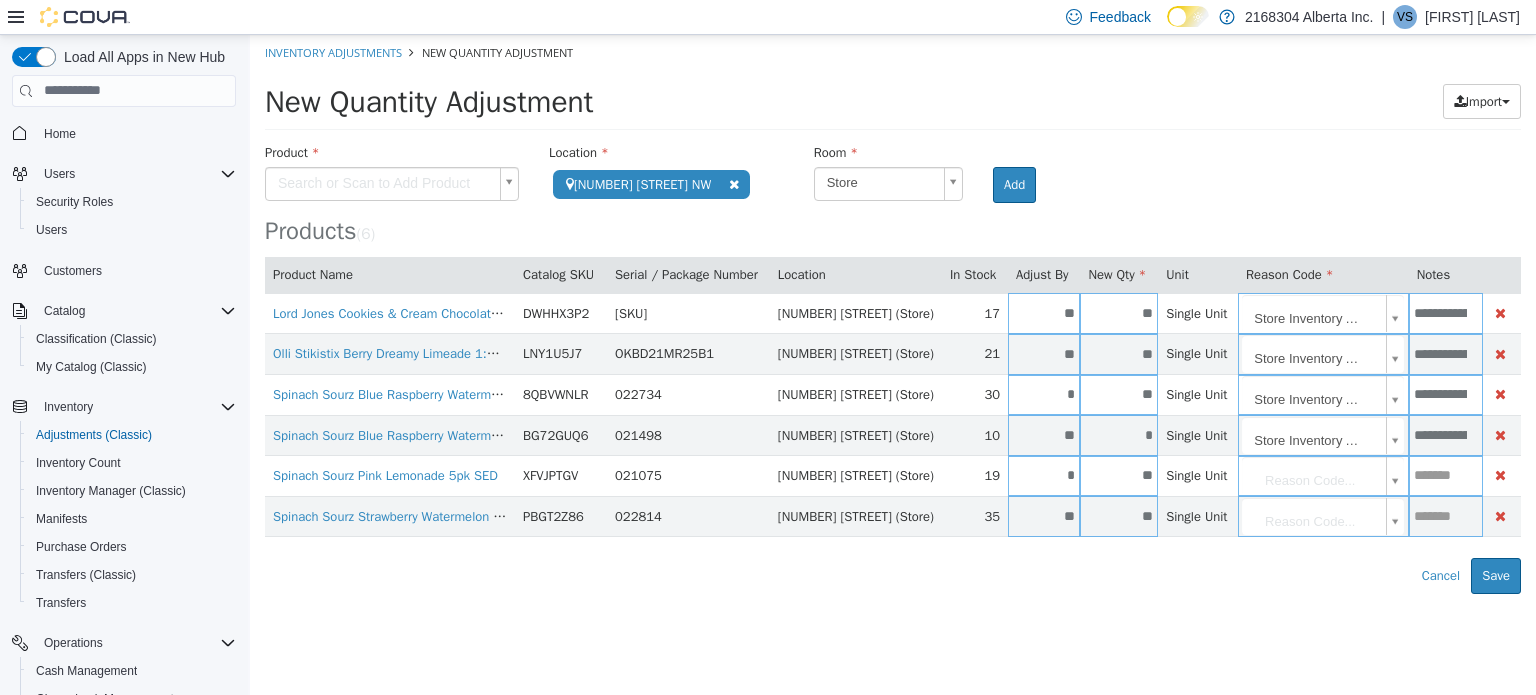 type on "*" 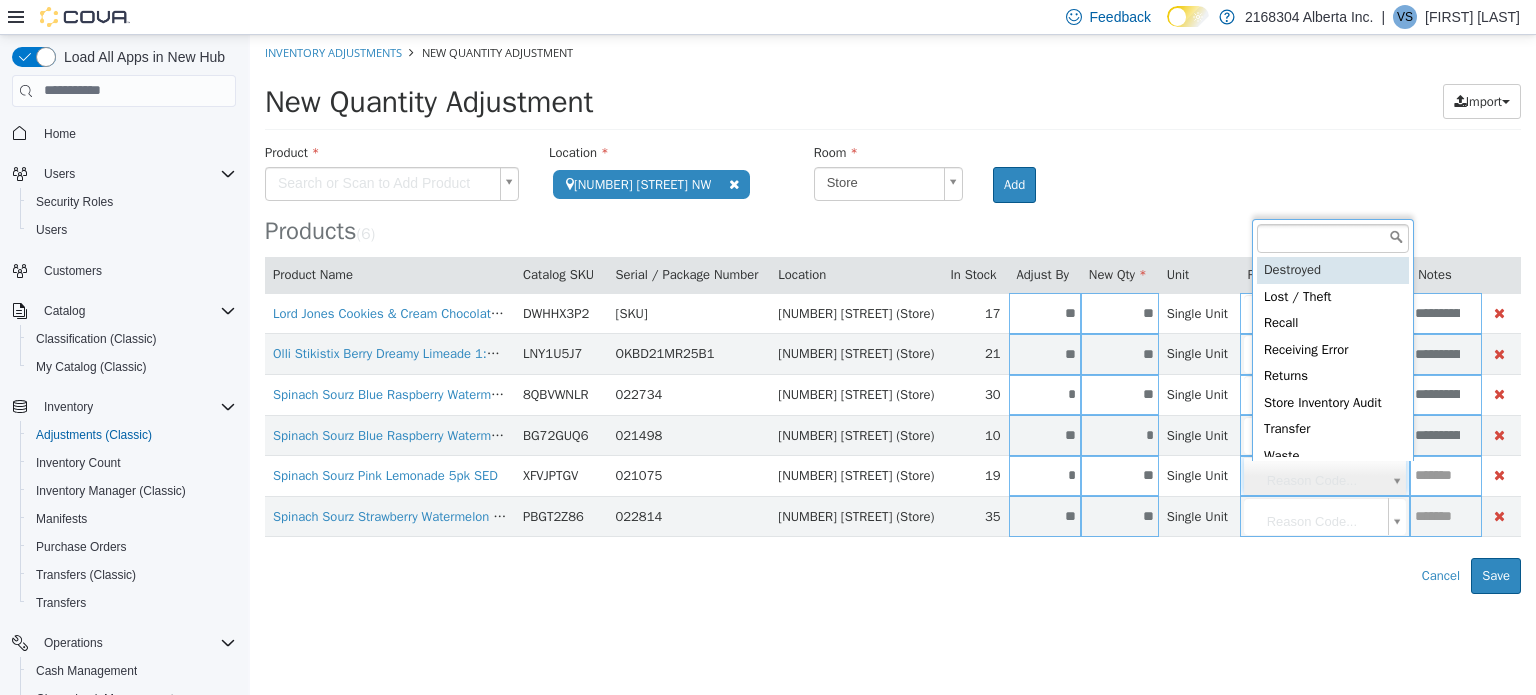 click on "**********" at bounding box center (893, 313) 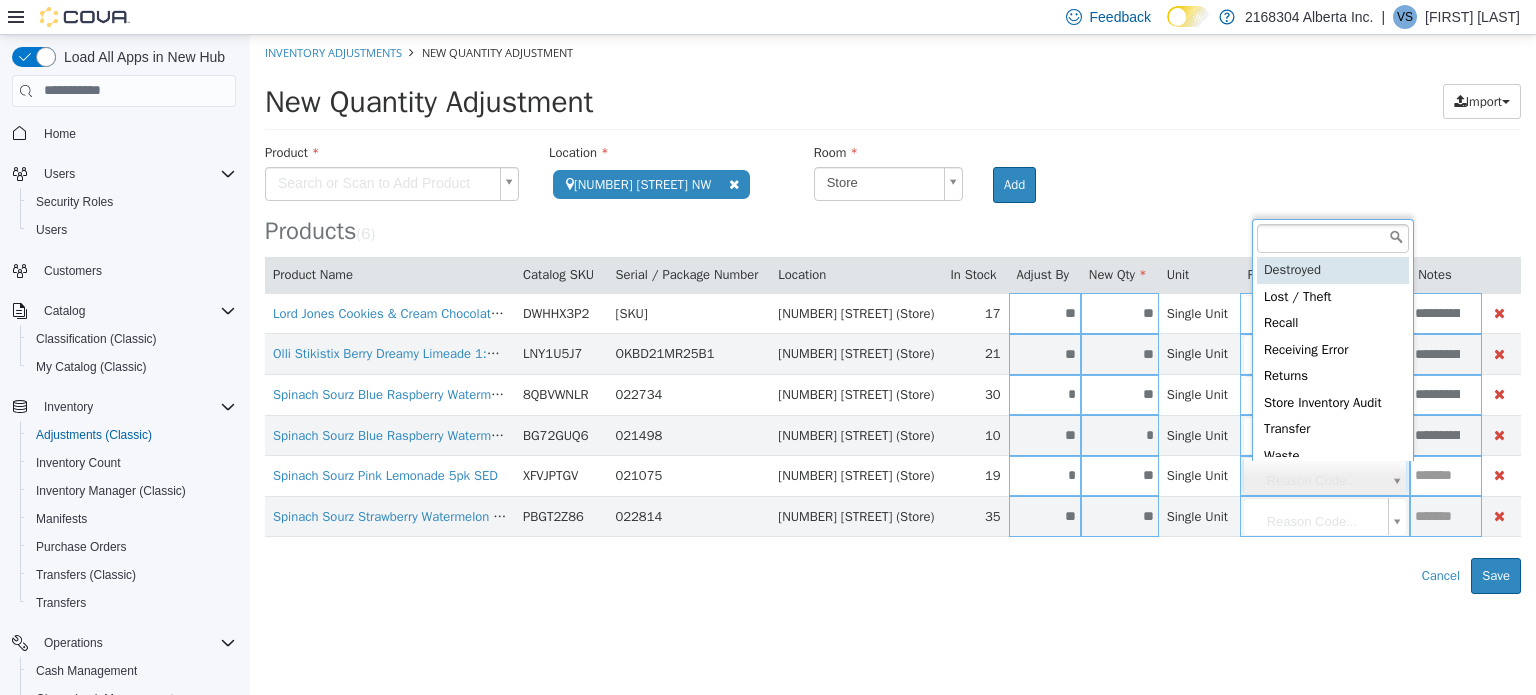 scroll, scrollTop: 4, scrollLeft: 0, axis: vertical 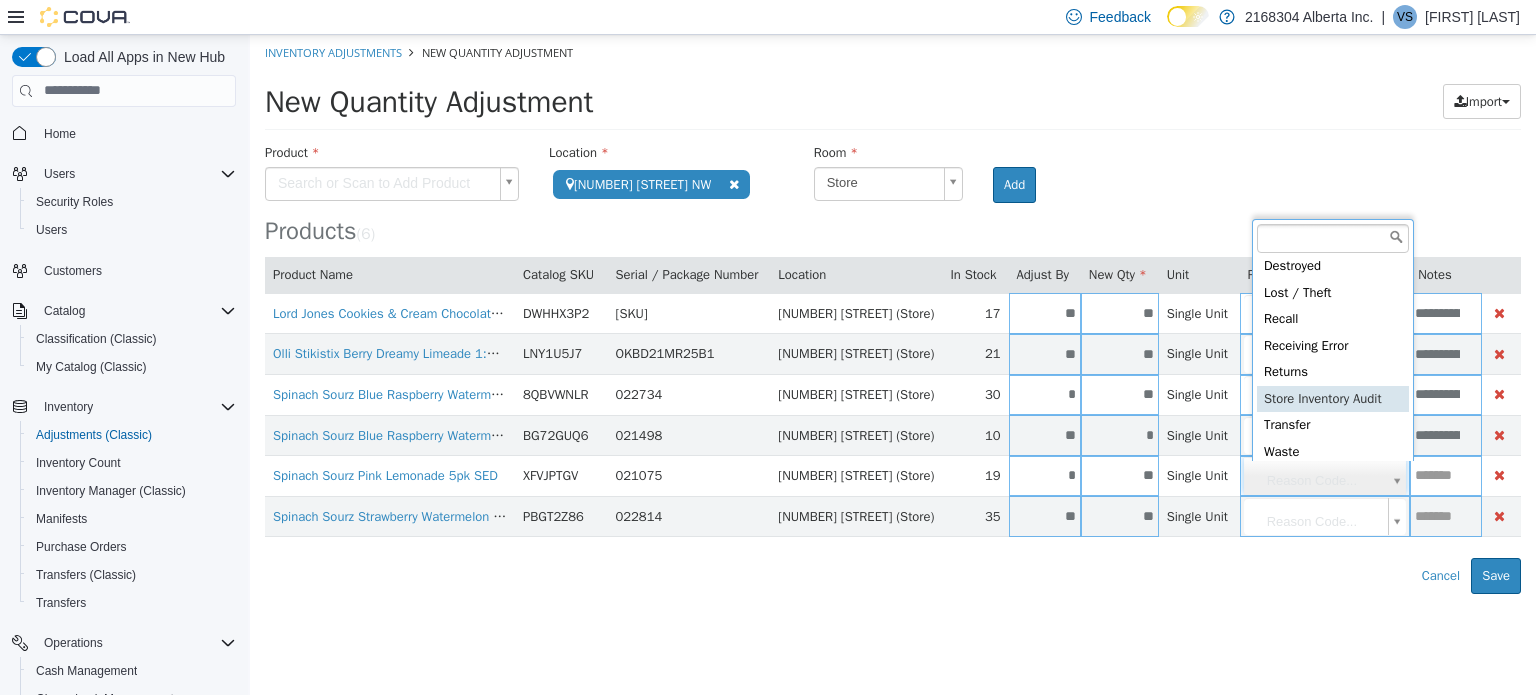 type on "**********" 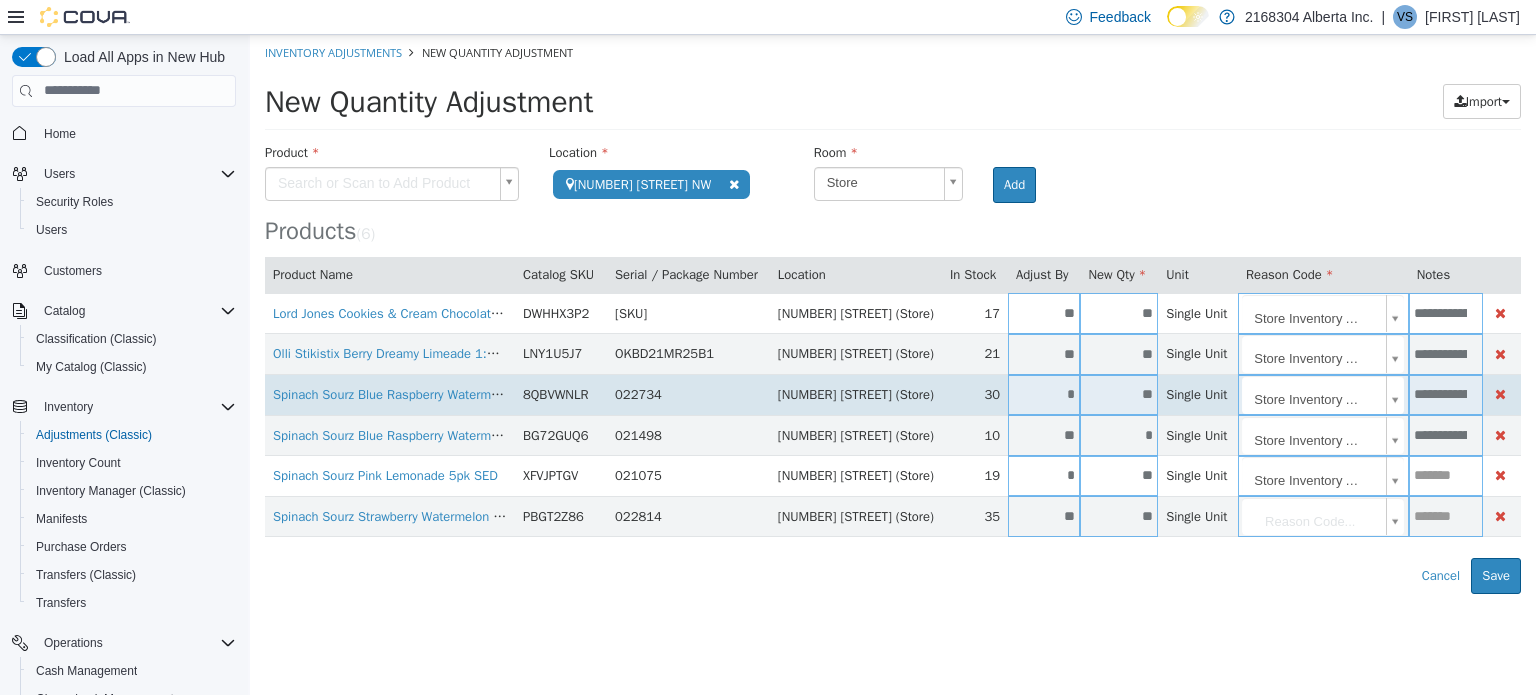 click on "**********" at bounding box center (893, 313) 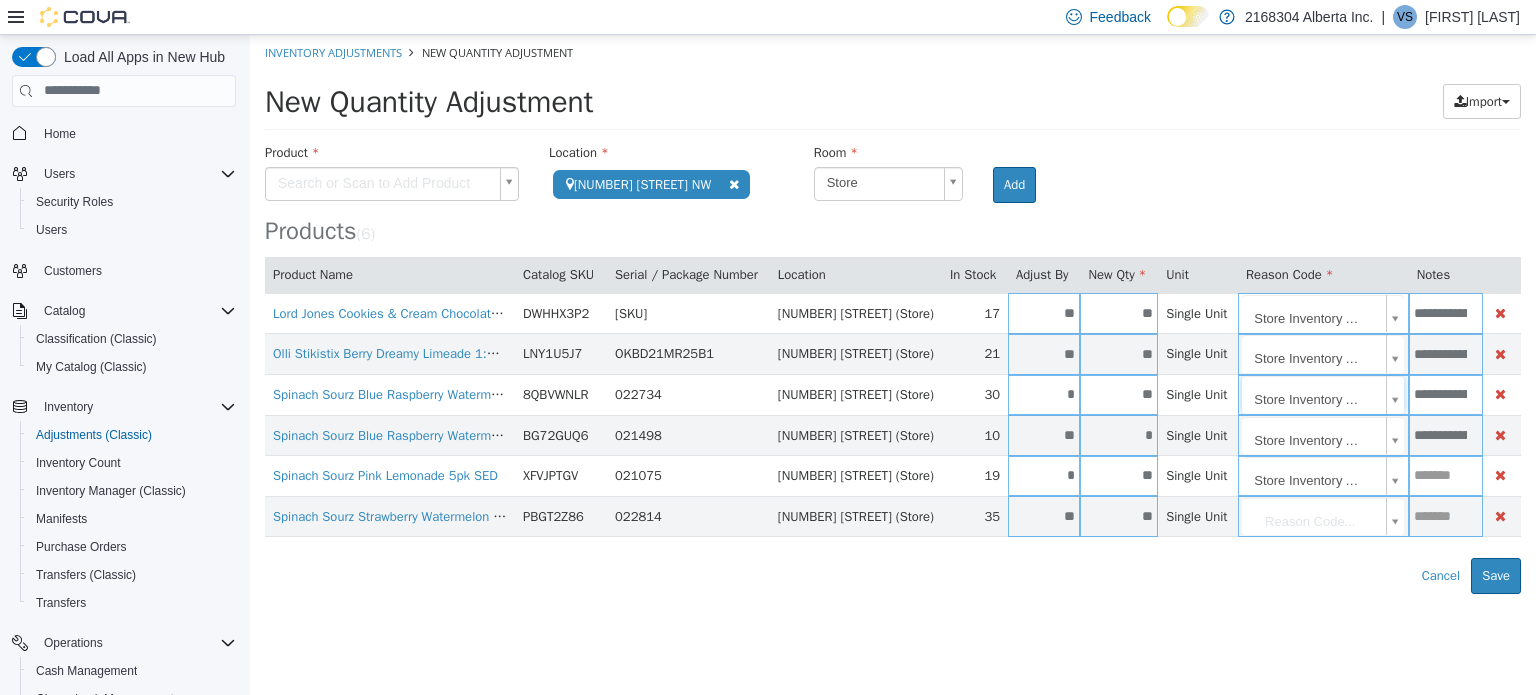 drag, startPoint x: 1104, startPoint y: 674, endPoint x: 1172, endPoint y: 620, distance: 86.833176 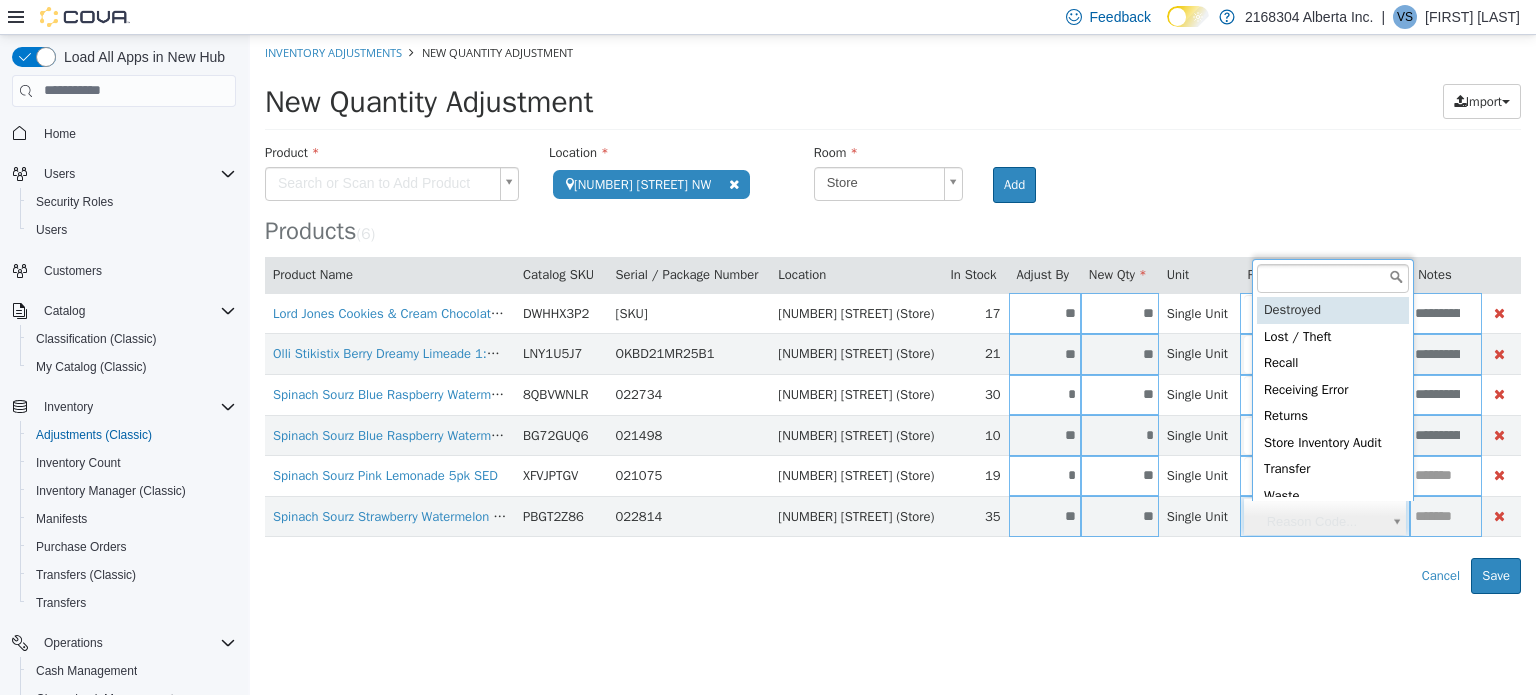 click on "**********" at bounding box center (893, 313) 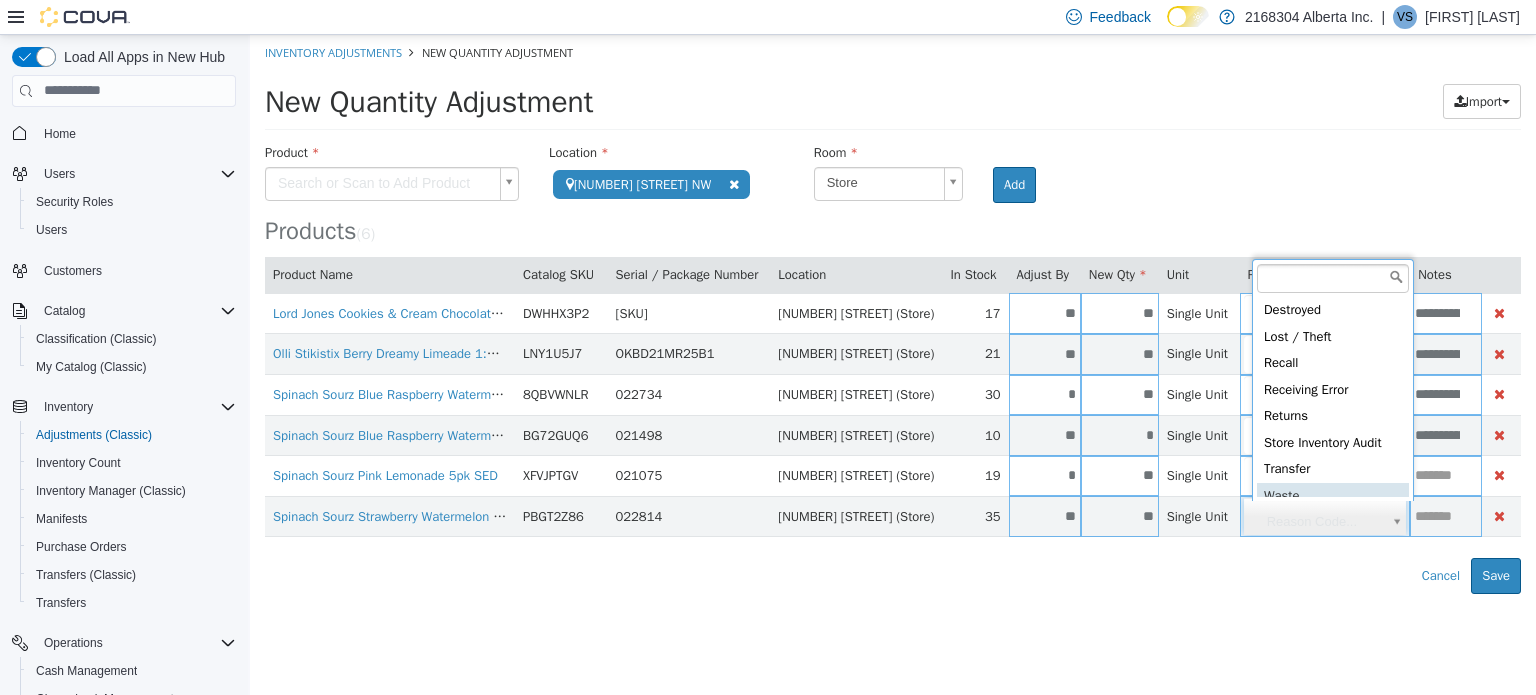 scroll, scrollTop: 4, scrollLeft: 0, axis: vertical 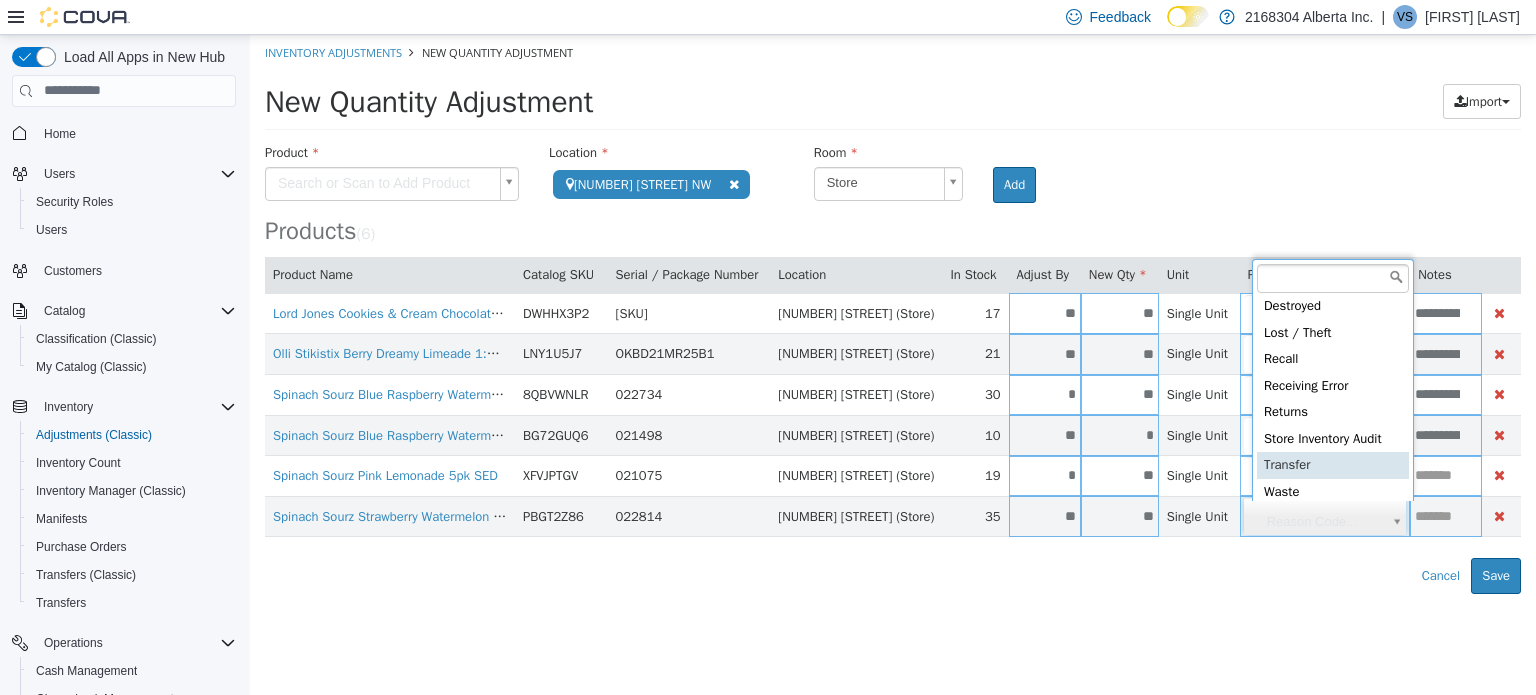 type on "**********" 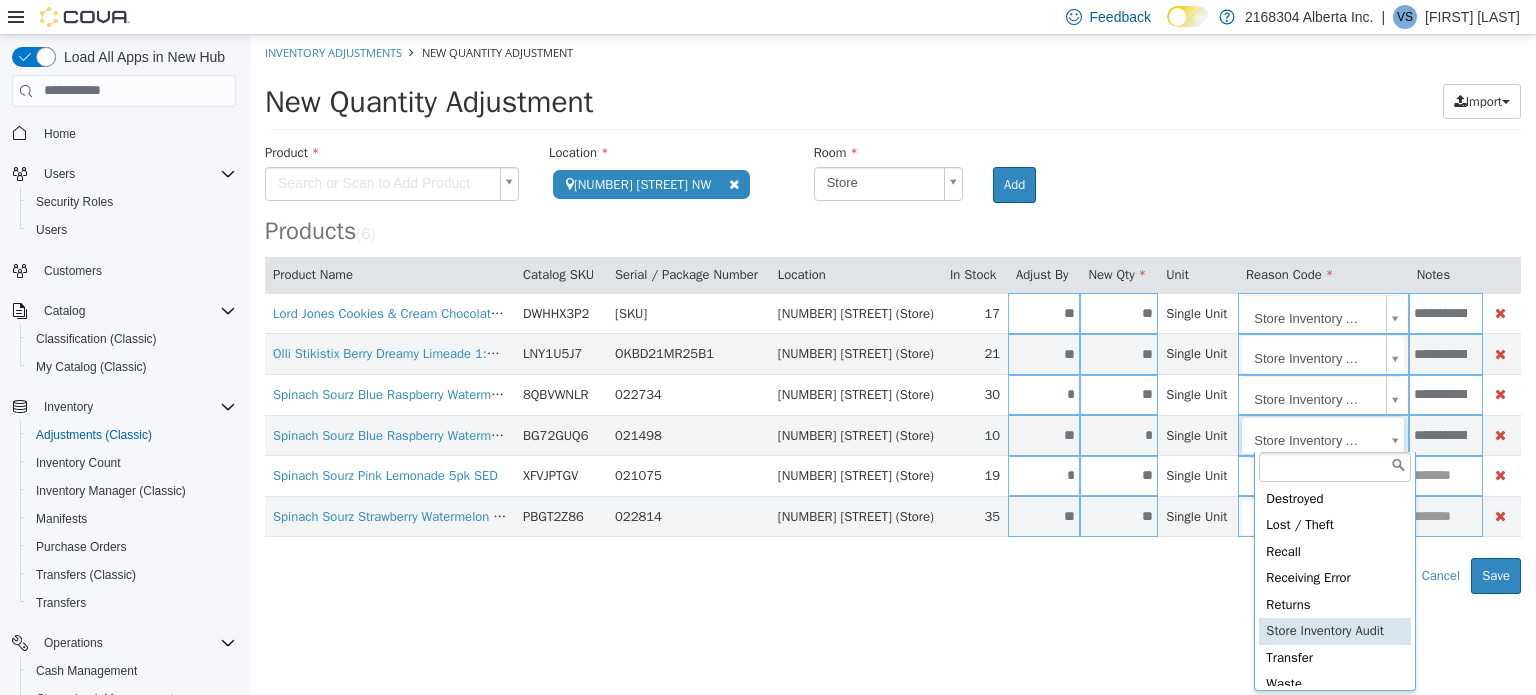 click on "**********" at bounding box center [893, 313] 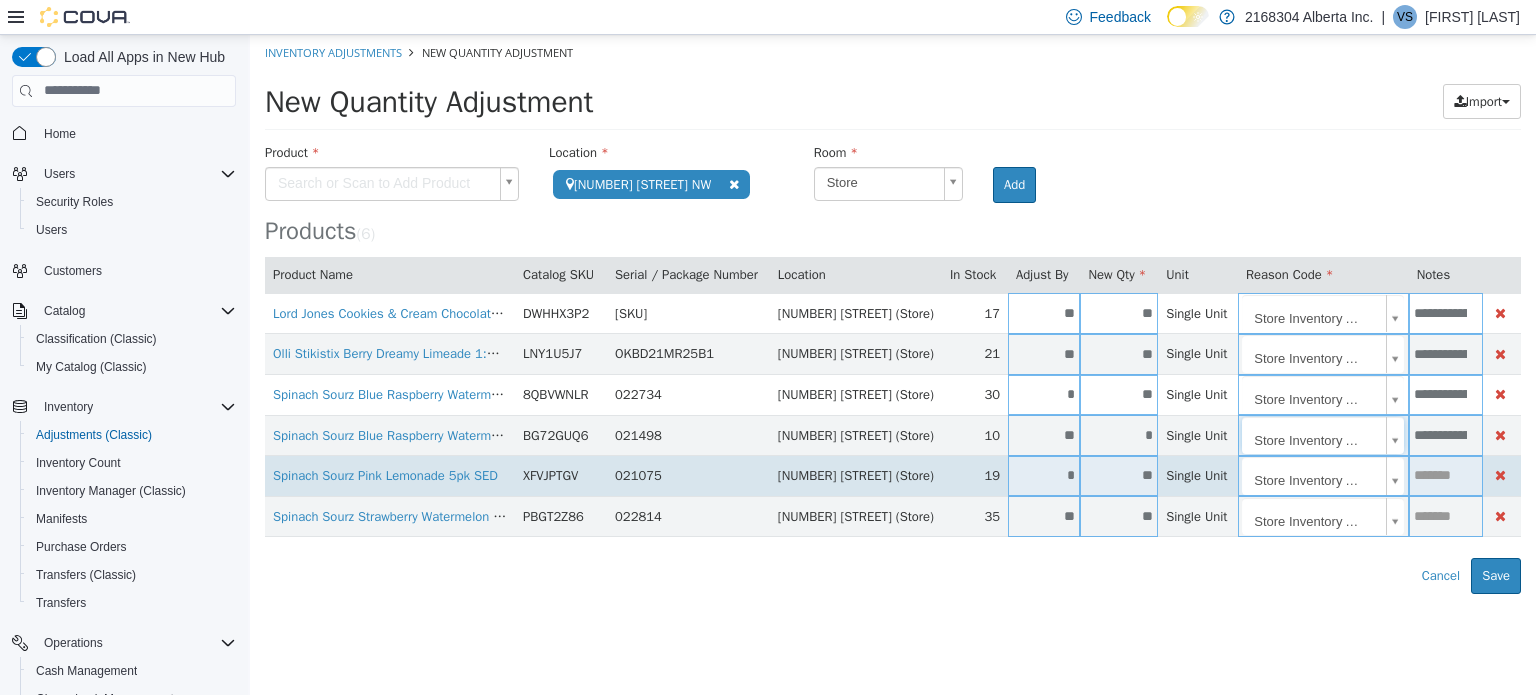click at bounding box center (1446, 474) 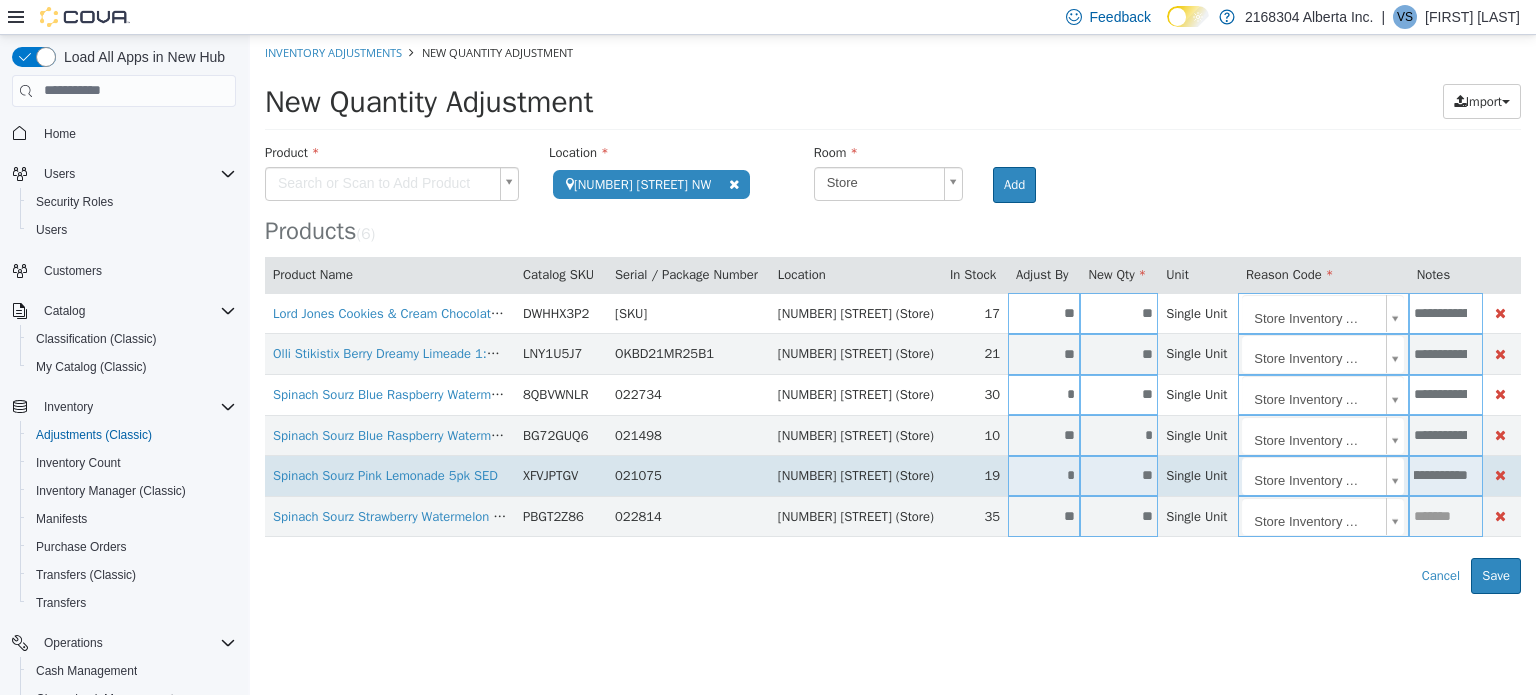 scroll, scrollTop: 0, scrollLeft: 176, axis: horizontal 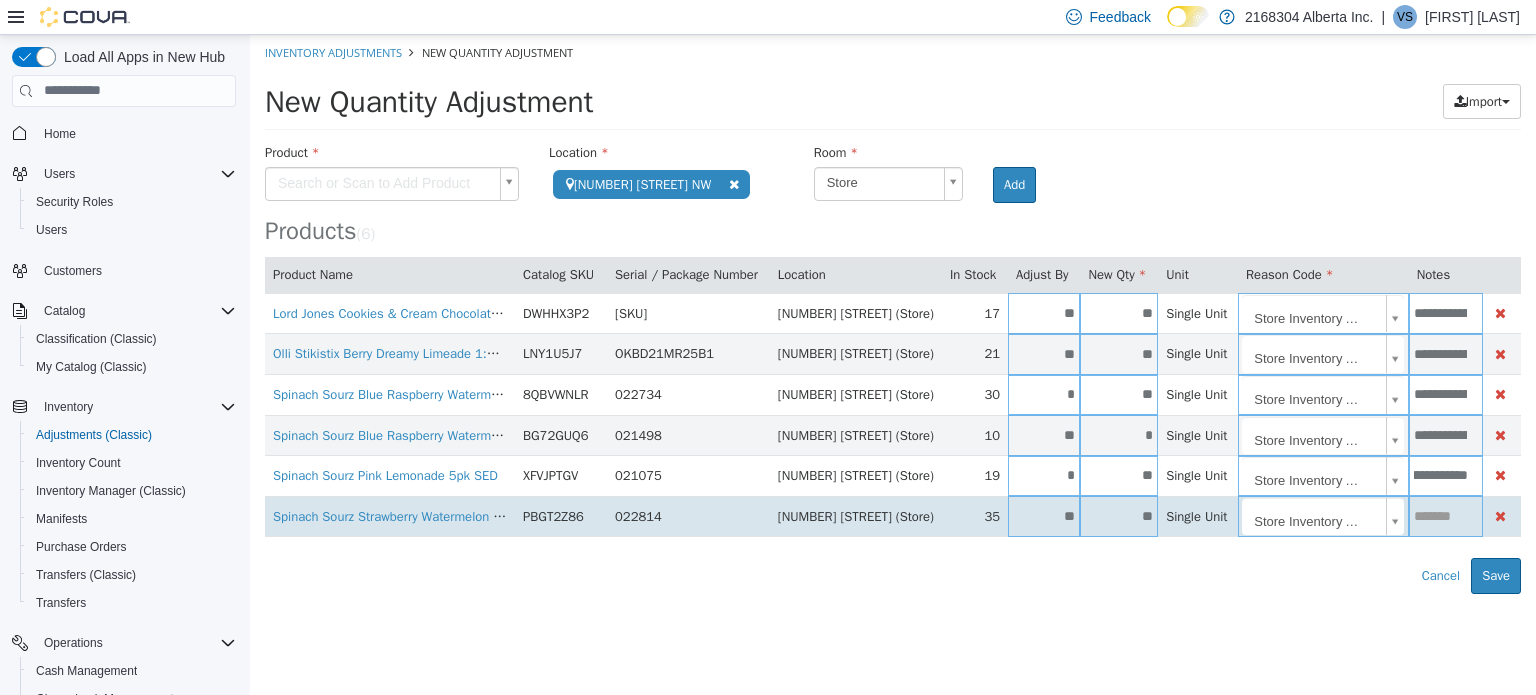 type on "**********" 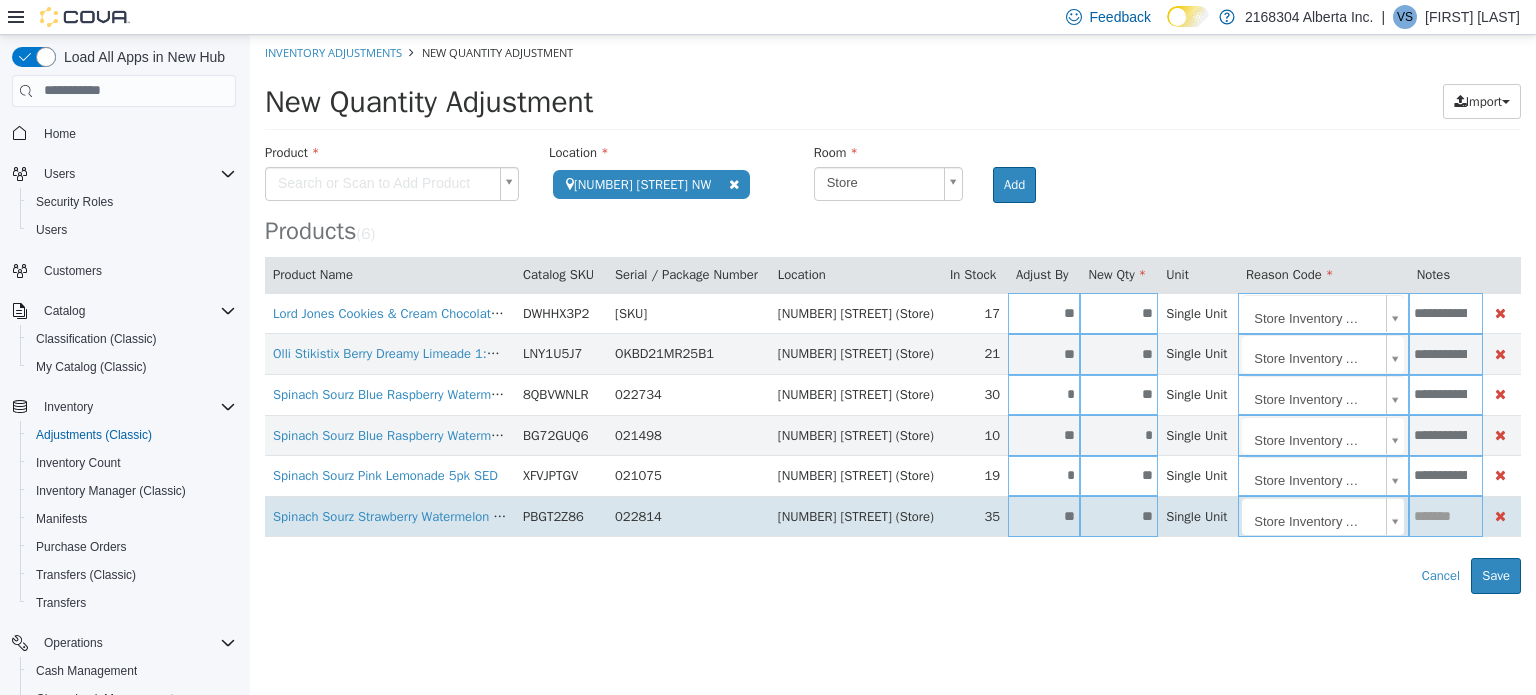 click at bounding box center [1446, 515] 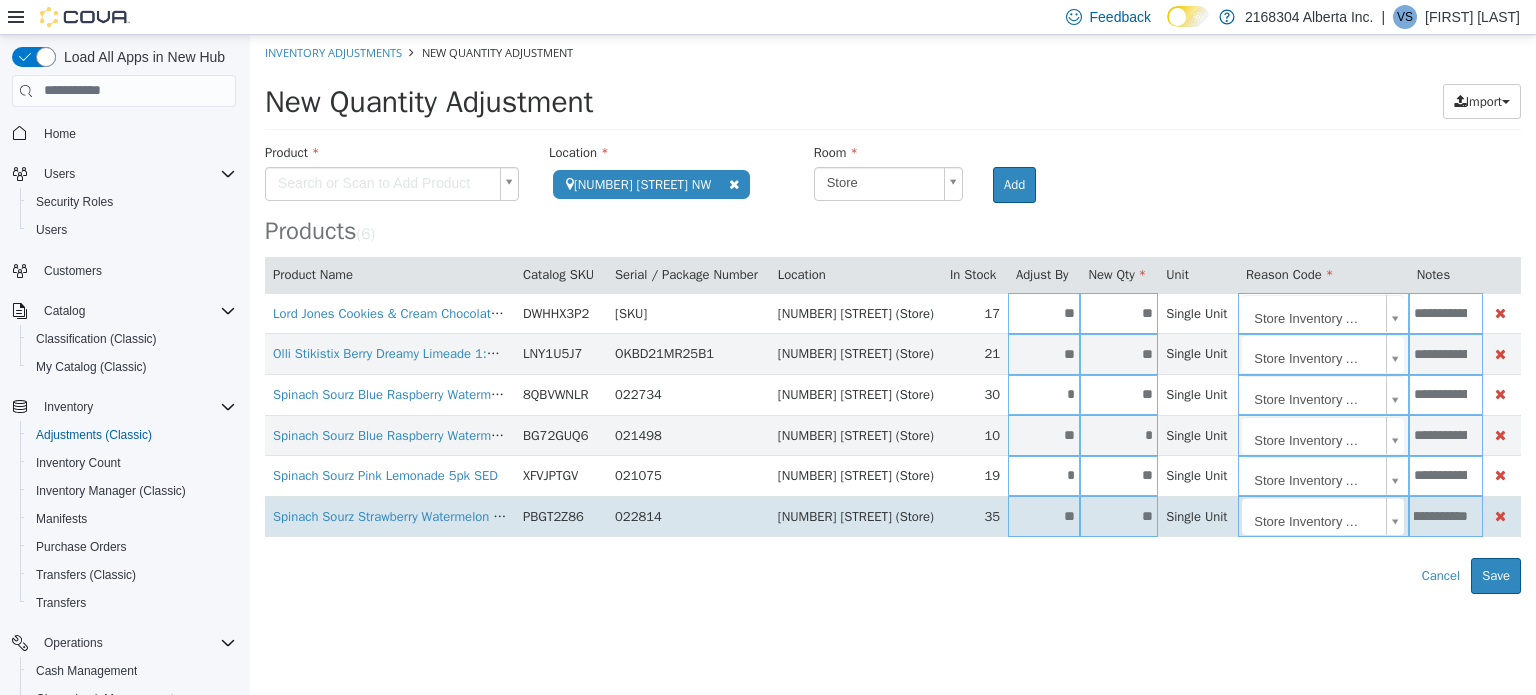 scroll, scrollTop: 0, scrollLeft: 132, axis: horizontal 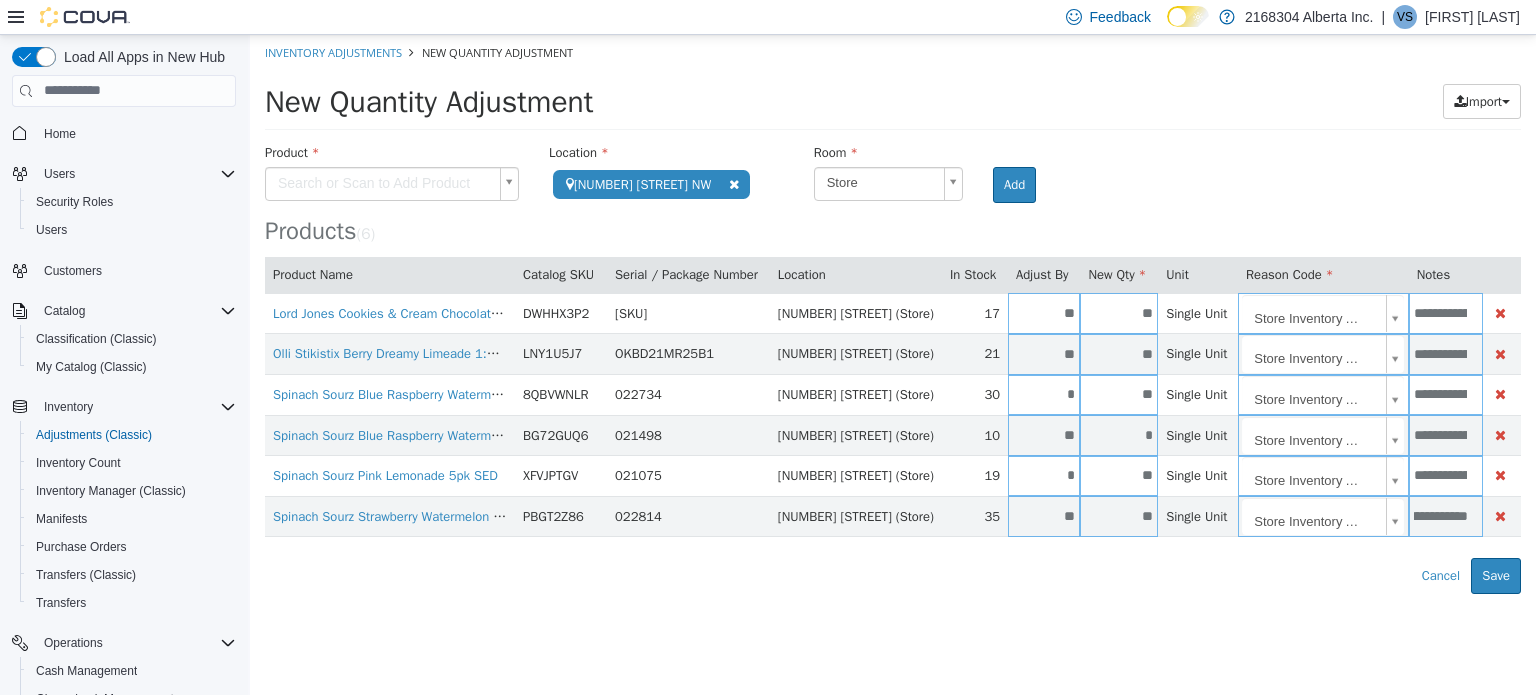 type on "**********" 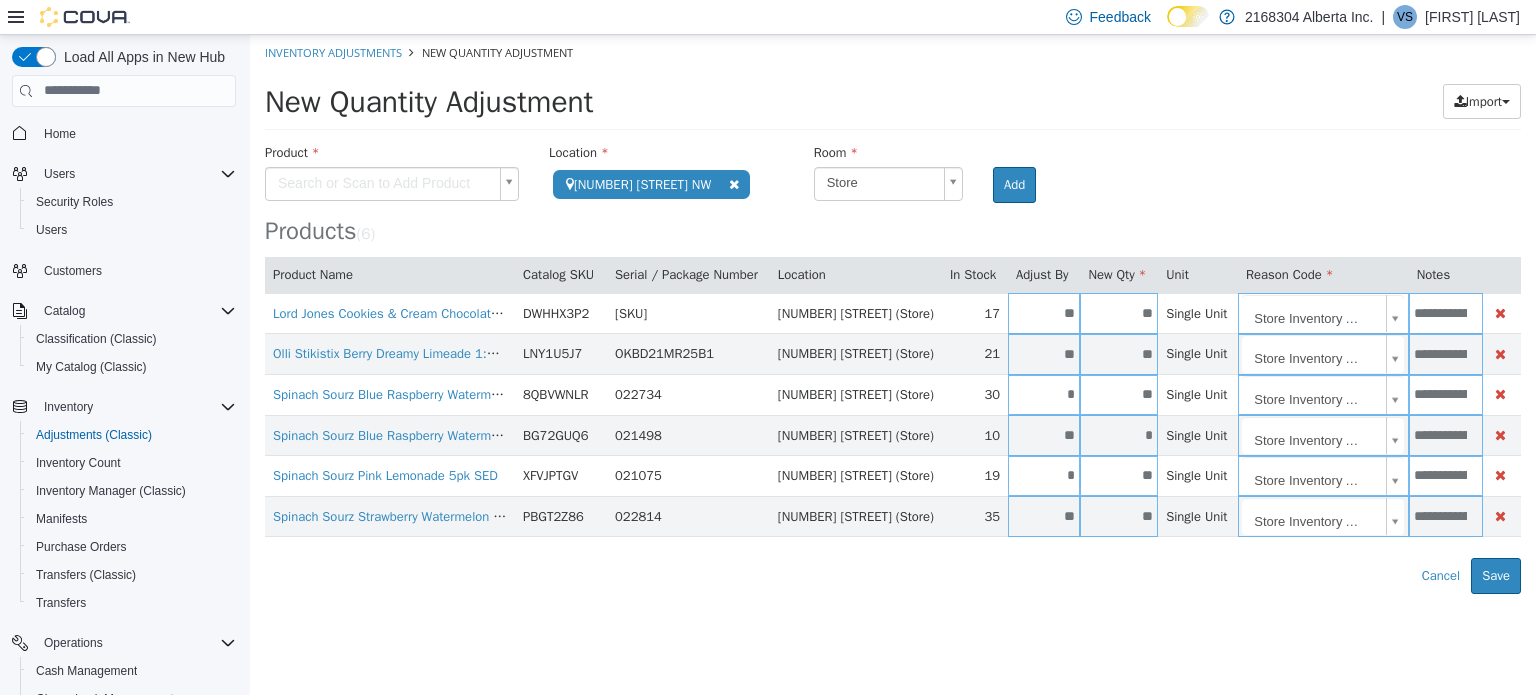 click on "**********" at bounding box center [893, 313] 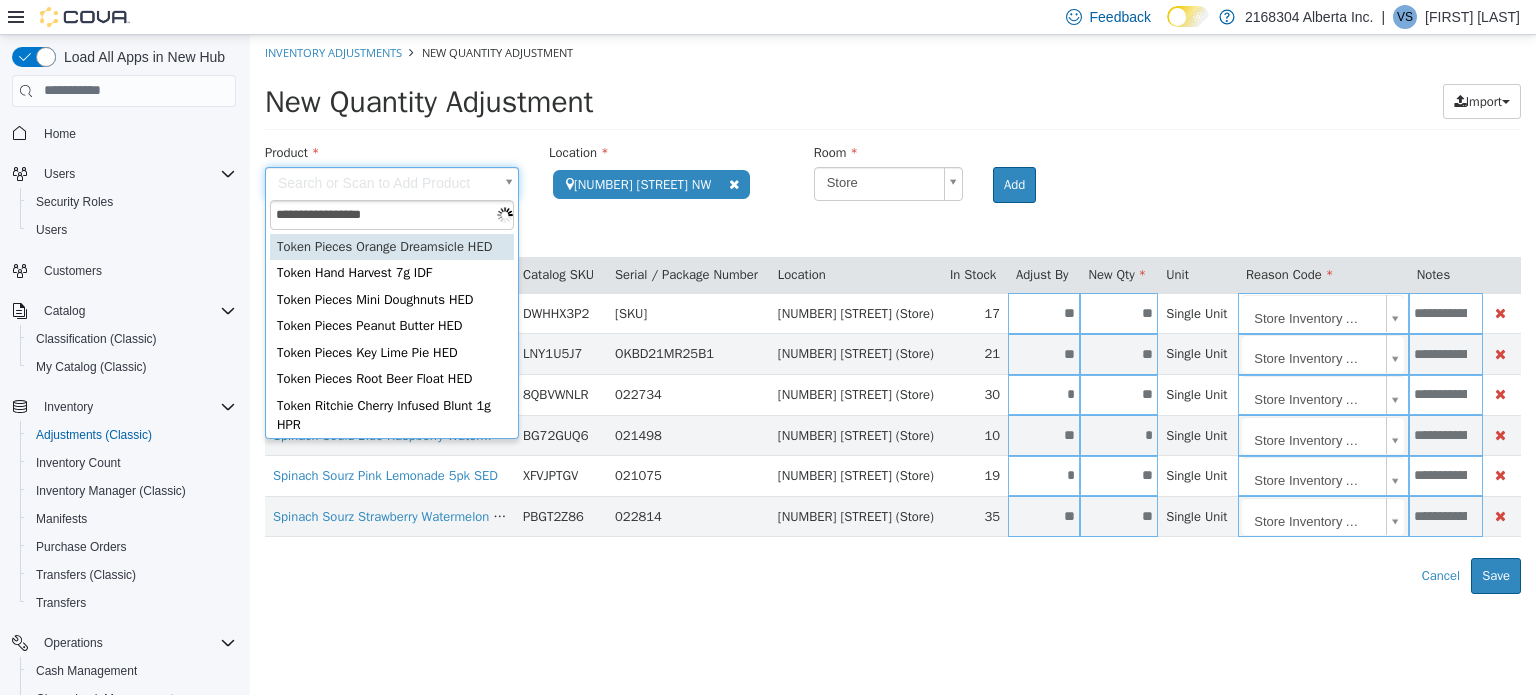 type on "**********" 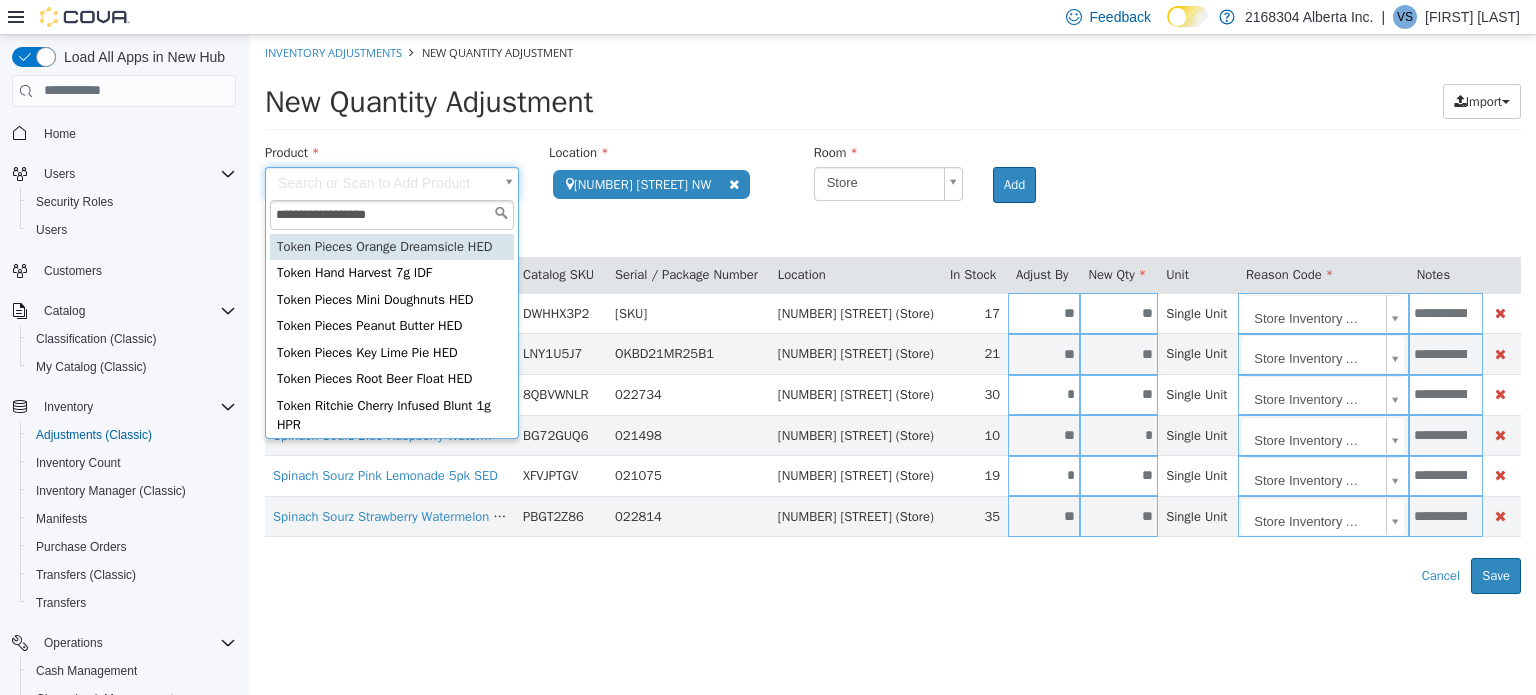 type on "**********" 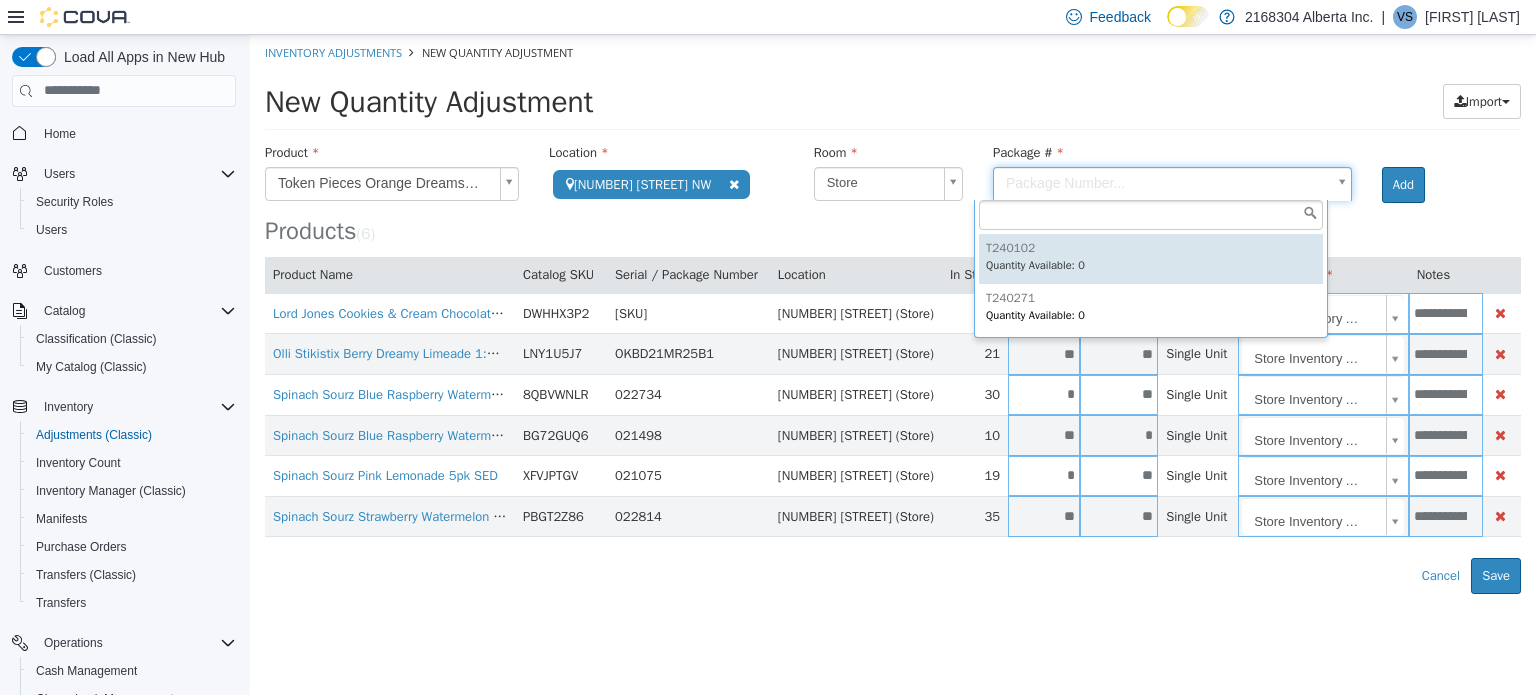 click on "**********" at bounding box center (893, 313) 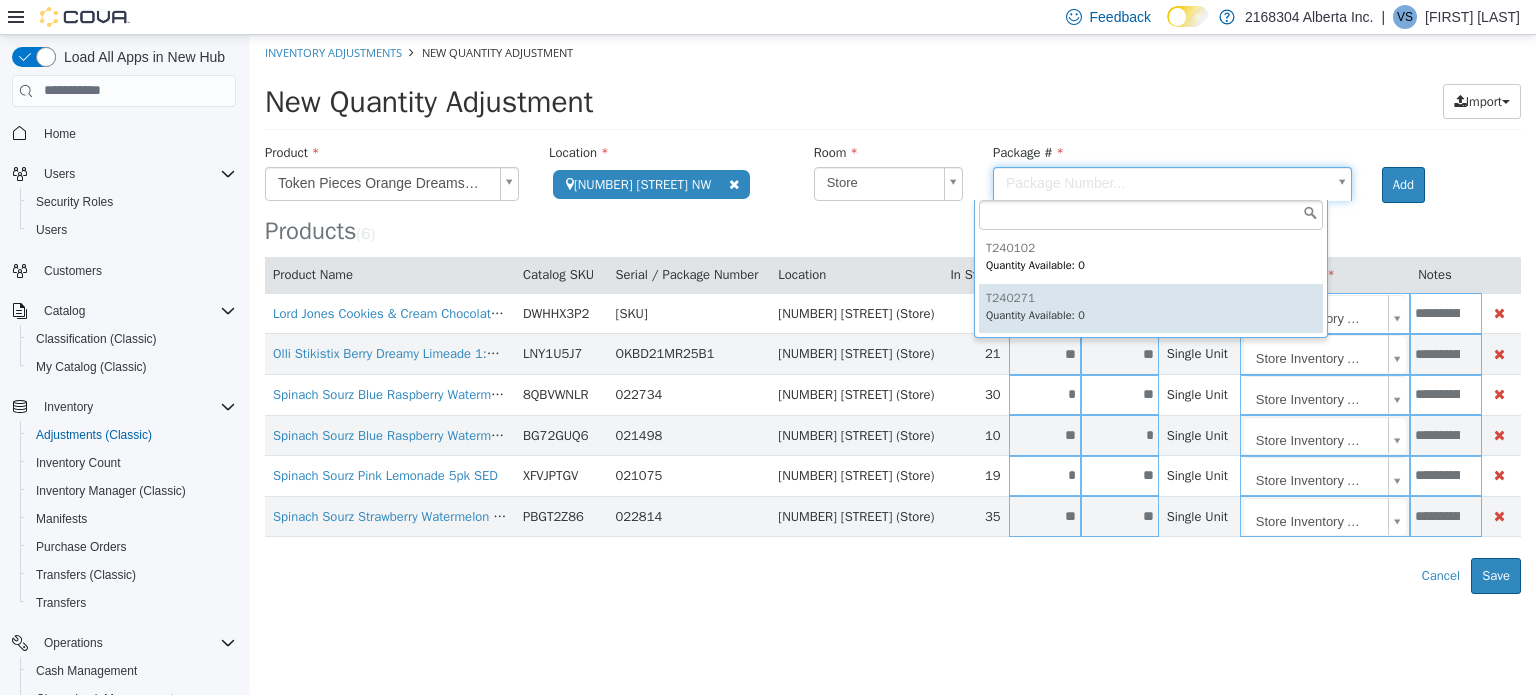 type on "*******" 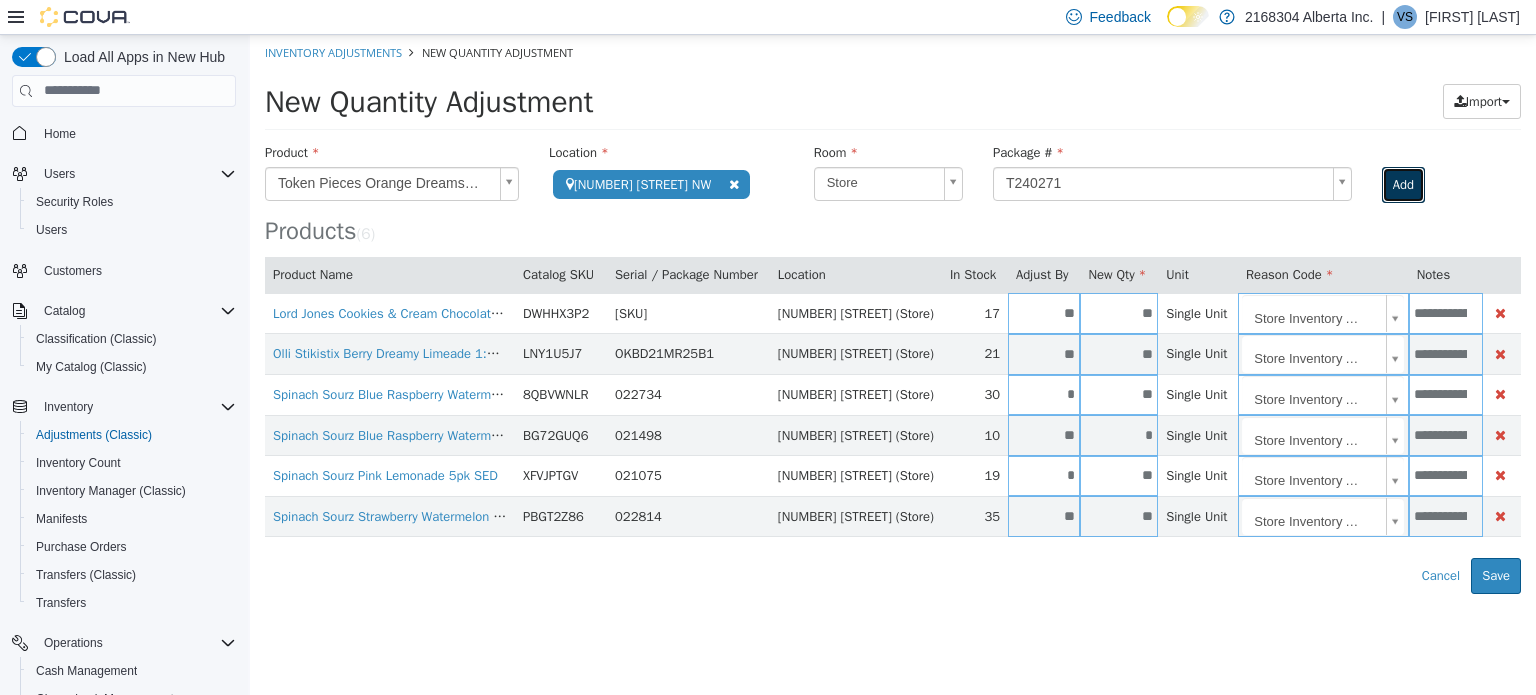 click on "Add" at bounding box center [1403, 184] 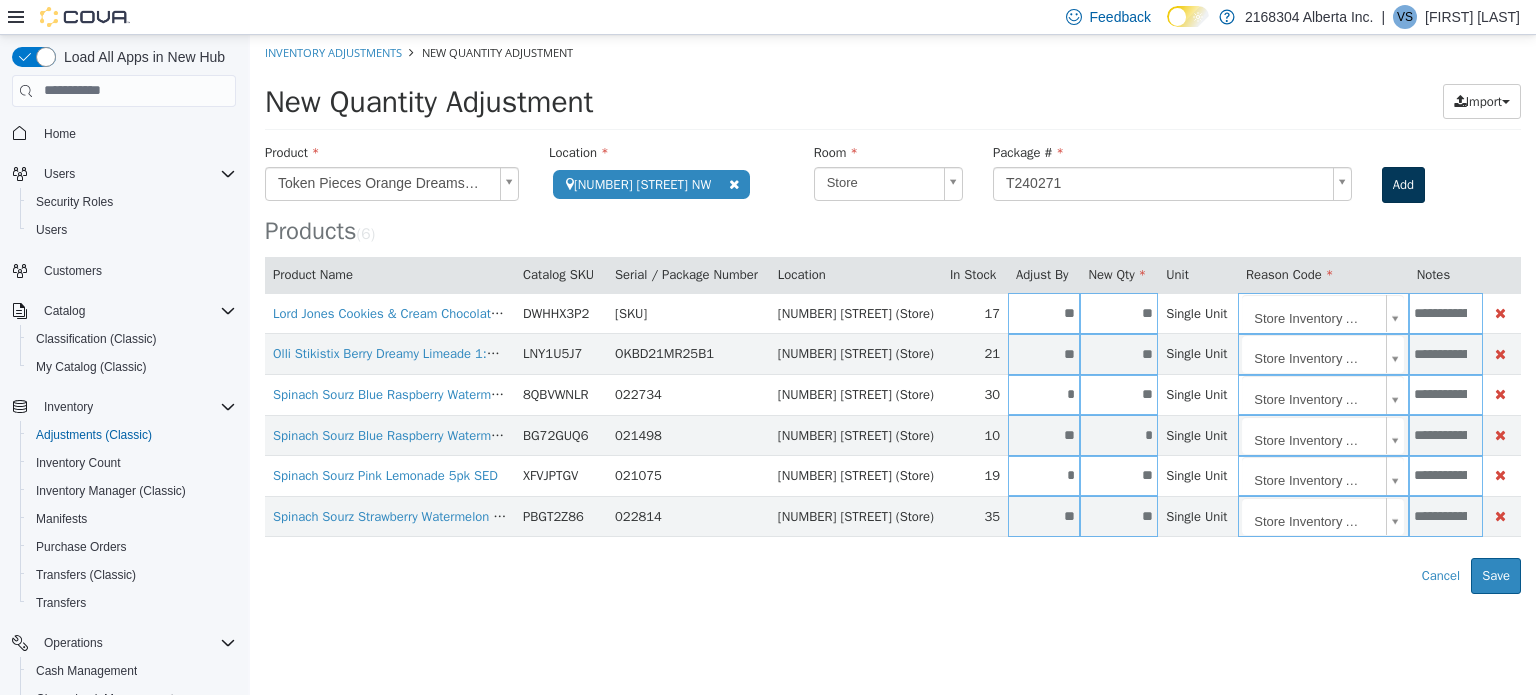 type 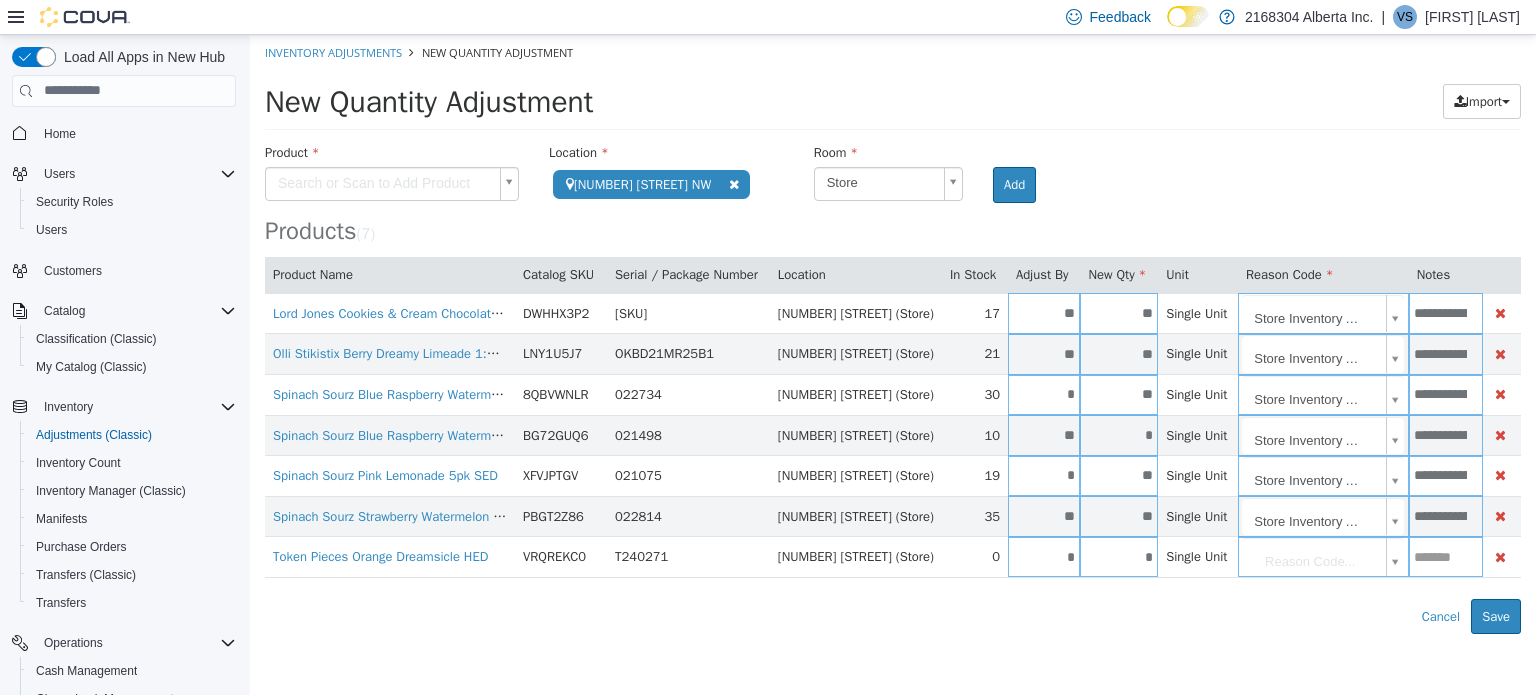 type on "*" 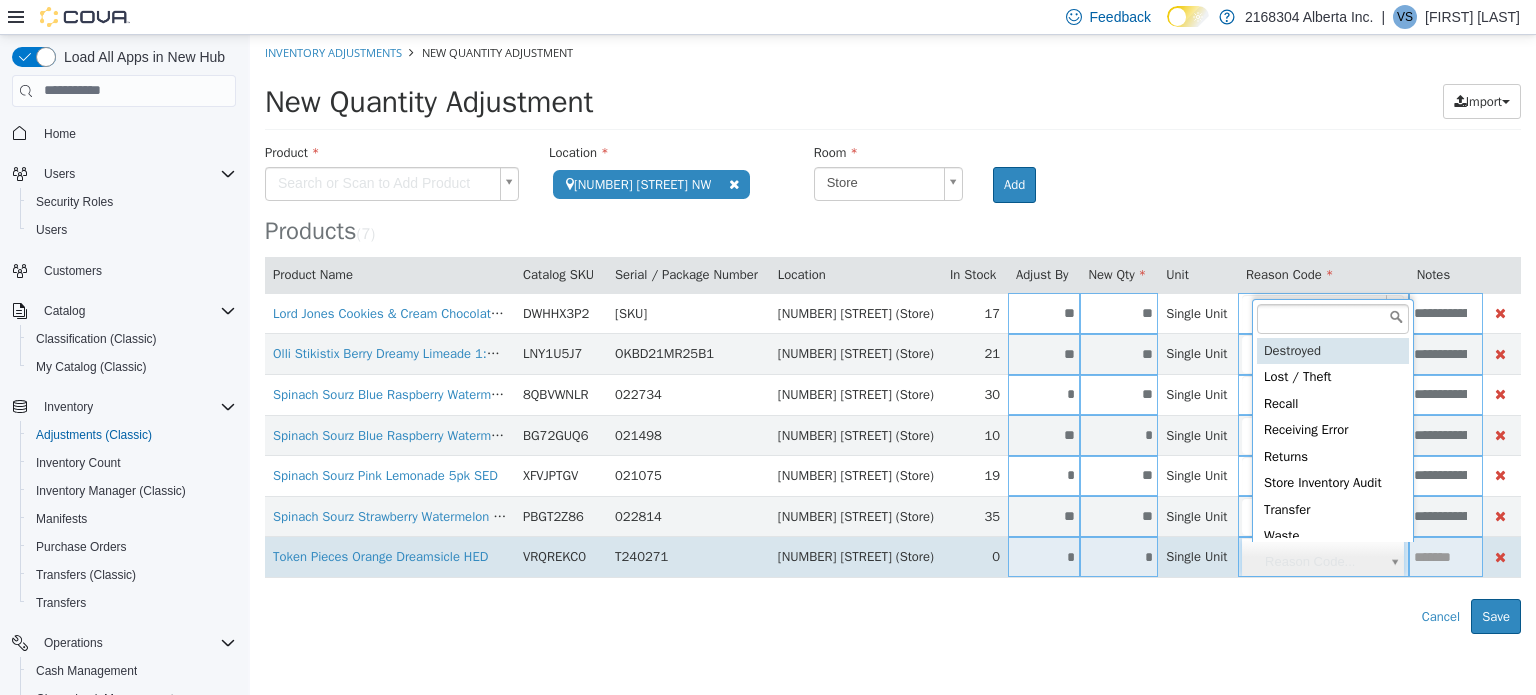 click on "**********" at bounding box center (893, 333) 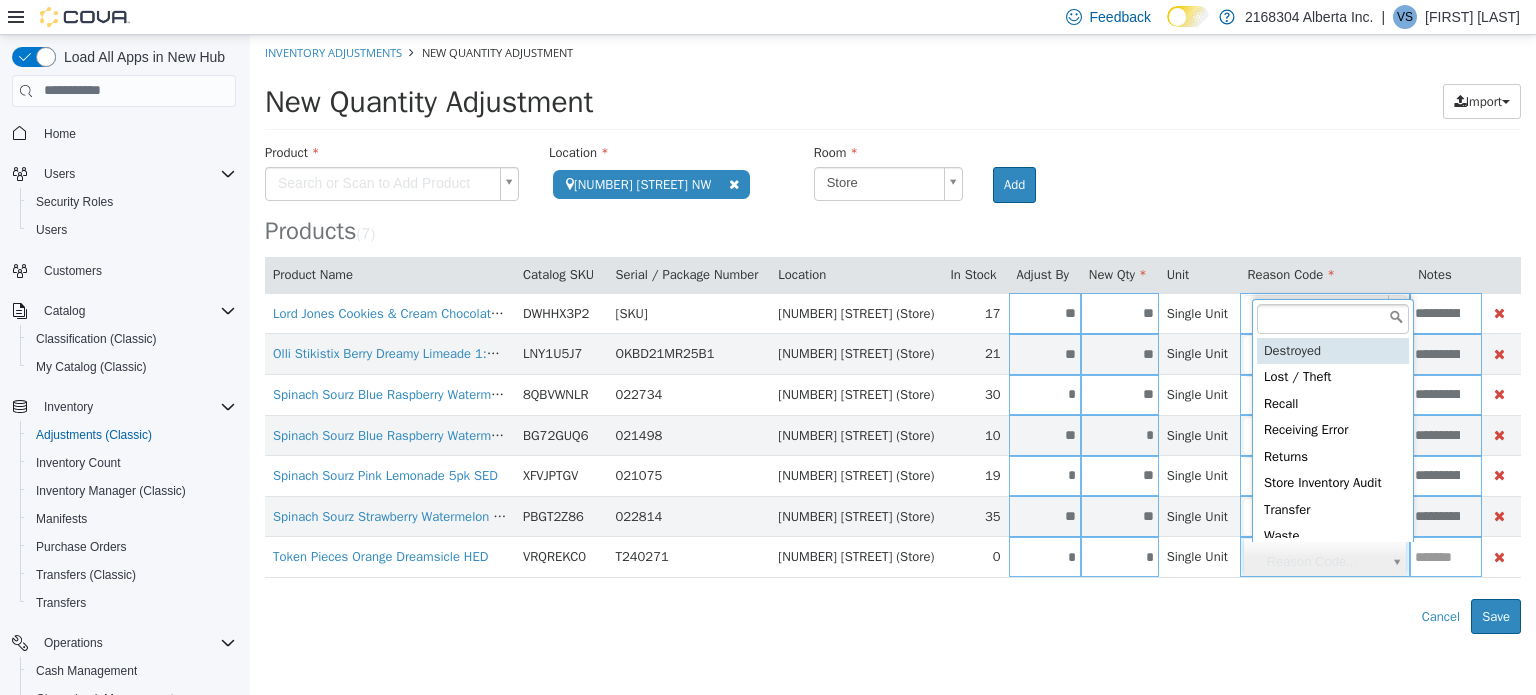 scroll, scrollTop: 4, scrollLeft: 0, axis: vertical 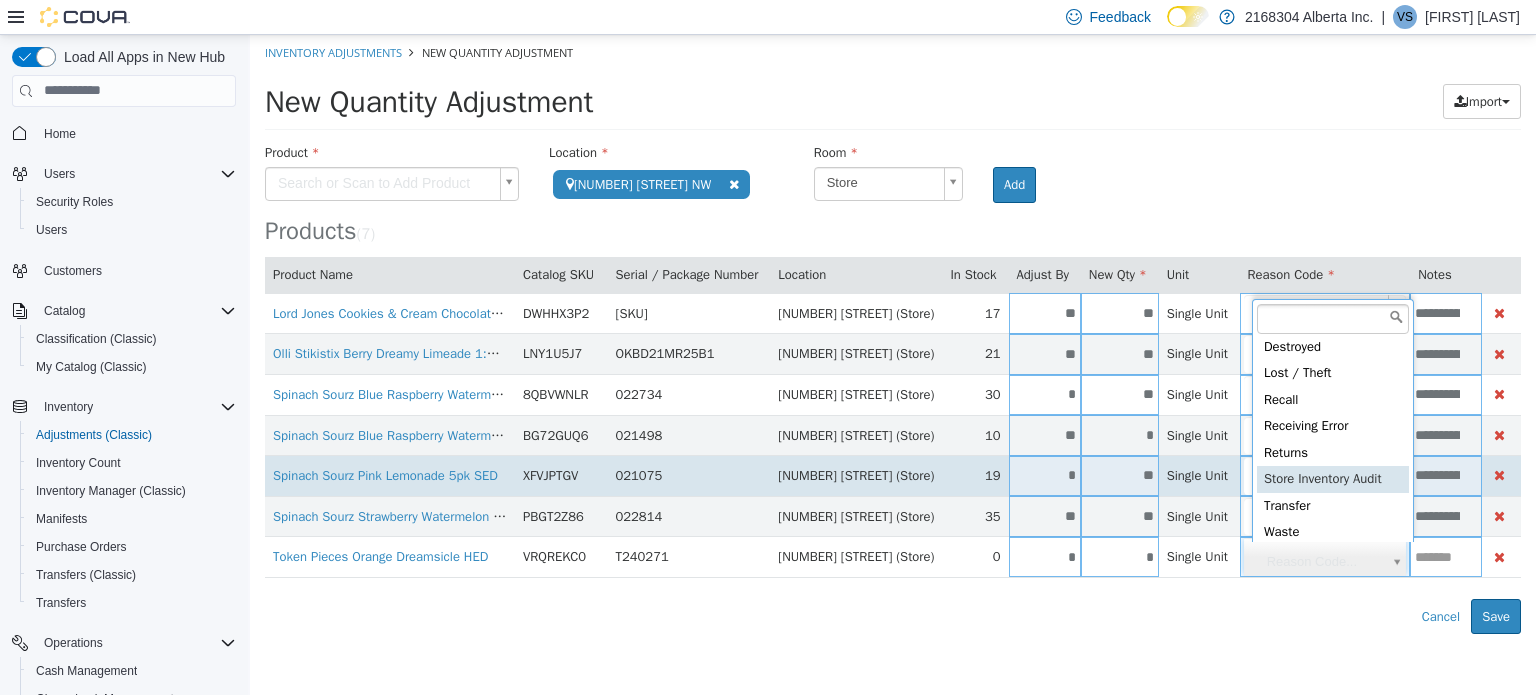 type on "**********" 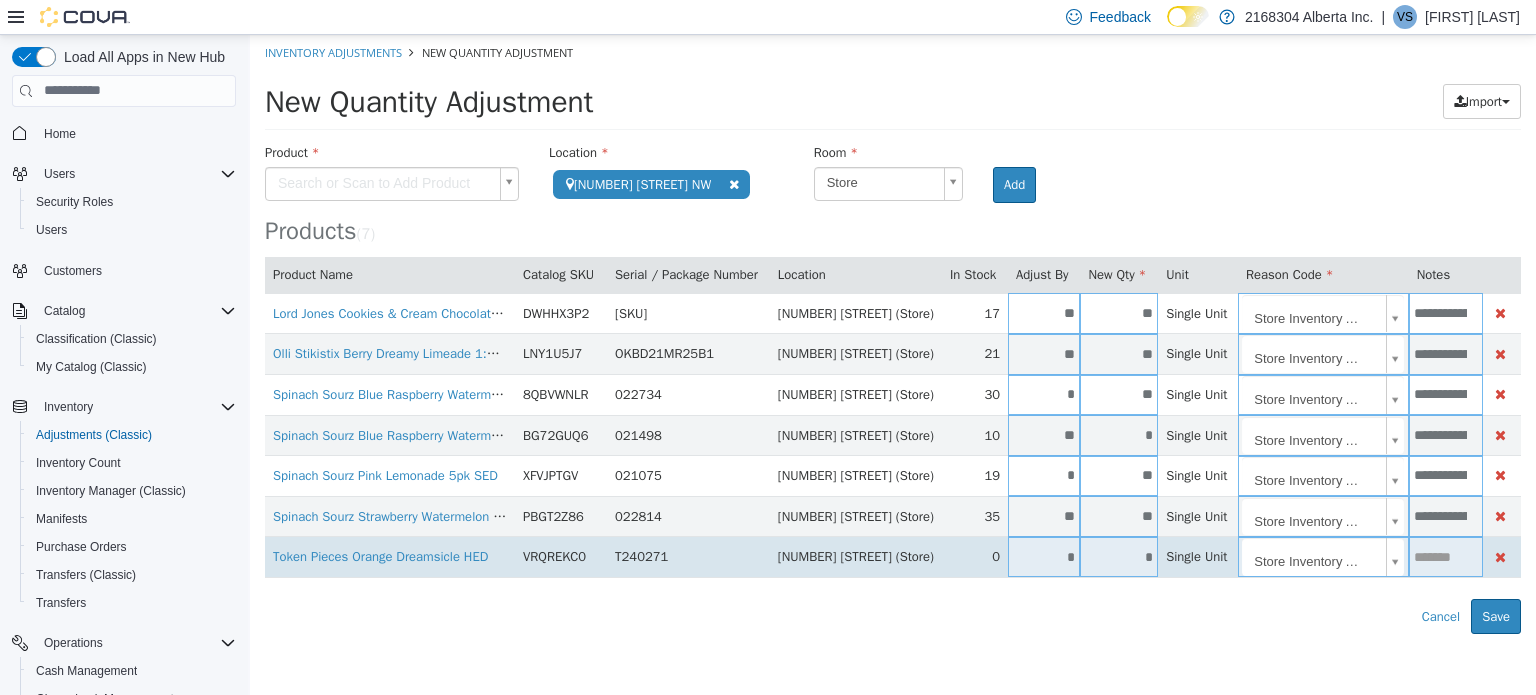 click at bounding box center [1446, 556] 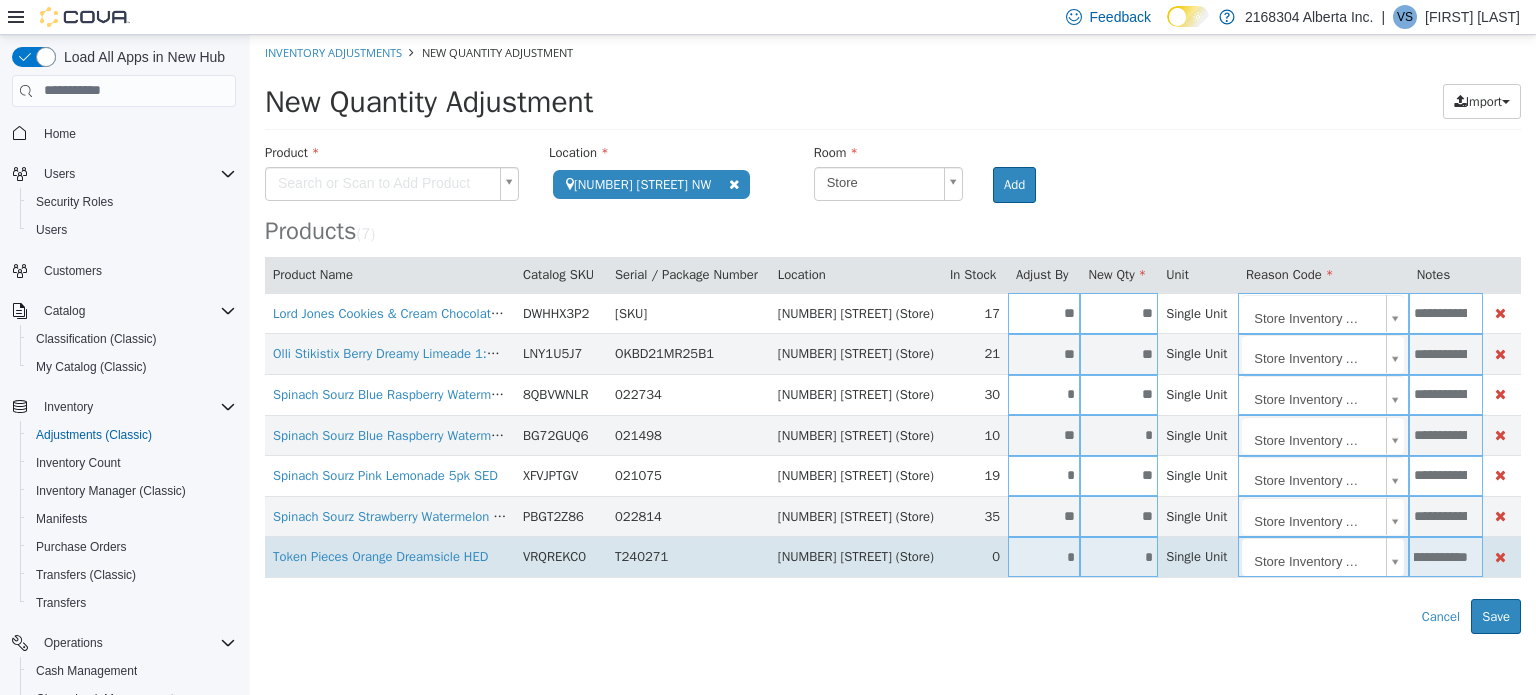 scroll, scrollTop: 0, scrollLeft: 105, axis: horizontal 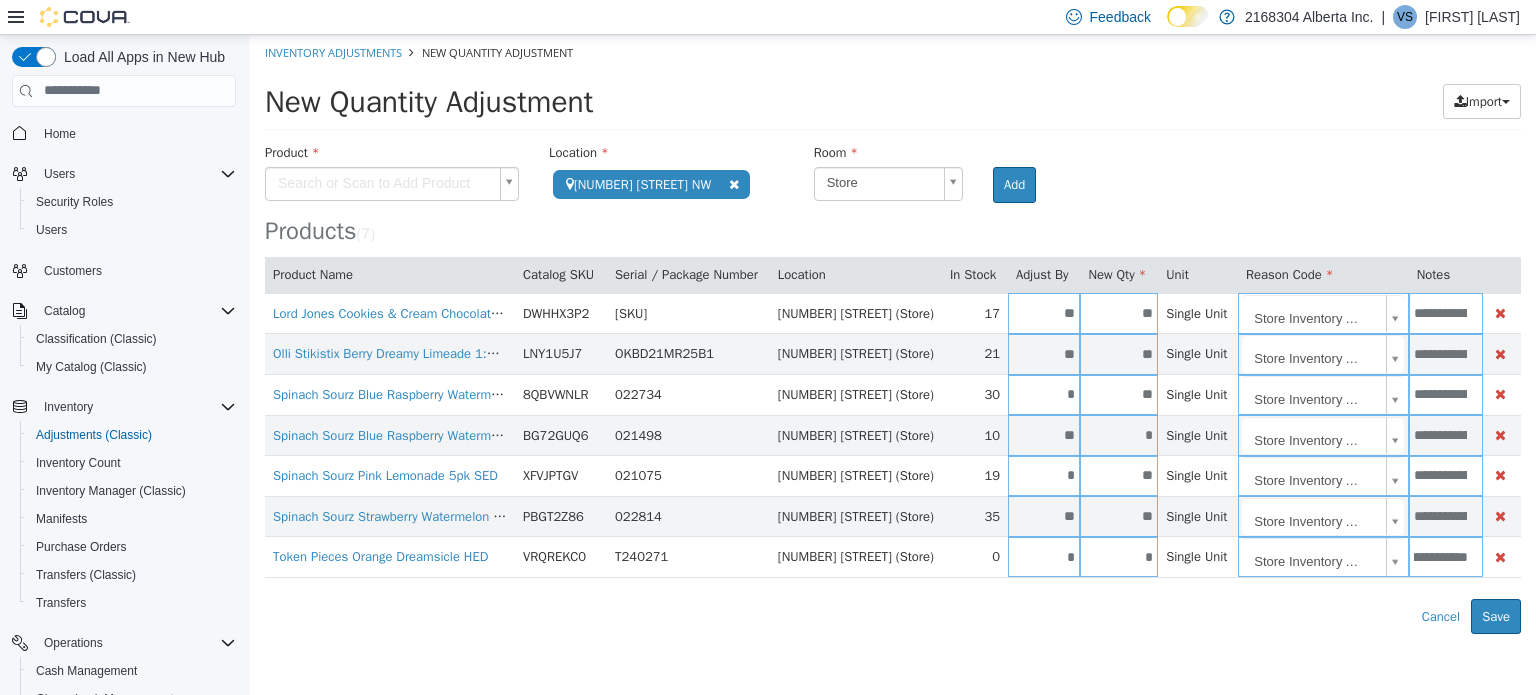 type on "**********" 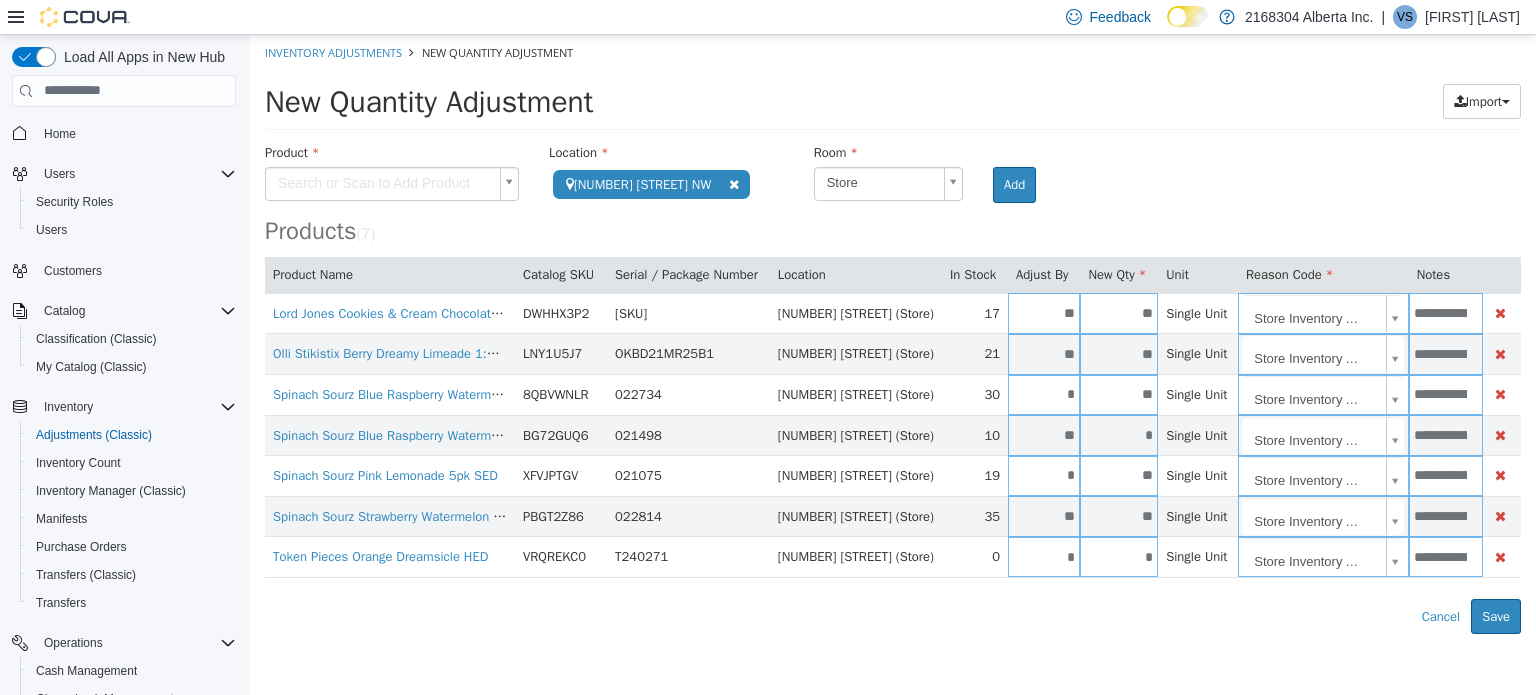 click on "Error saving adjustment please resolve the errors above. Cancel Save" at bounding box center [893, 616] 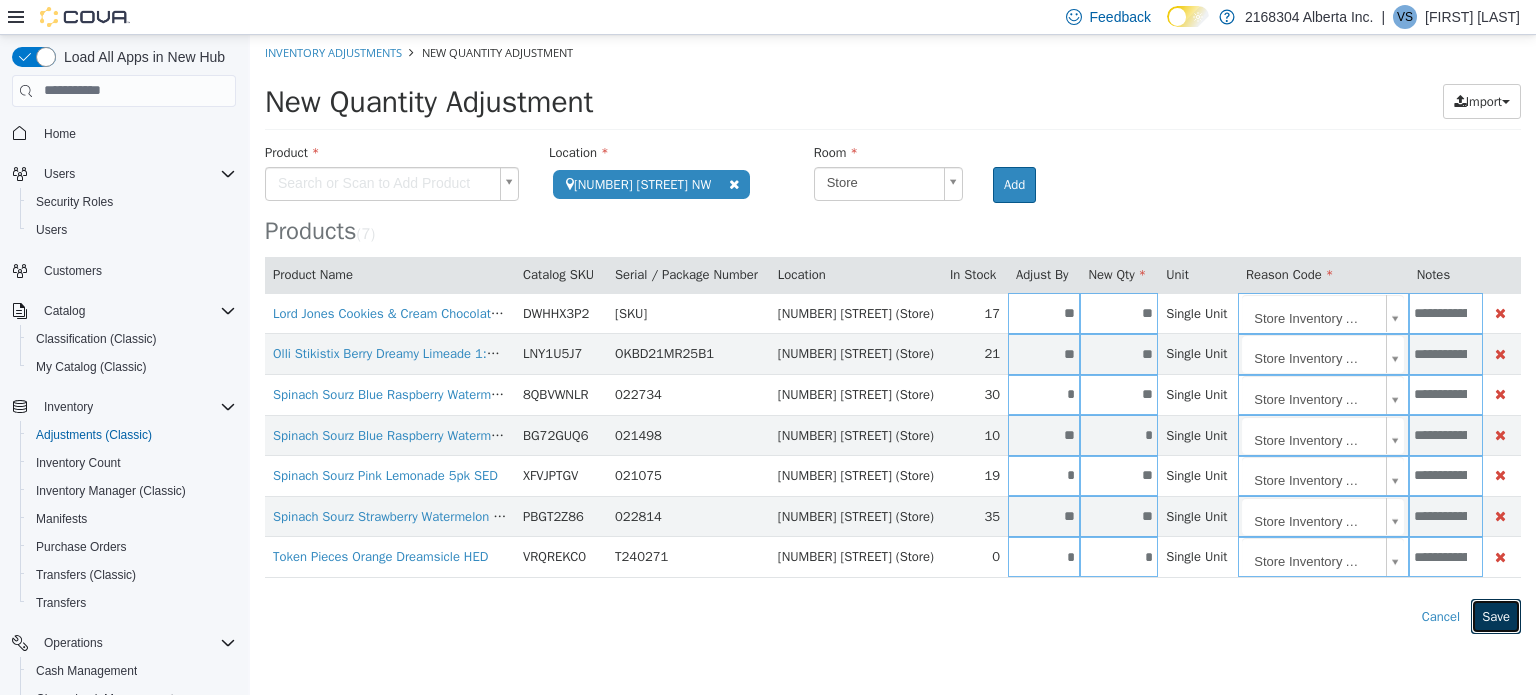 click on "Save" at bounding box center [1496, 616] 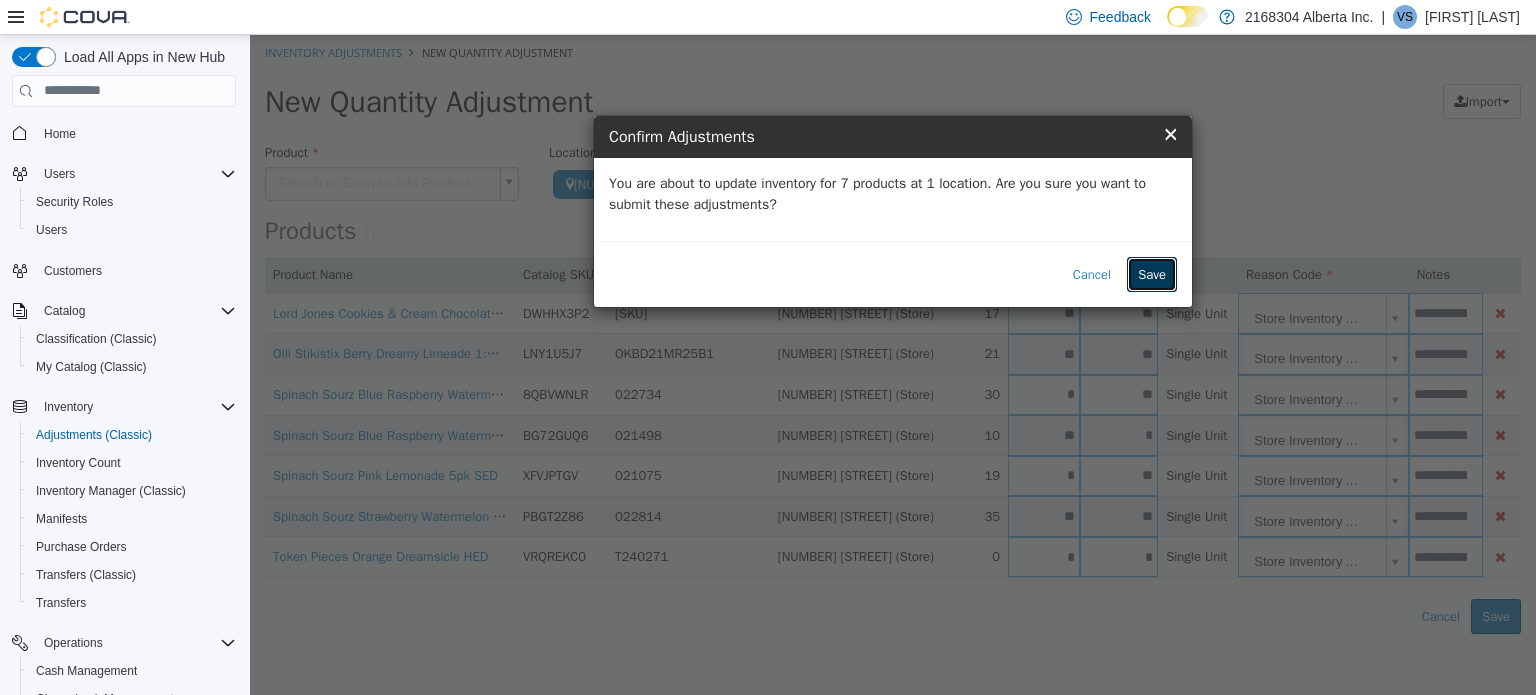 click on "Save" at bounding box center [1152, 274] 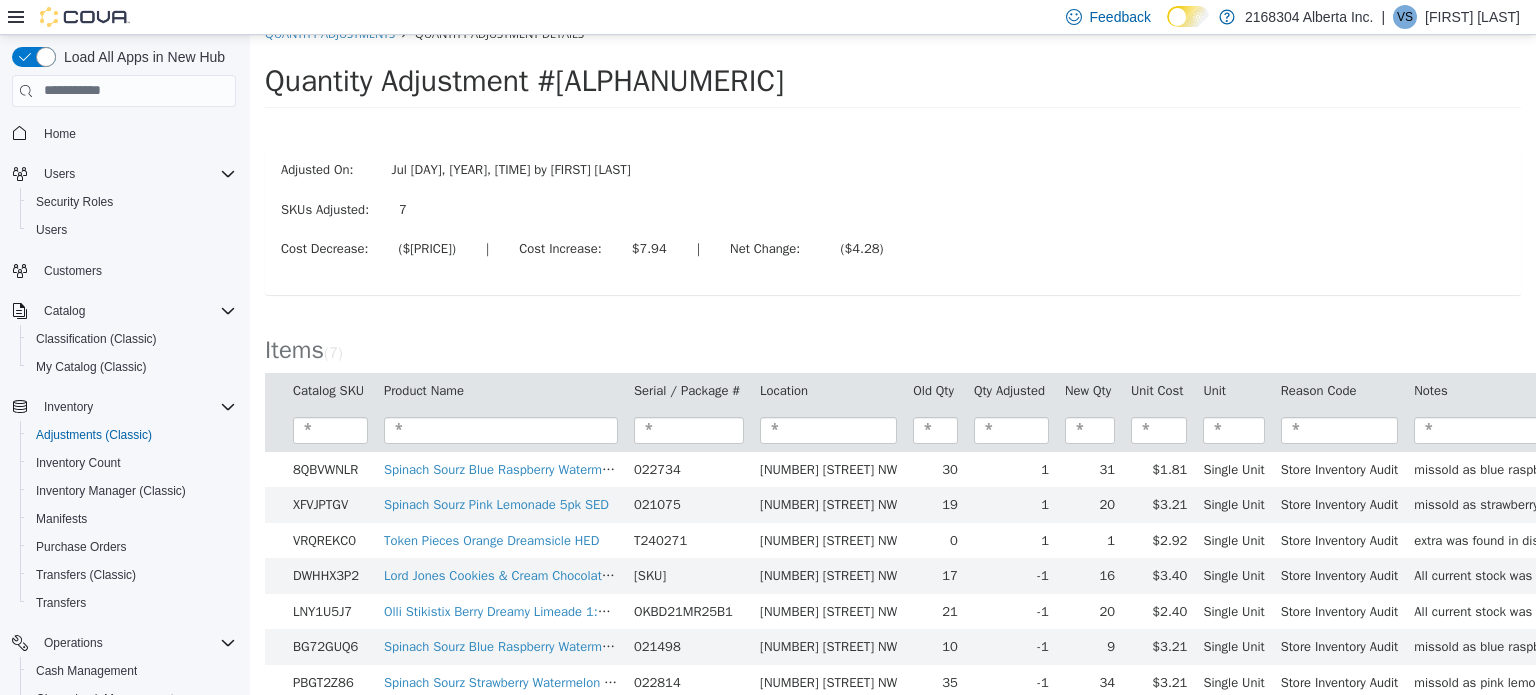 scroll, scrollTop: 0, scrollLeft: 0, axis: both 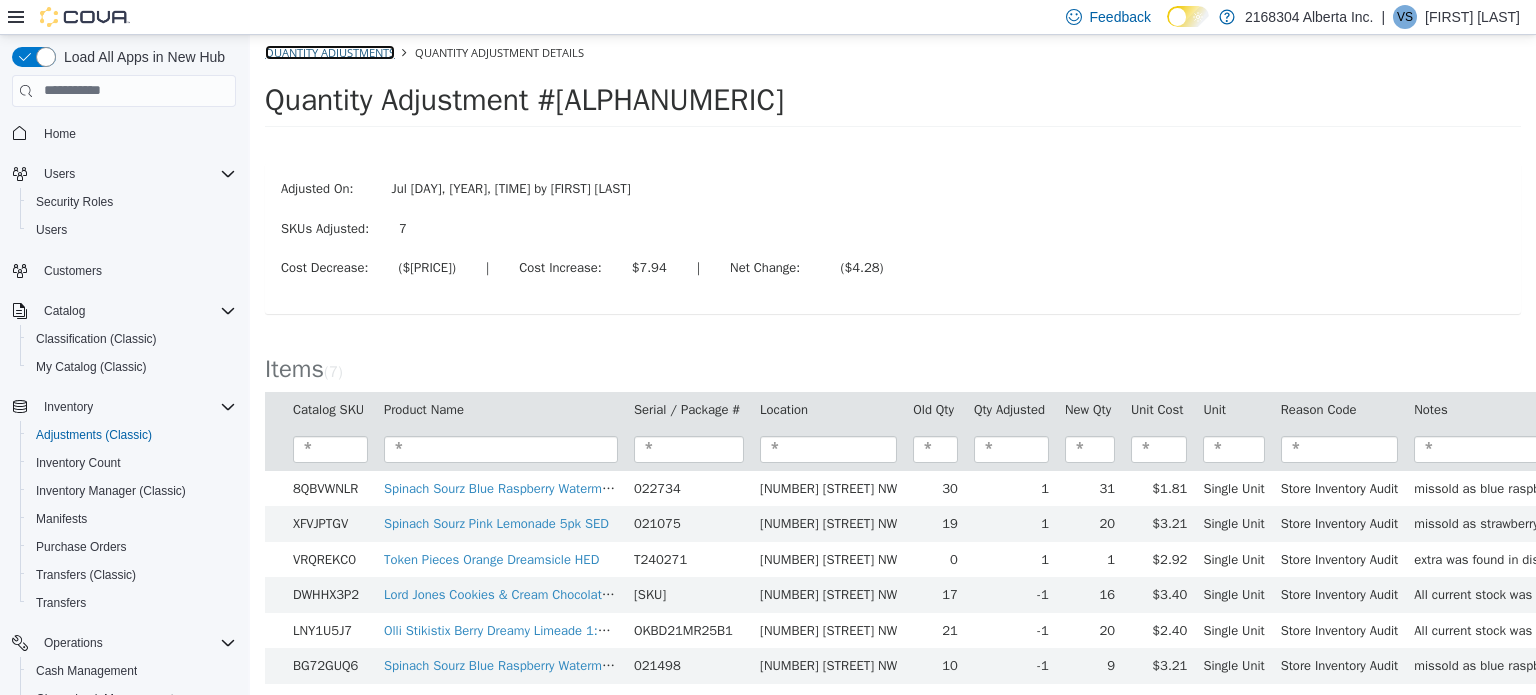 click on "Quantity Adjustments" at bounding box center (330, 51) 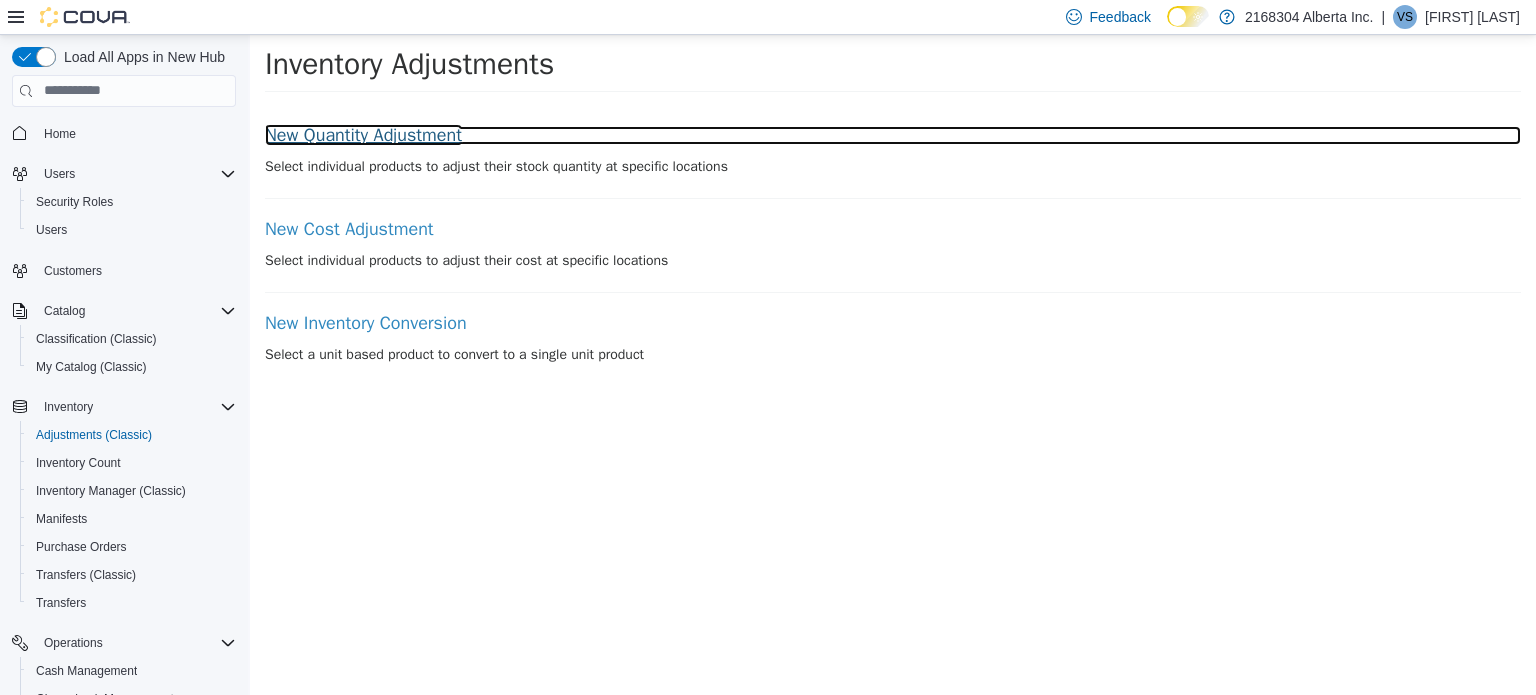 click on "New Quantity Adjustment" at bounding box center [893, 135] 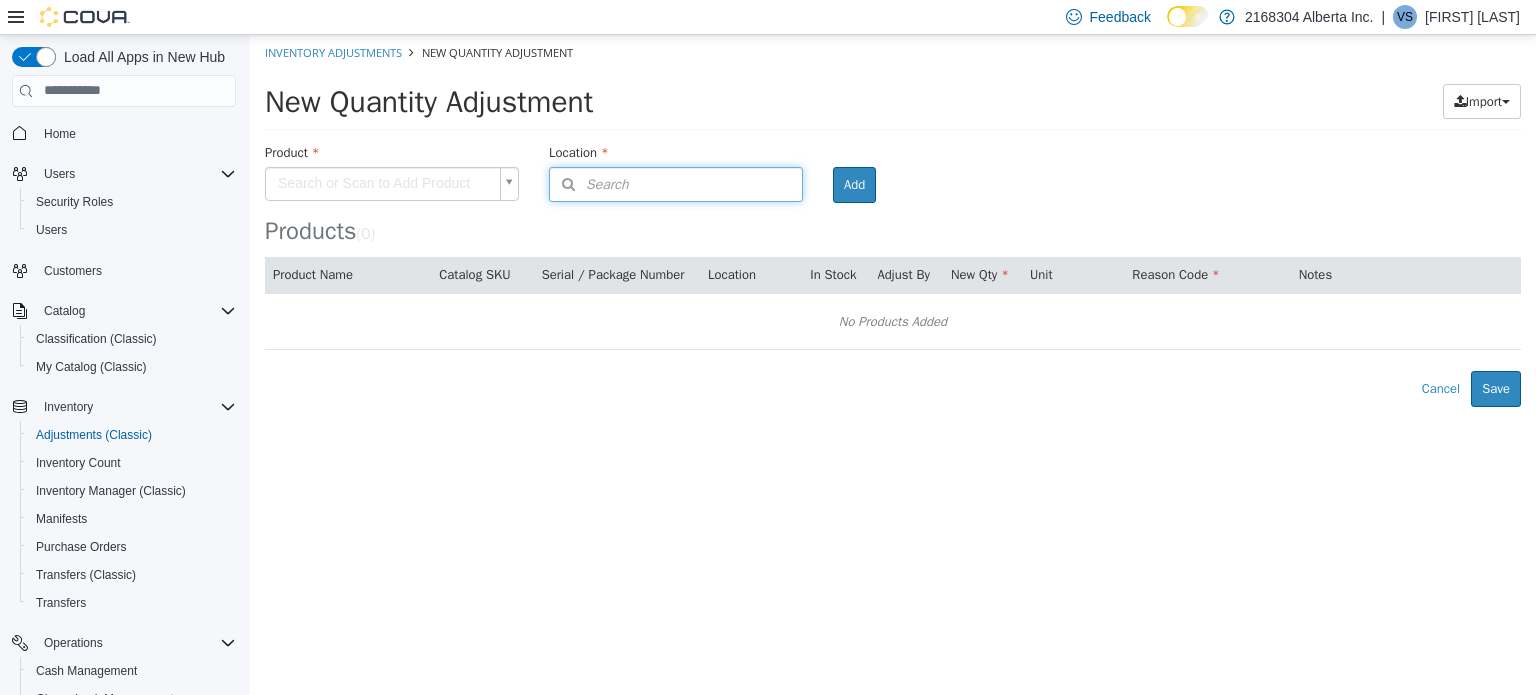 click on "Search" at bounding box center (676, 183) 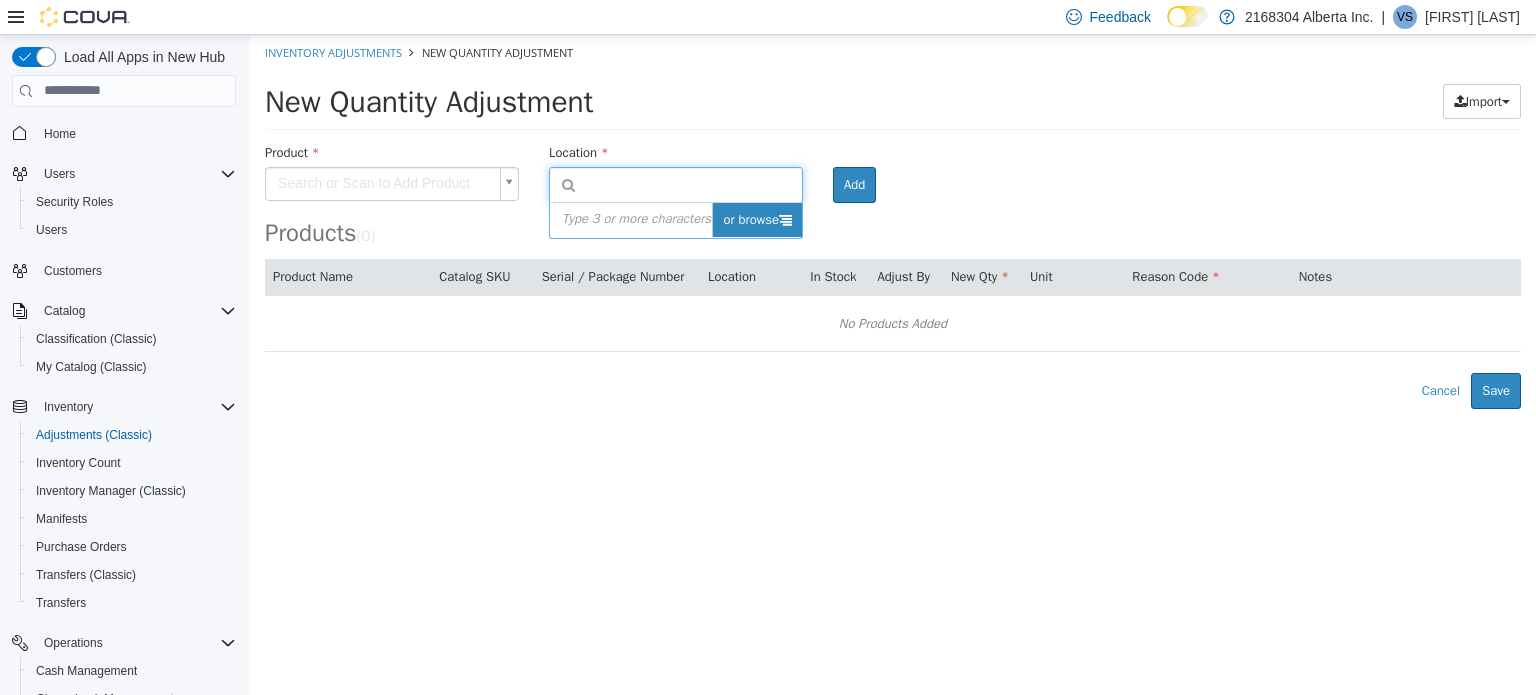 click on "or browse" at bounding box center (757, 219) 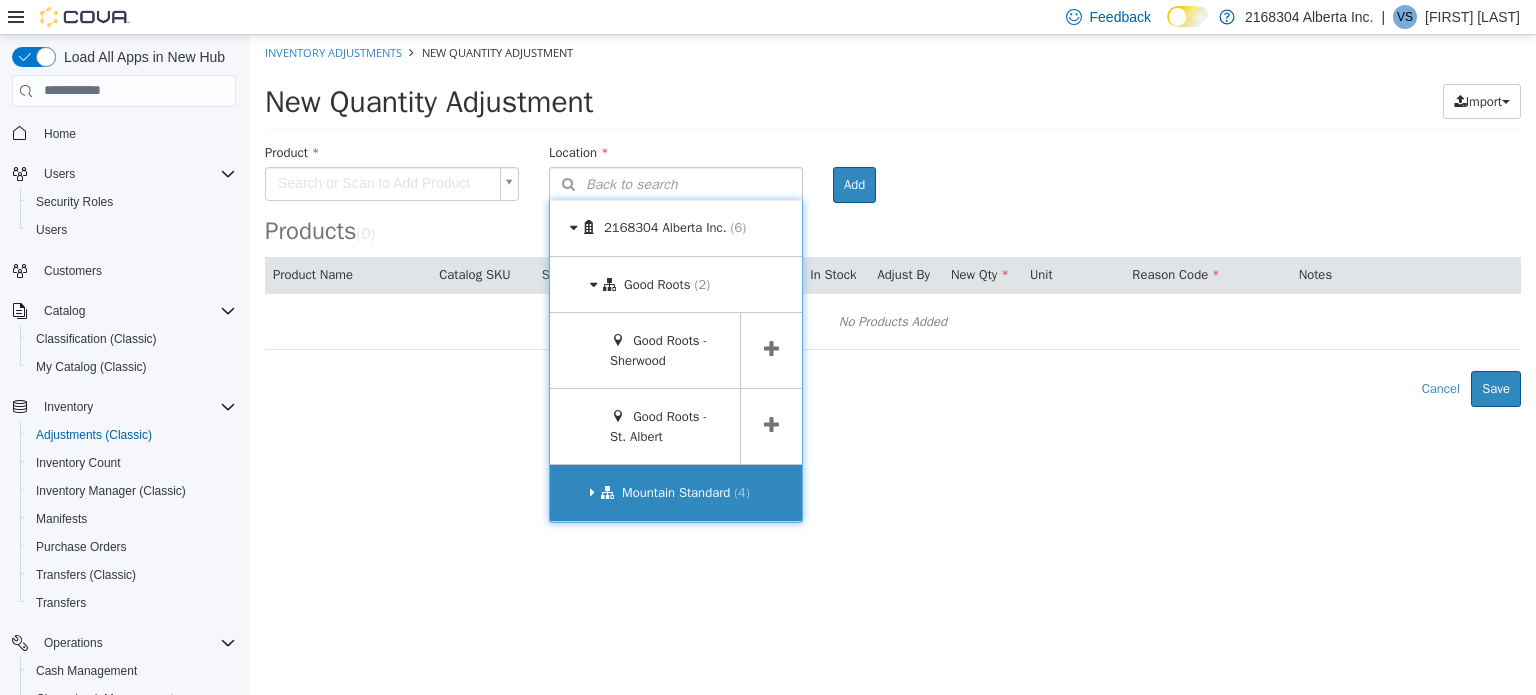 click on "(4)" at bounding box center [742, 491] 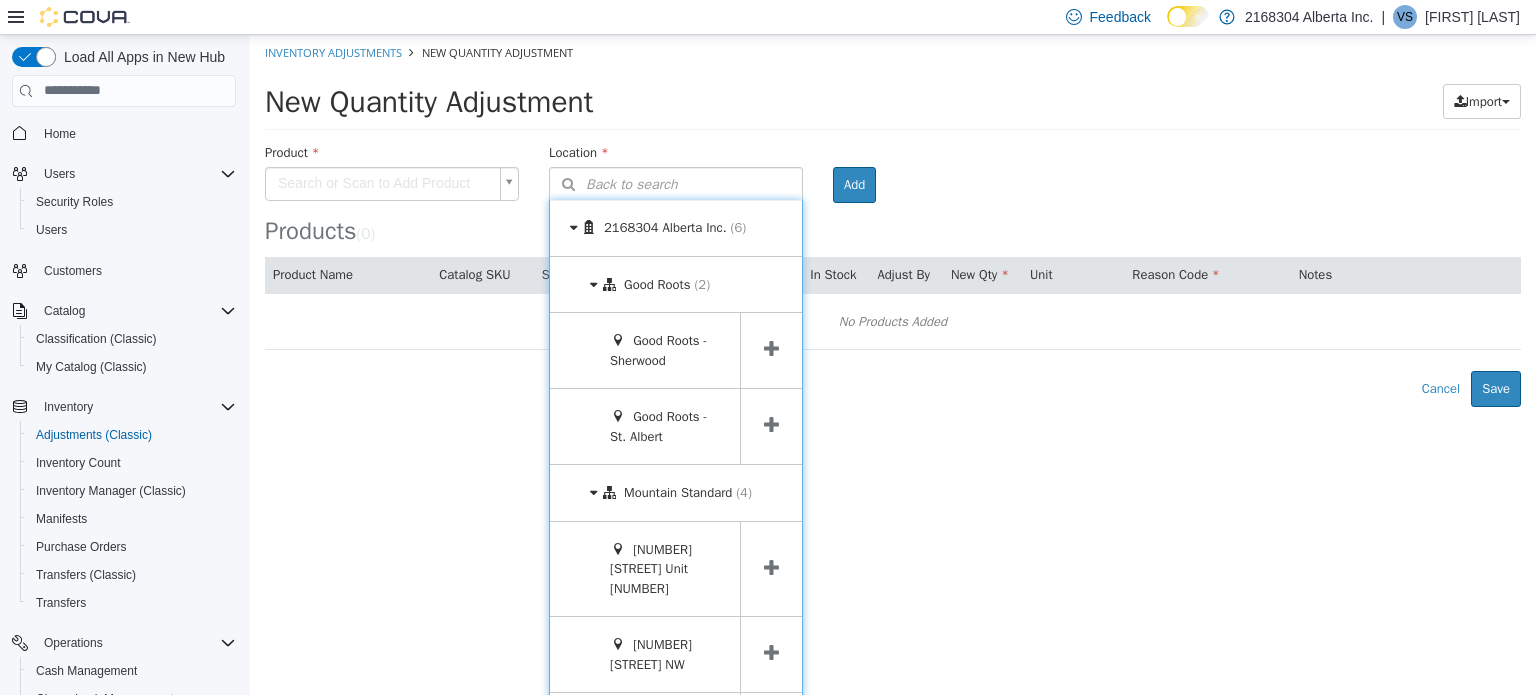 click at bounding box center (771, 653) 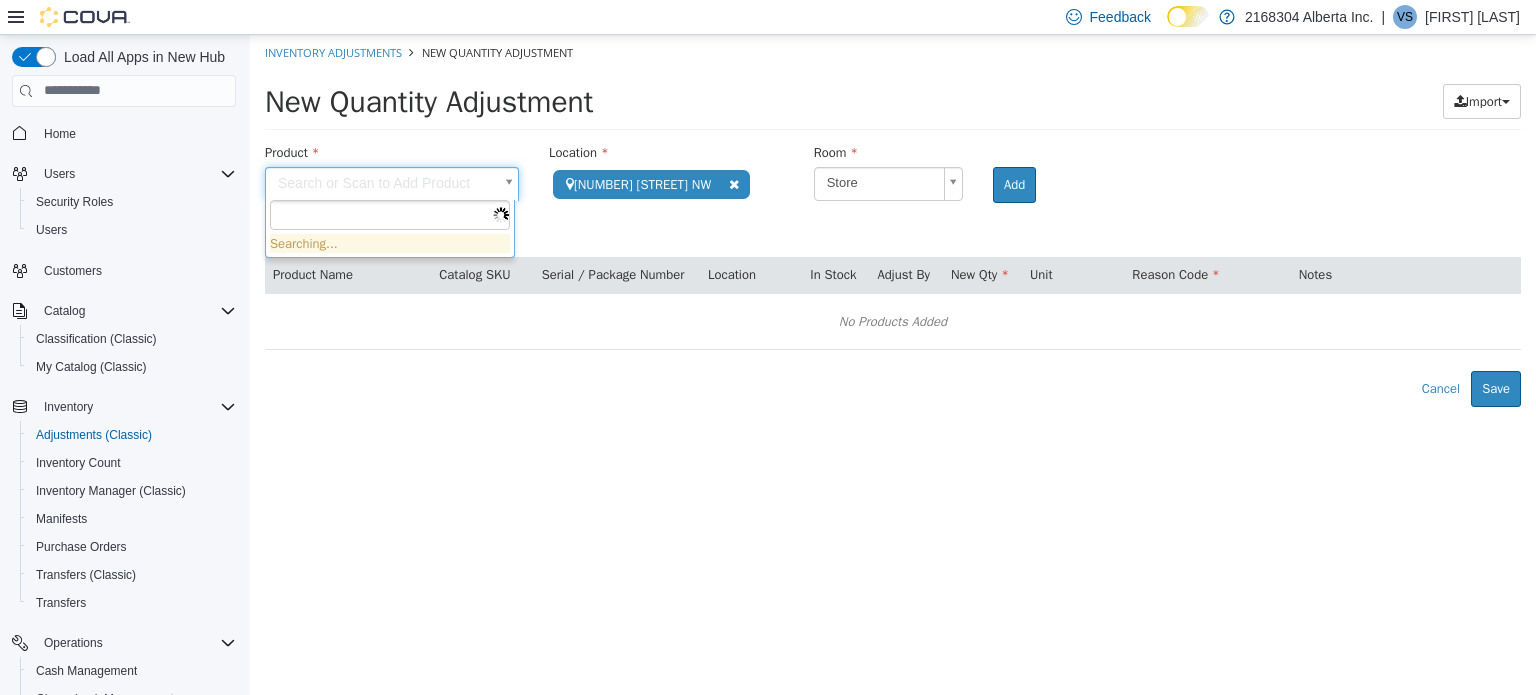 click on "**********" at bounding box center (893, 220) 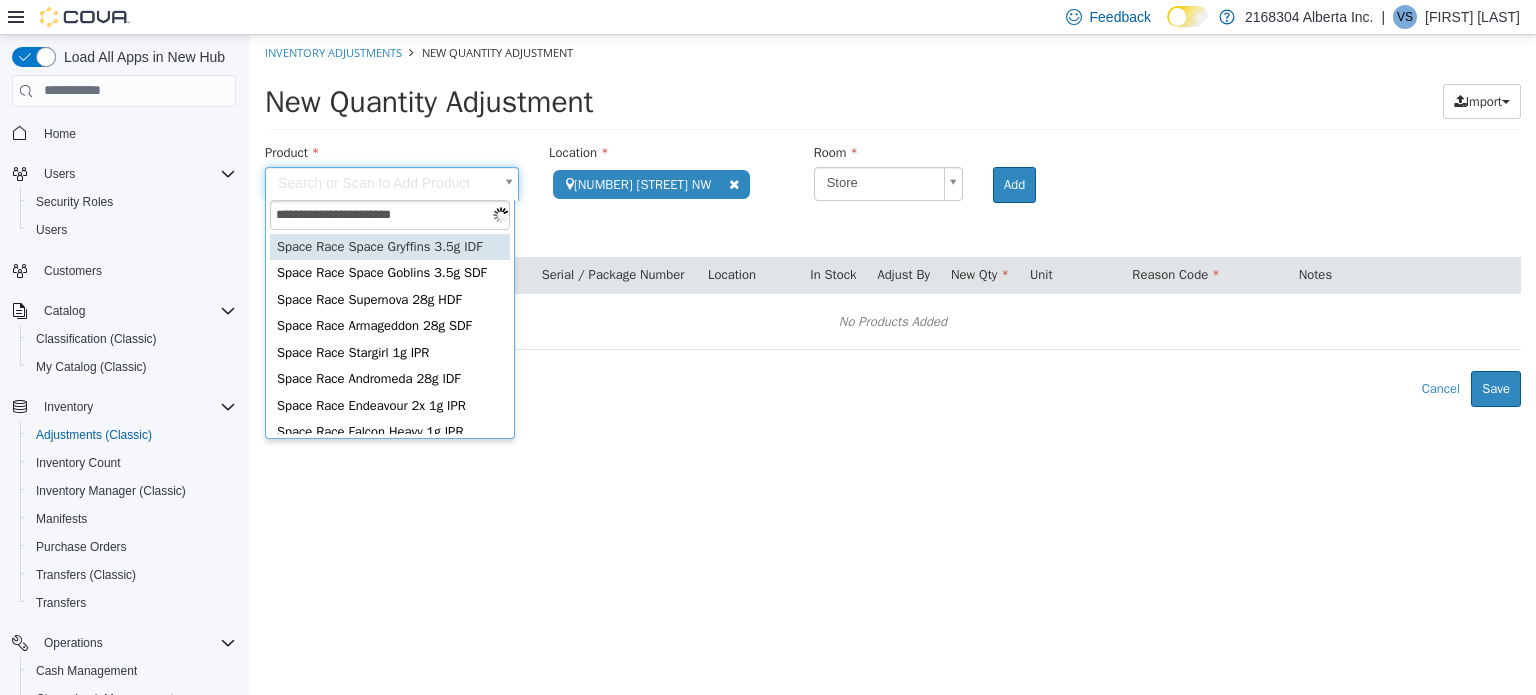 type on "**********" 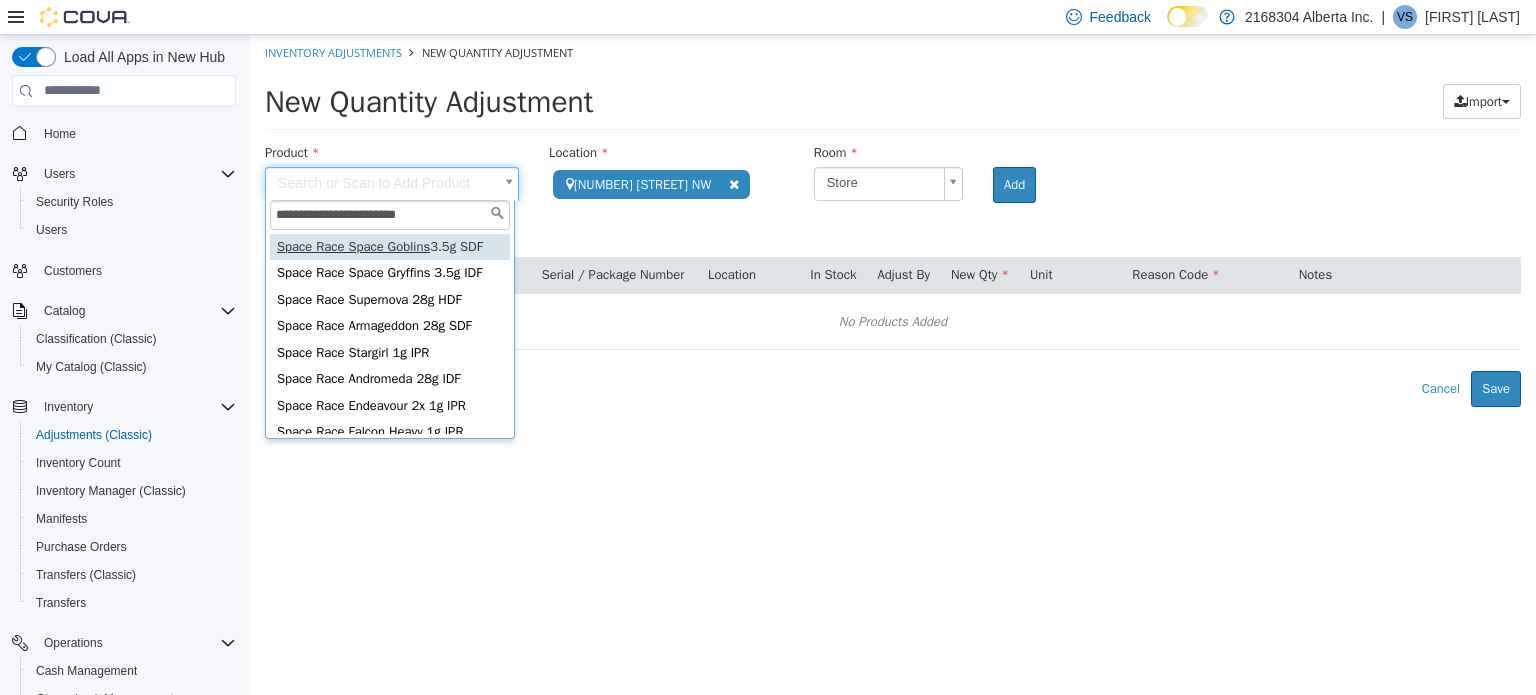 type on "**********" 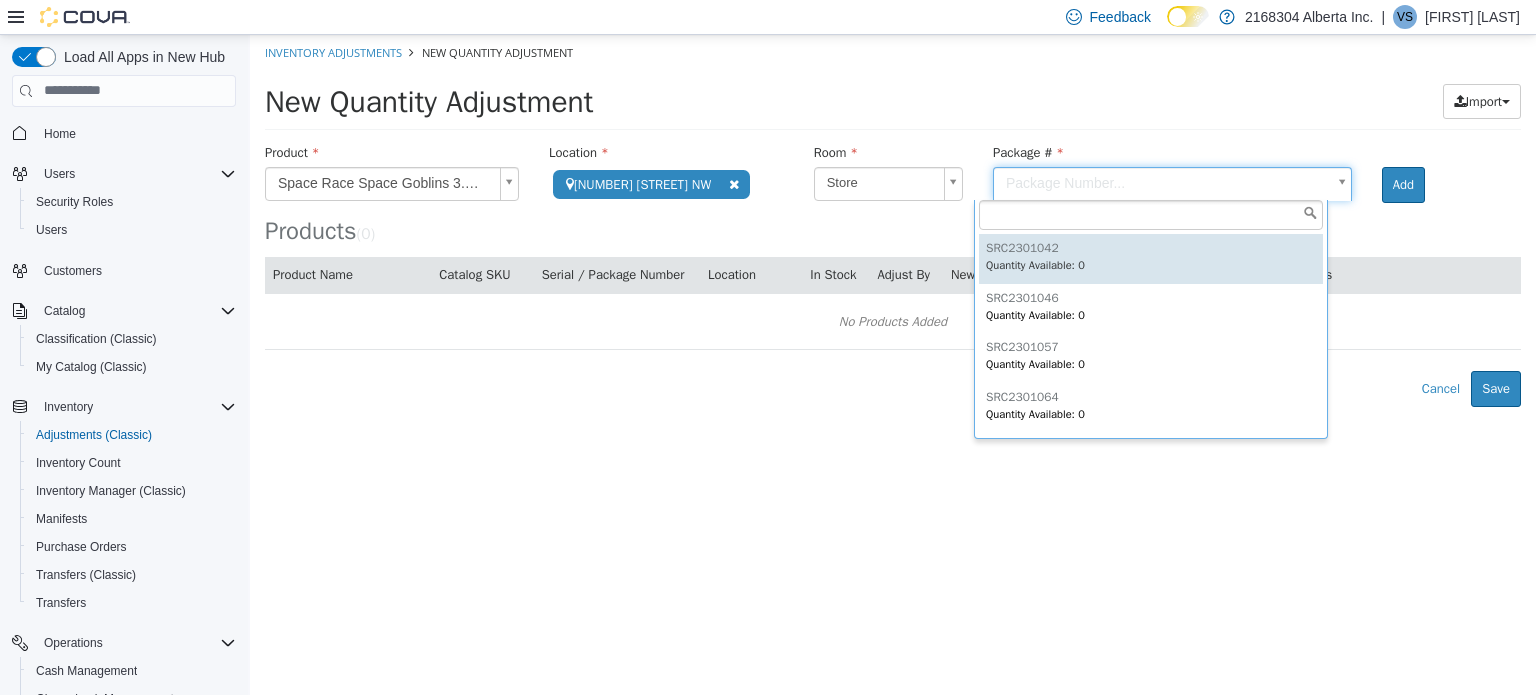 click on "**********" at bounding box center [893, 220] 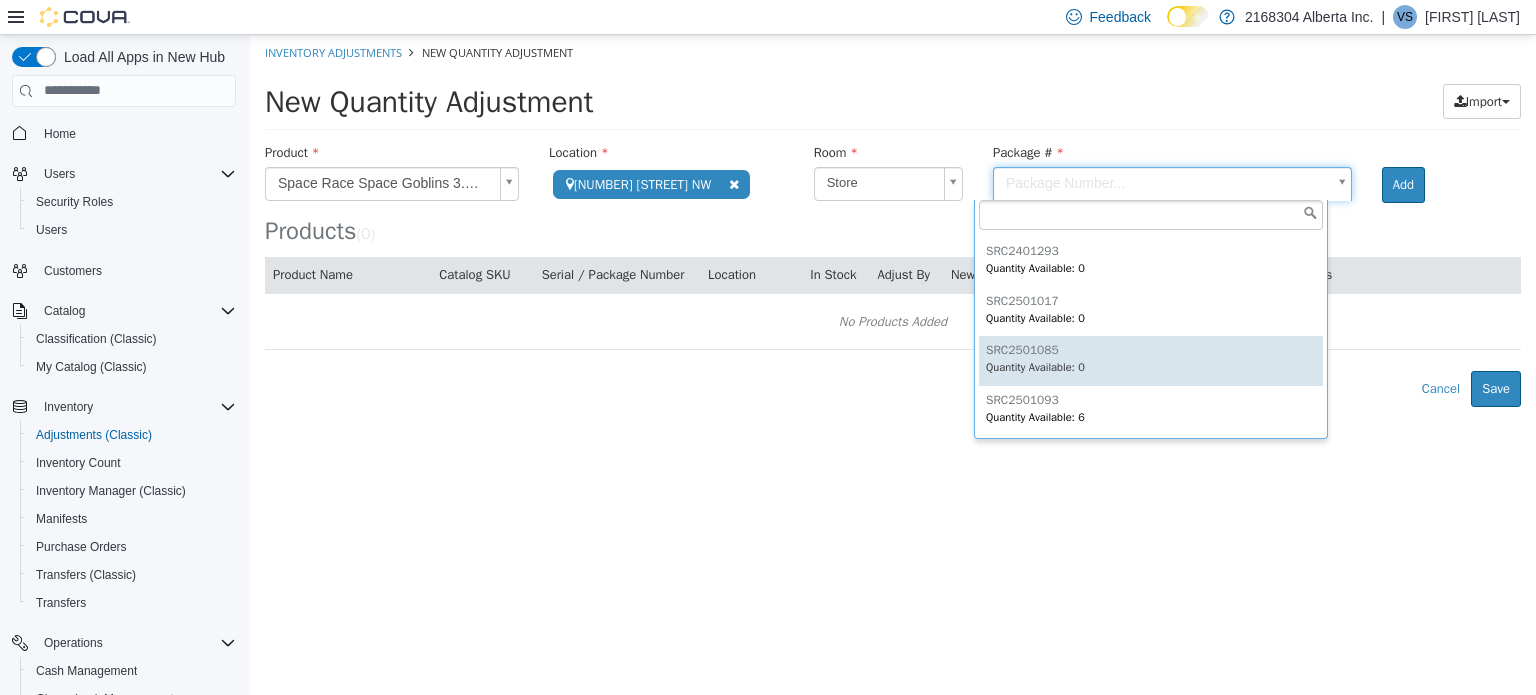 scroll, scrollTop: 644, scrollLeft: 0, axis: vertical 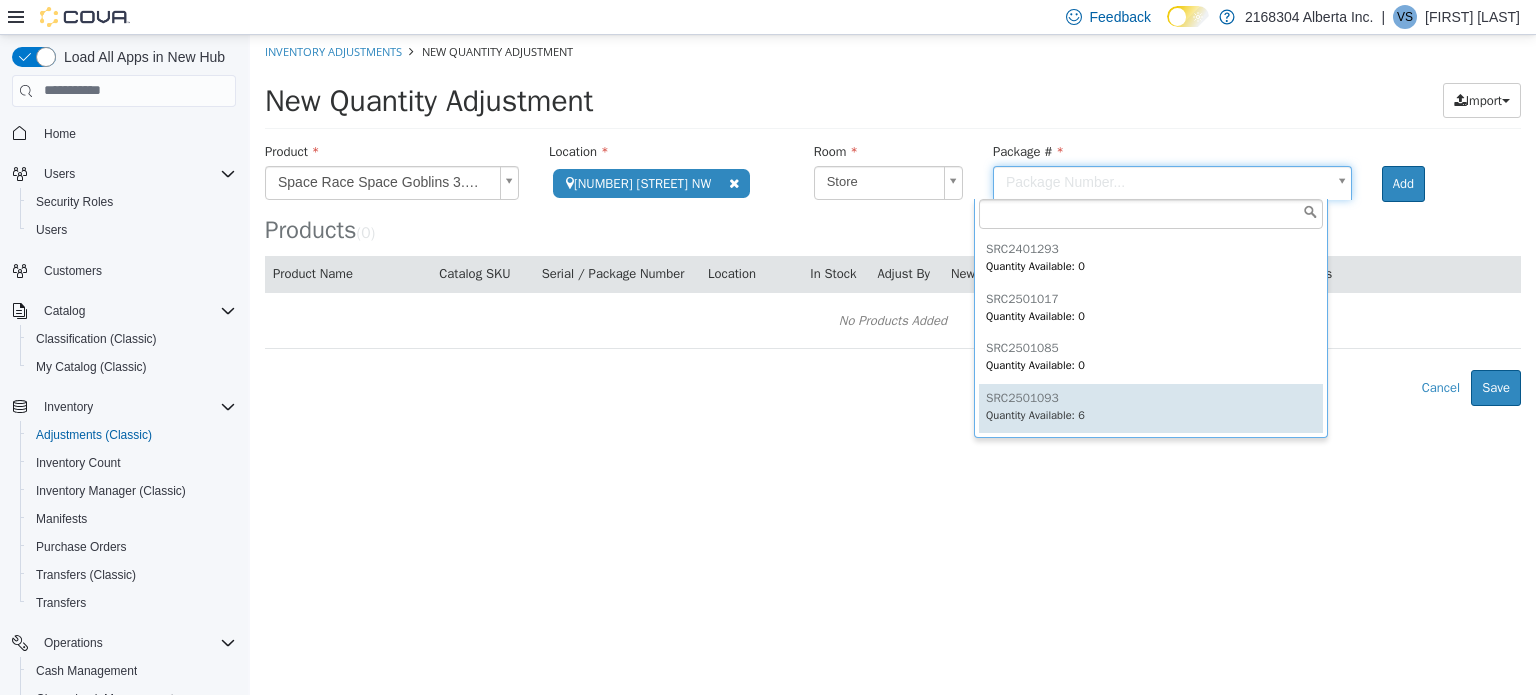 type on "**********" 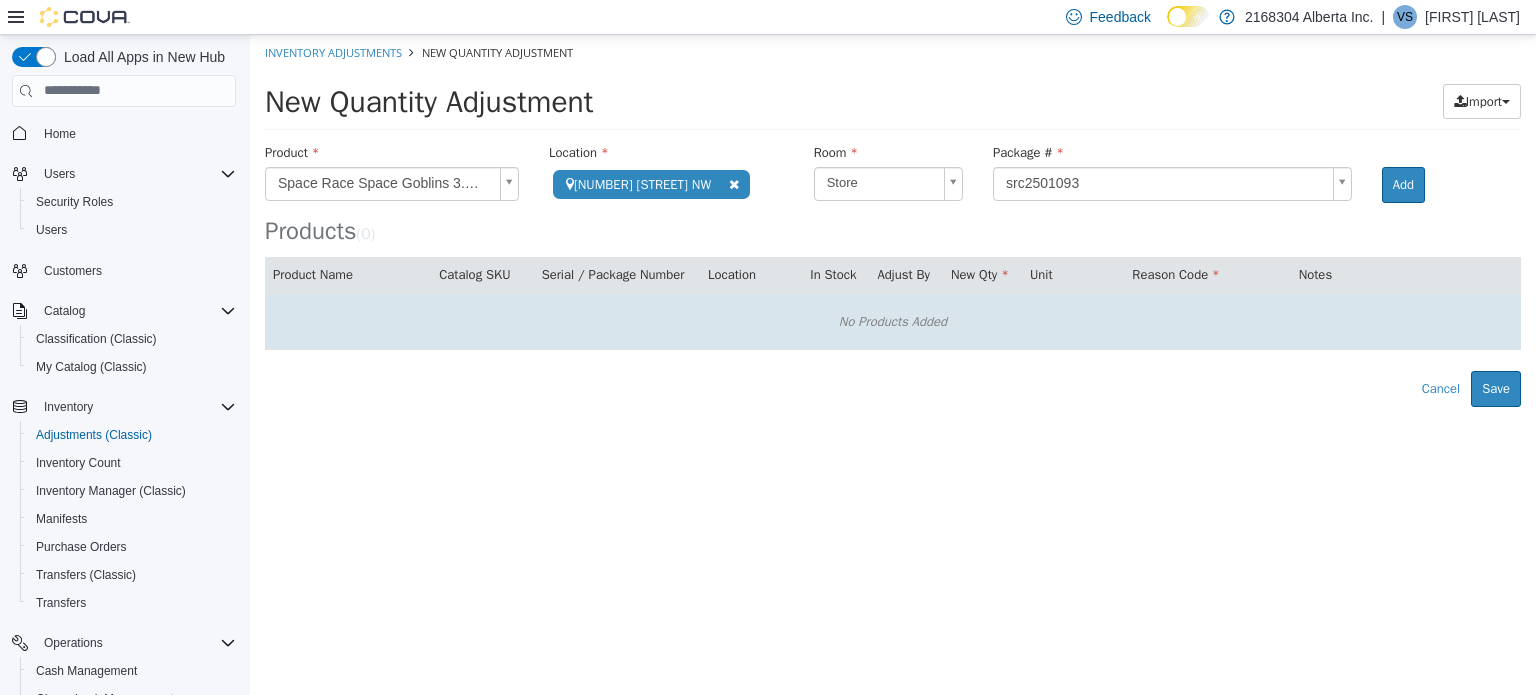 drag, startPoint x: 1126, startPoint y: 381, endPoint x: 1237, endPoint y: 323, distance: 125.23977 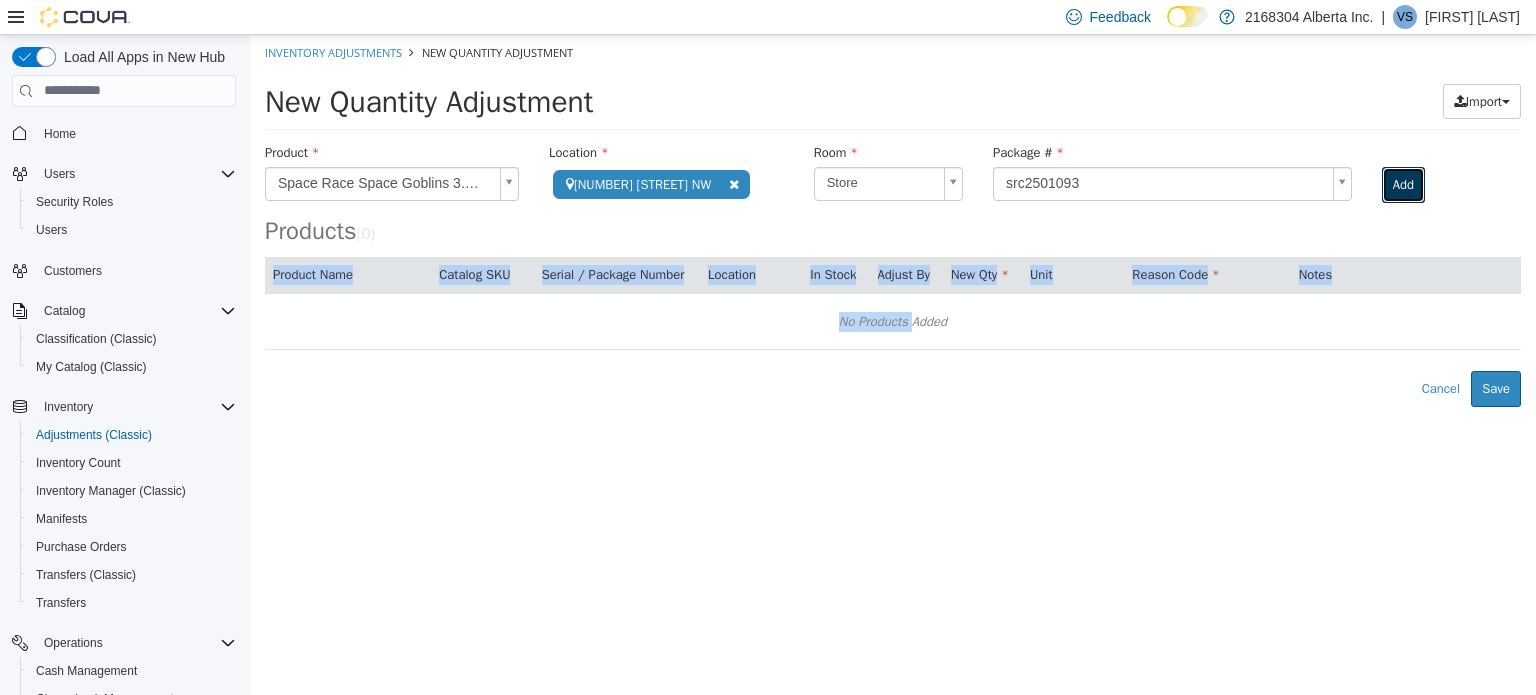 click on "Add" at bounding box center [1403, 184] 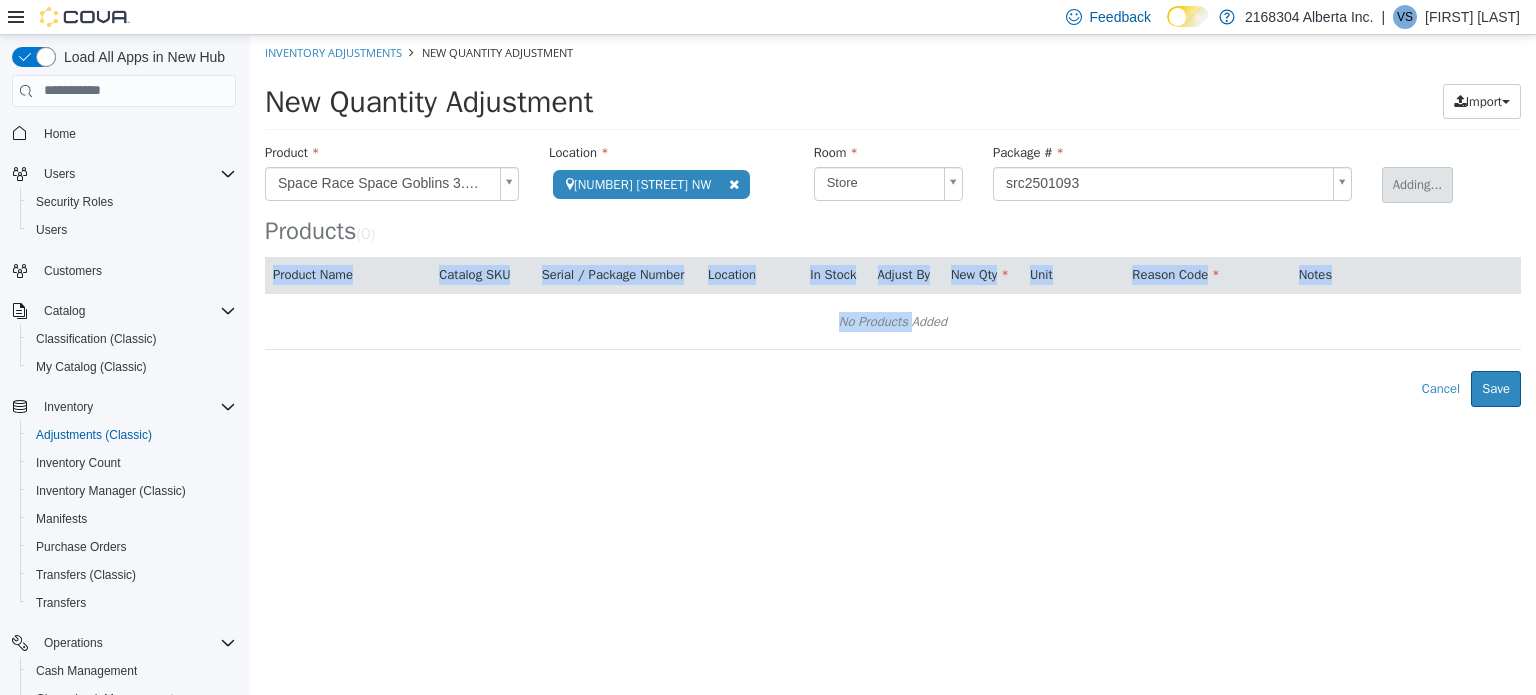 type 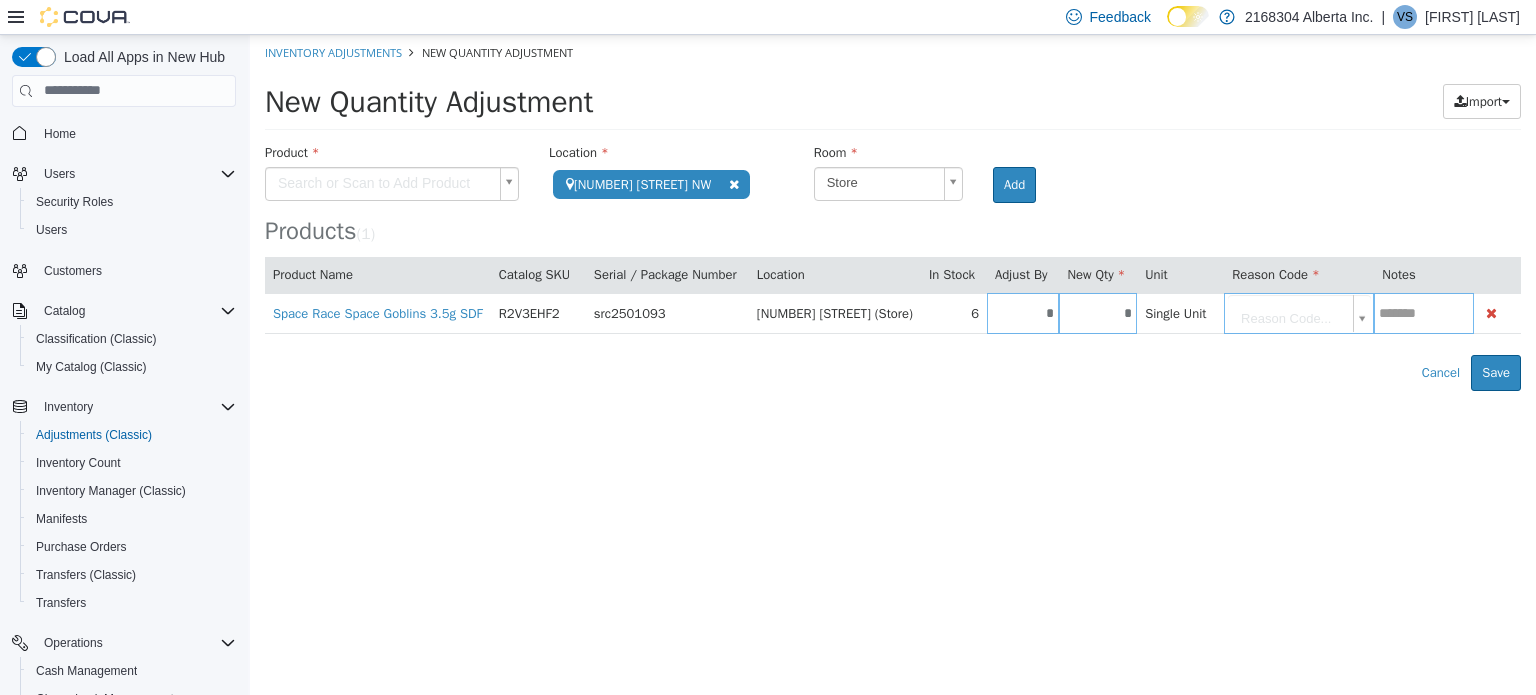 click on "**********" at bounding box center [893, 212] 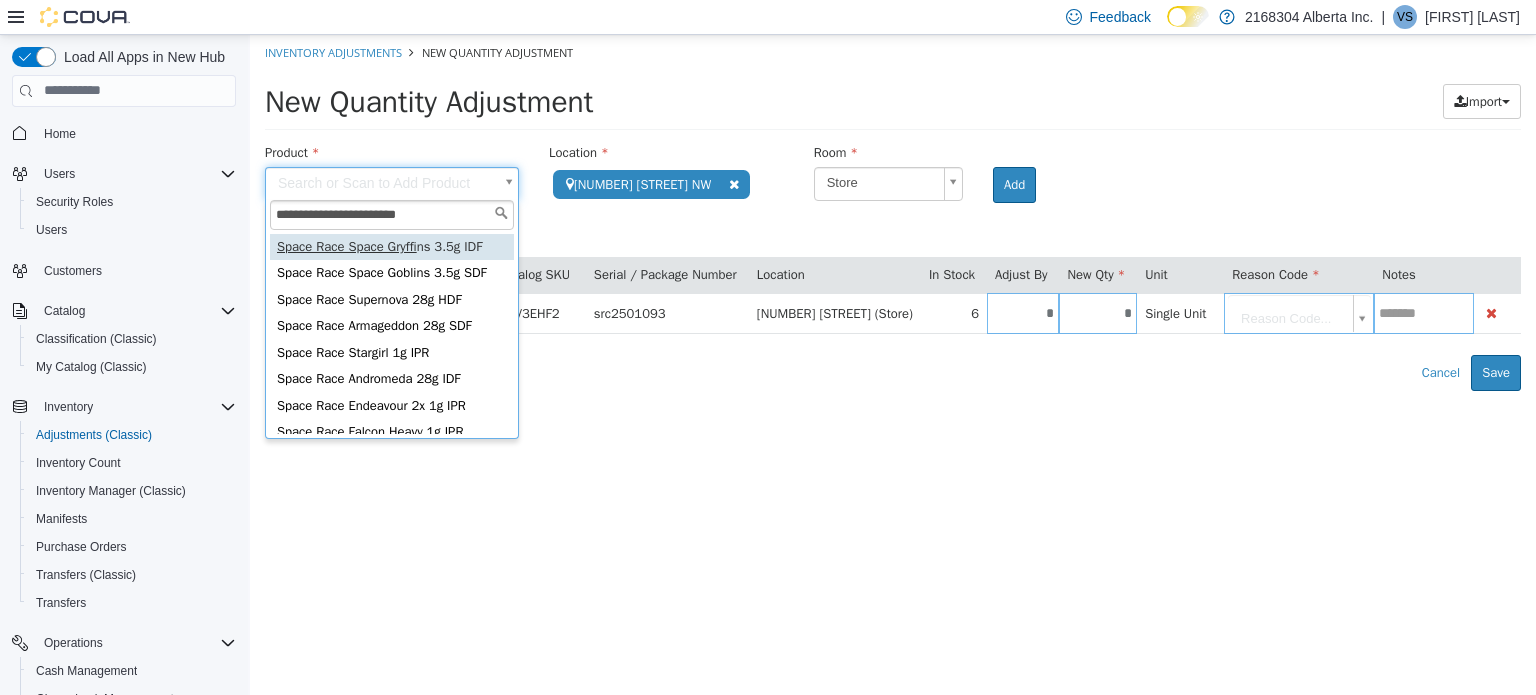 type on "**********" 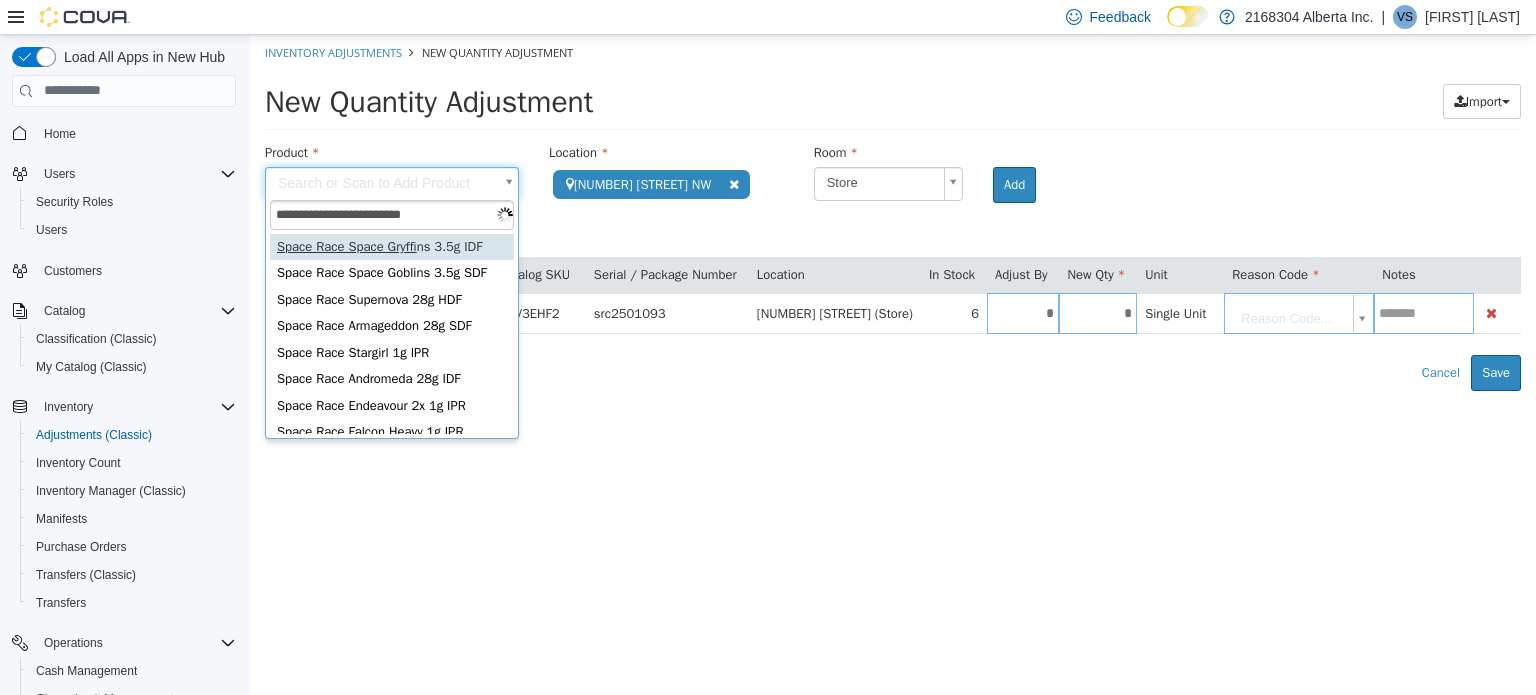 type on "**********" 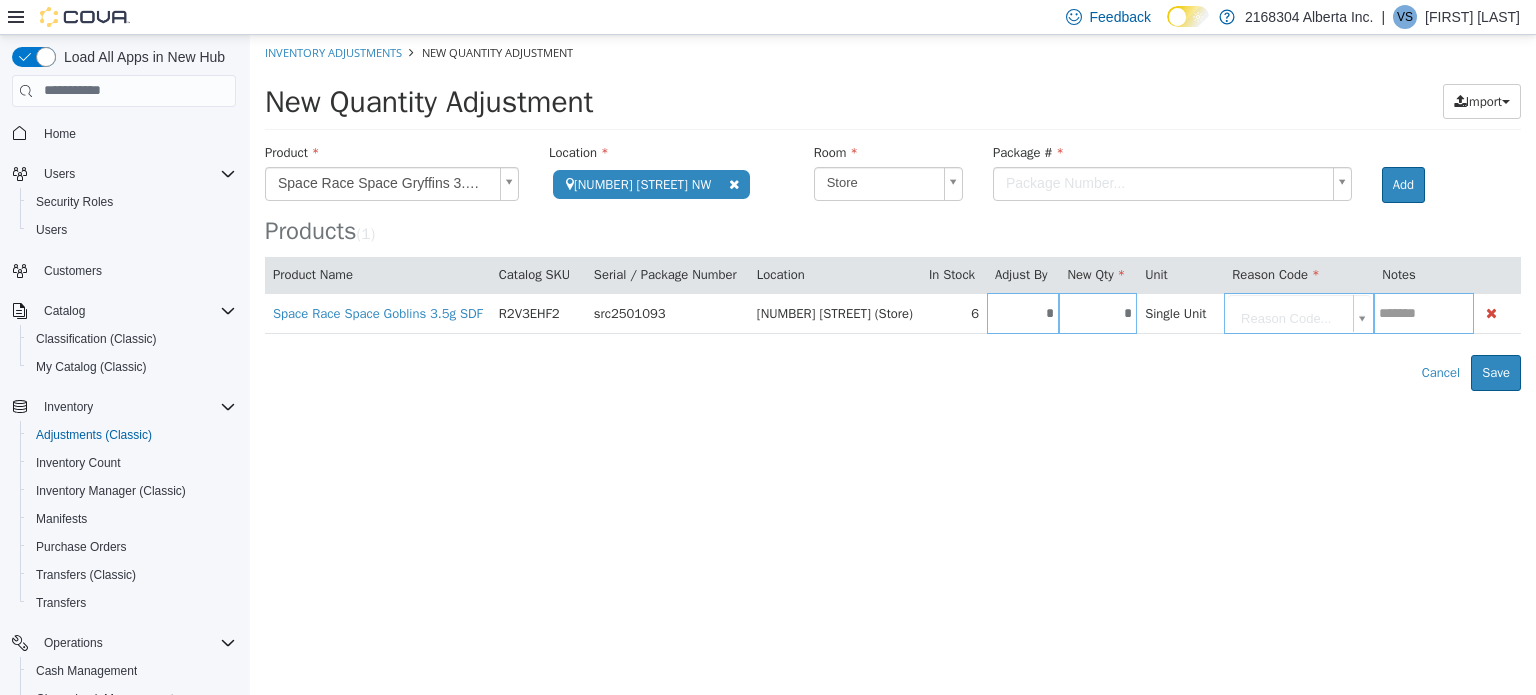 click on "Package #     Package Number..." at bounding box center [1187, 142] 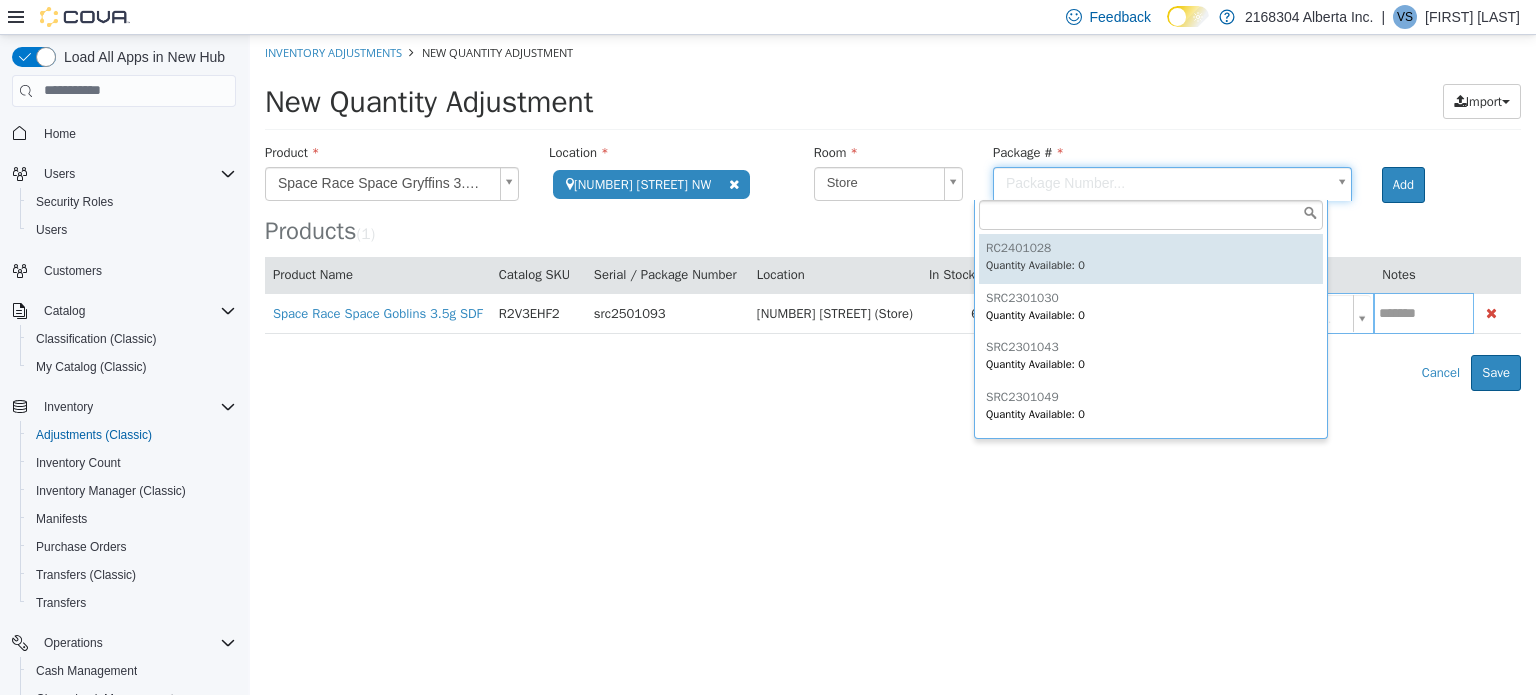 click on "**********" at bounding box center (893, 212) 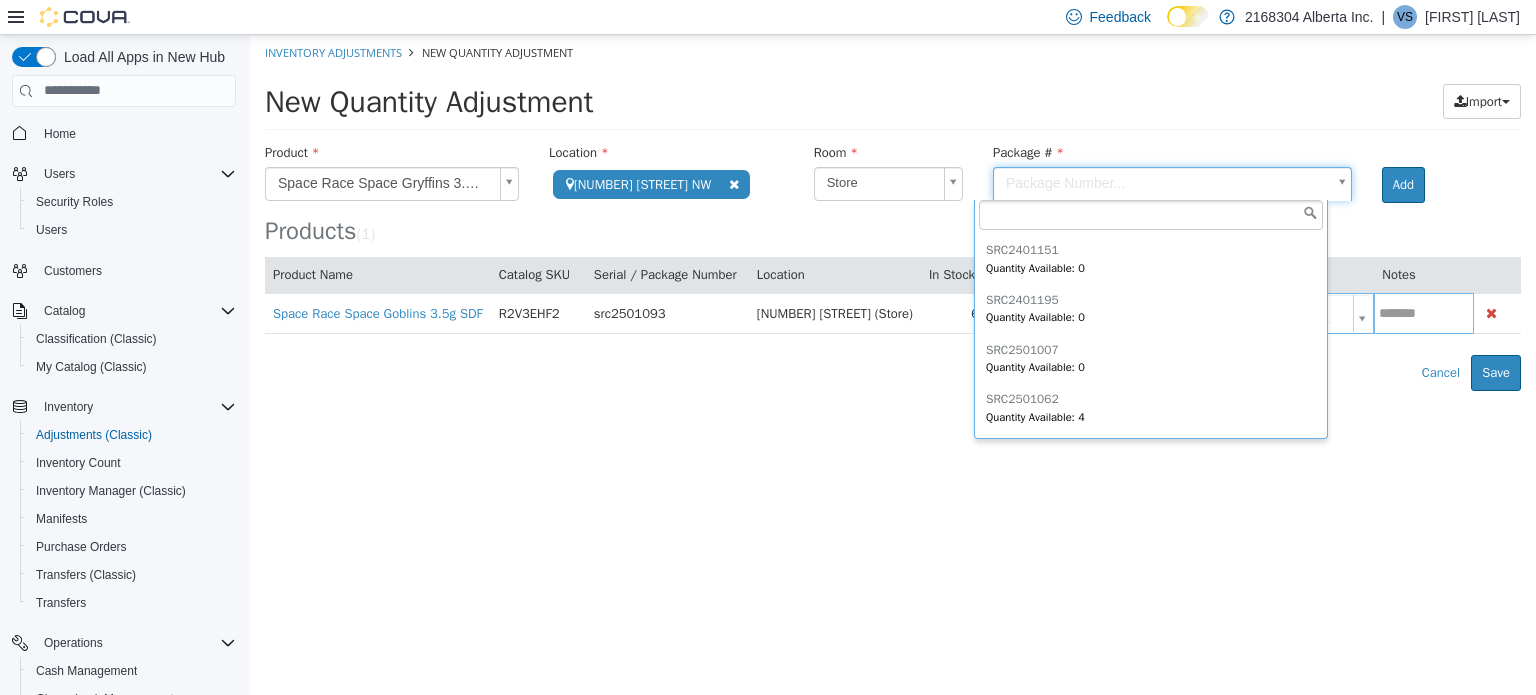 scroll, scrollTop: 396, scrollLeft: 0, axis: vertical 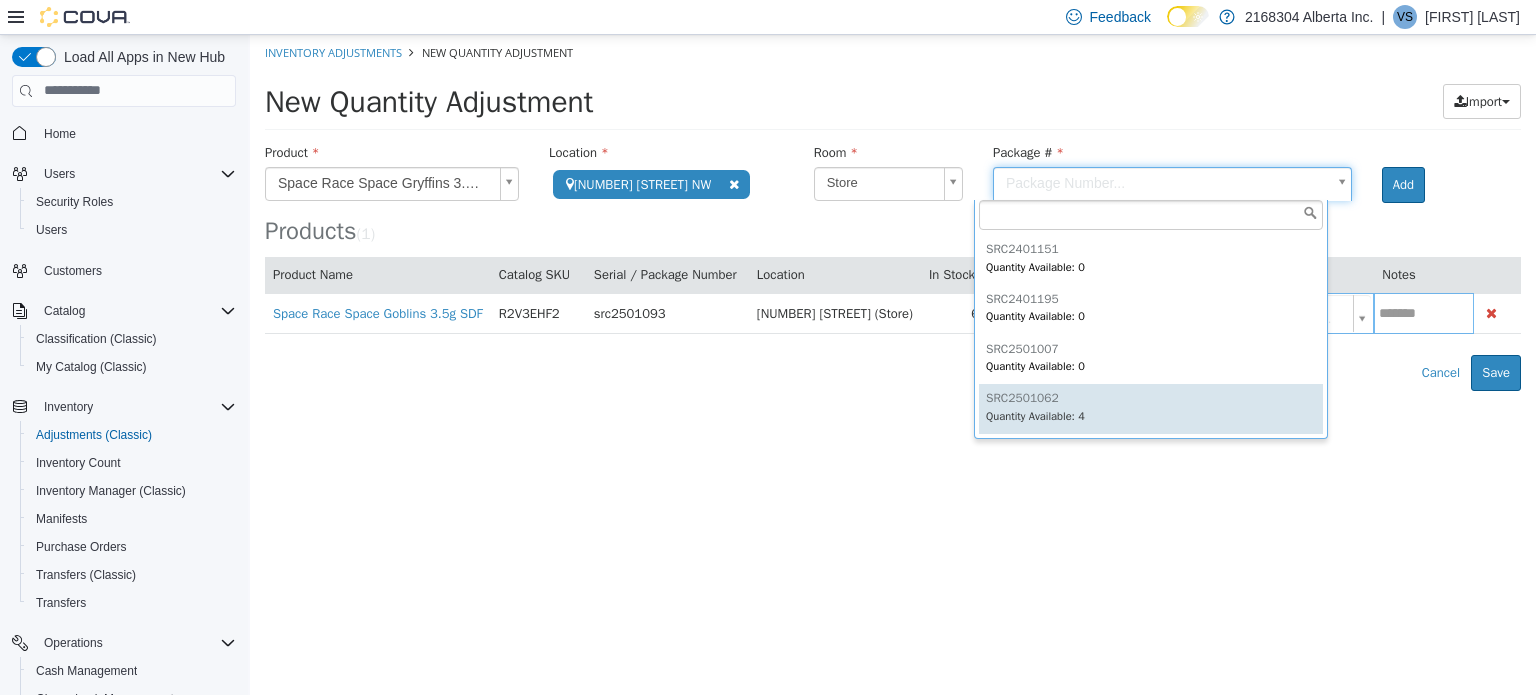 type on "**********" 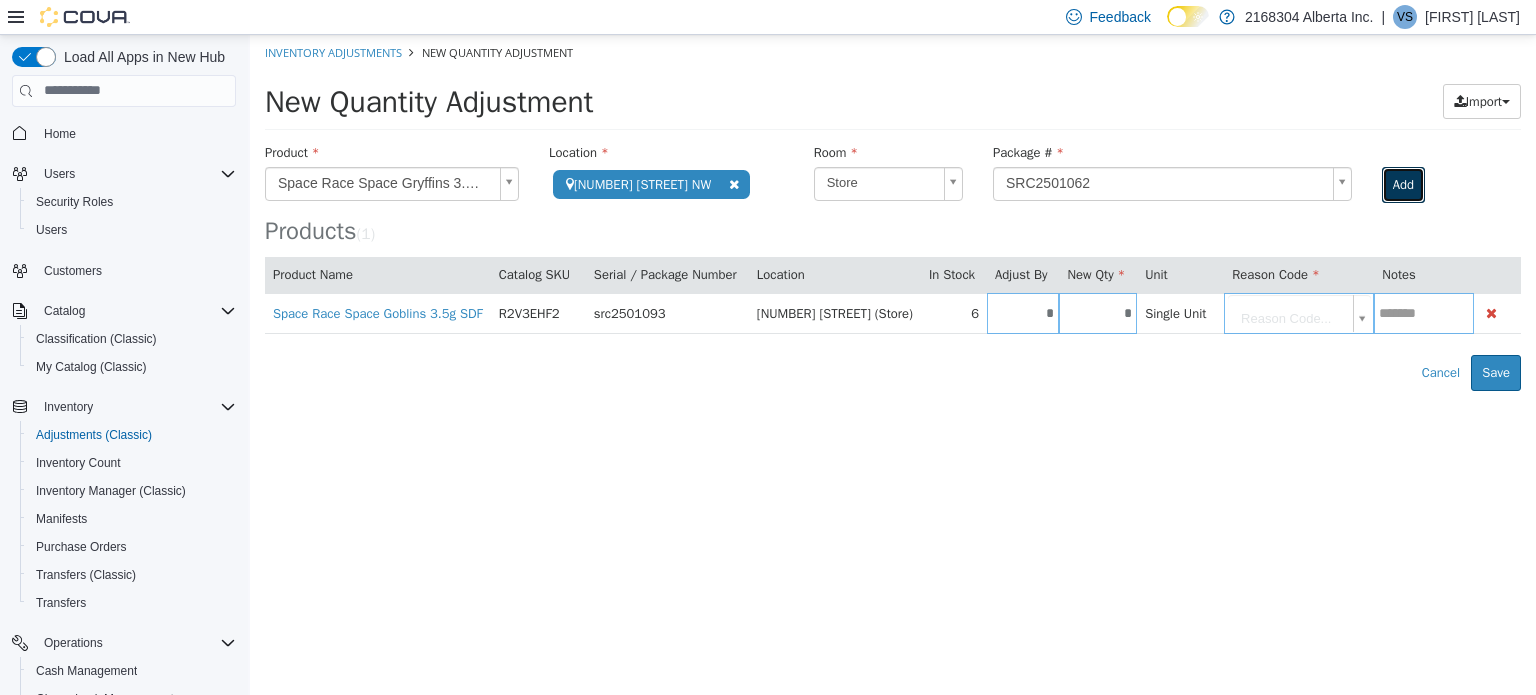 click on "Add" at bounding box center (1403, 184) 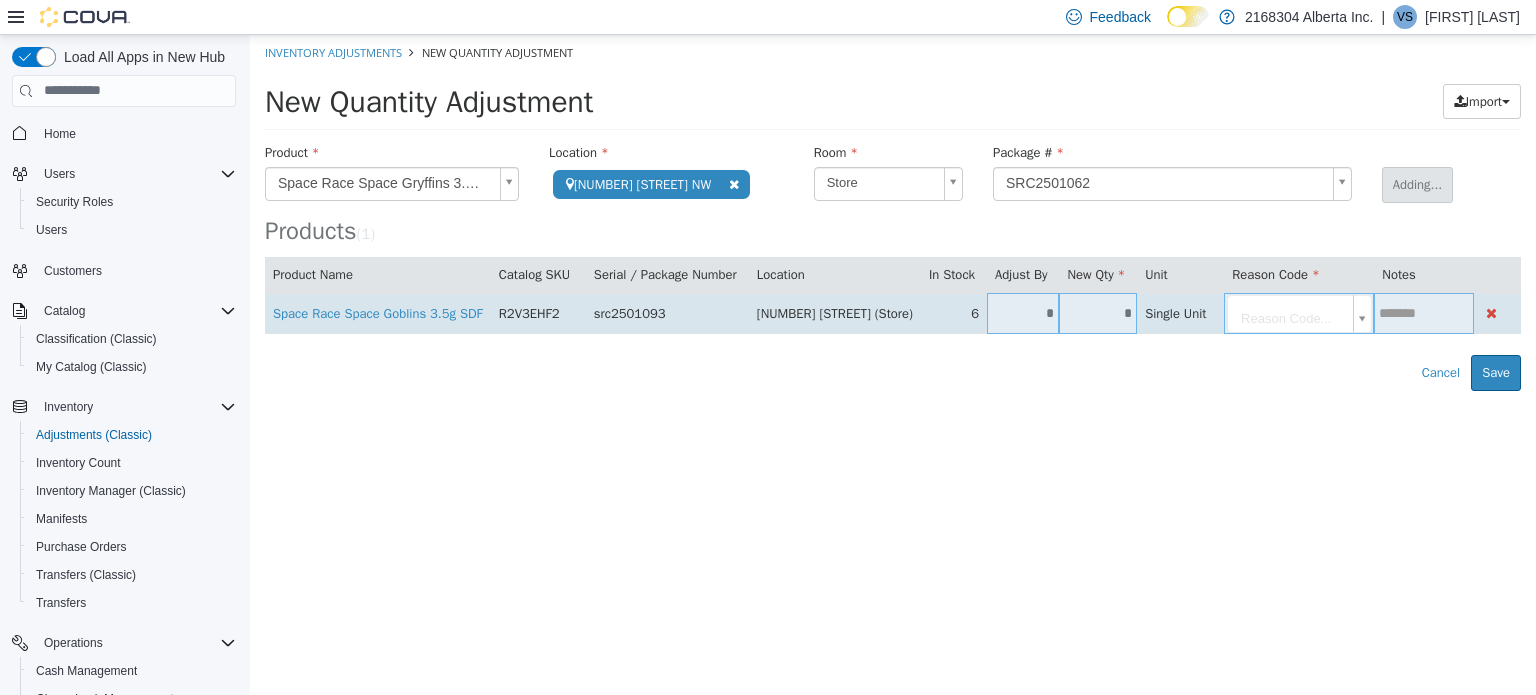 type 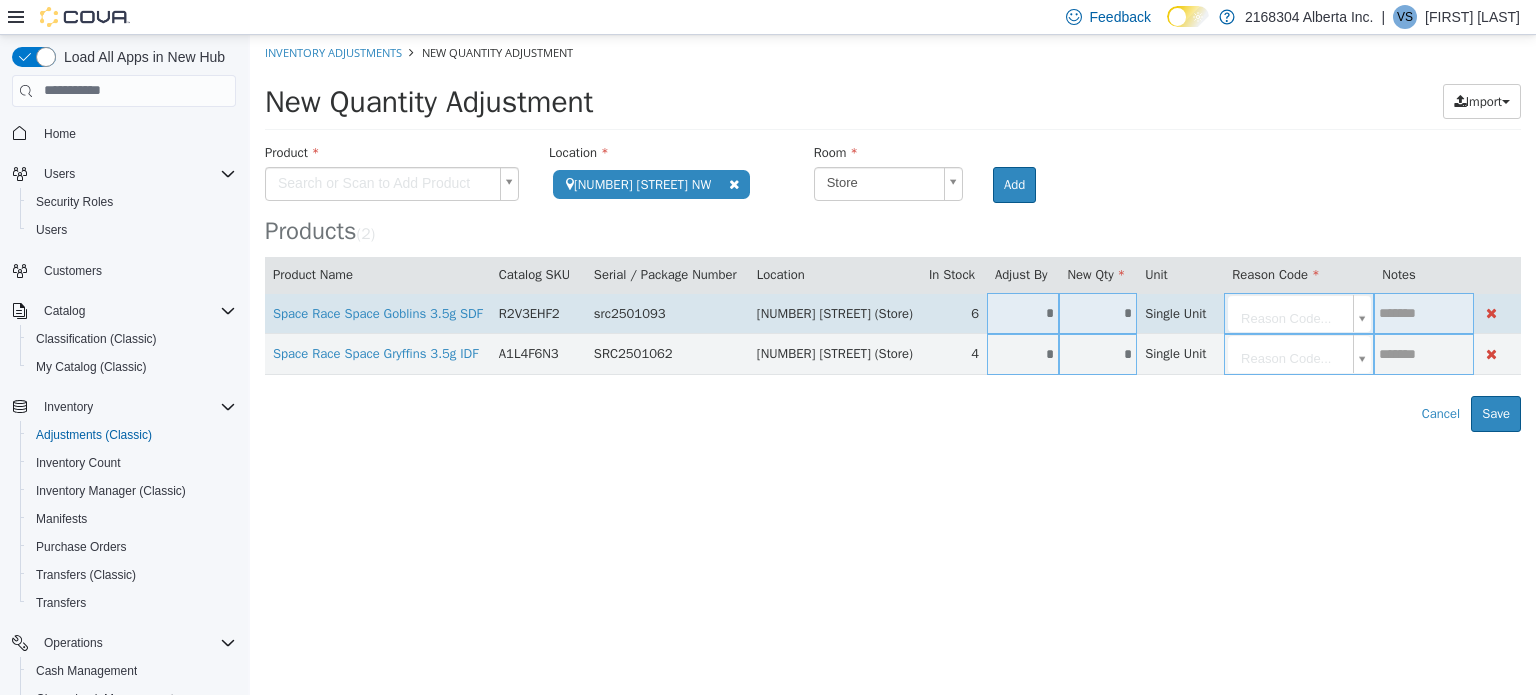 click on "*" at bounding box center (1023, 312) 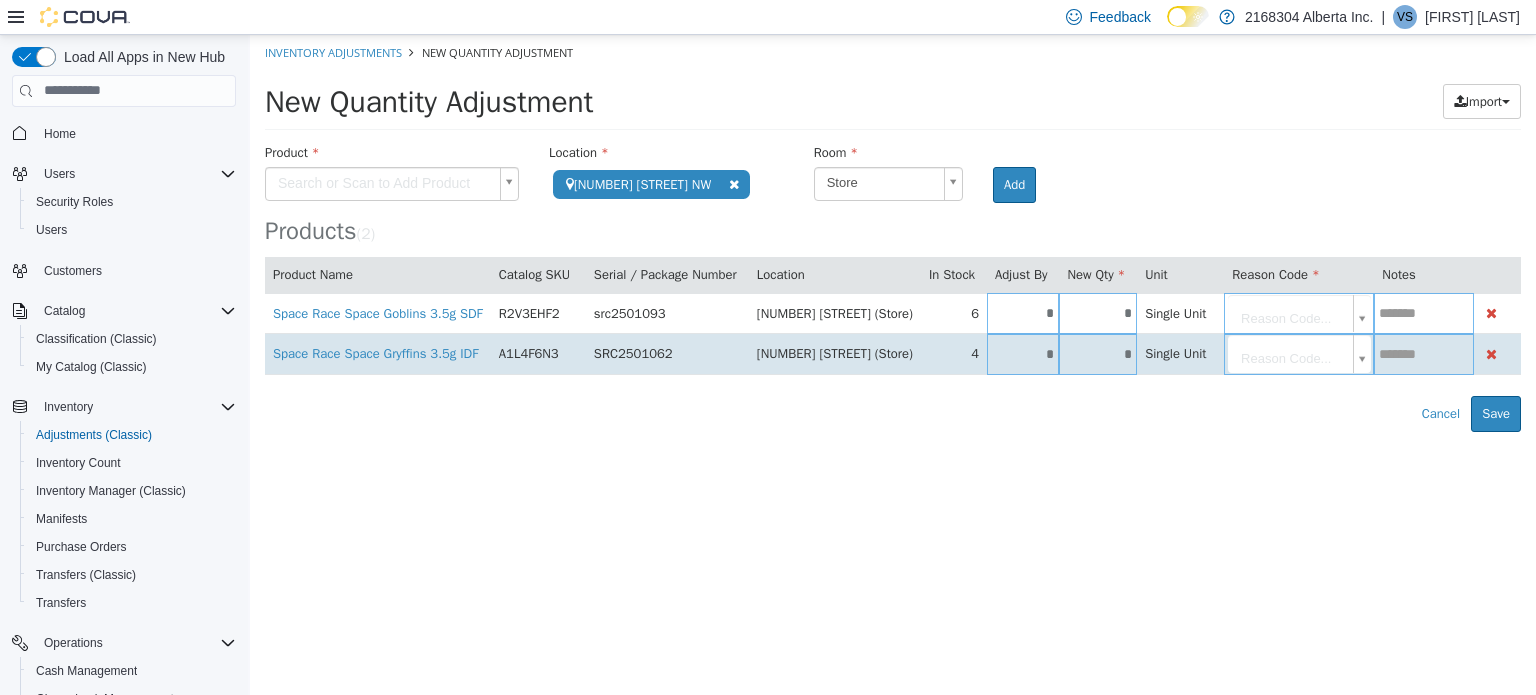type on "*" 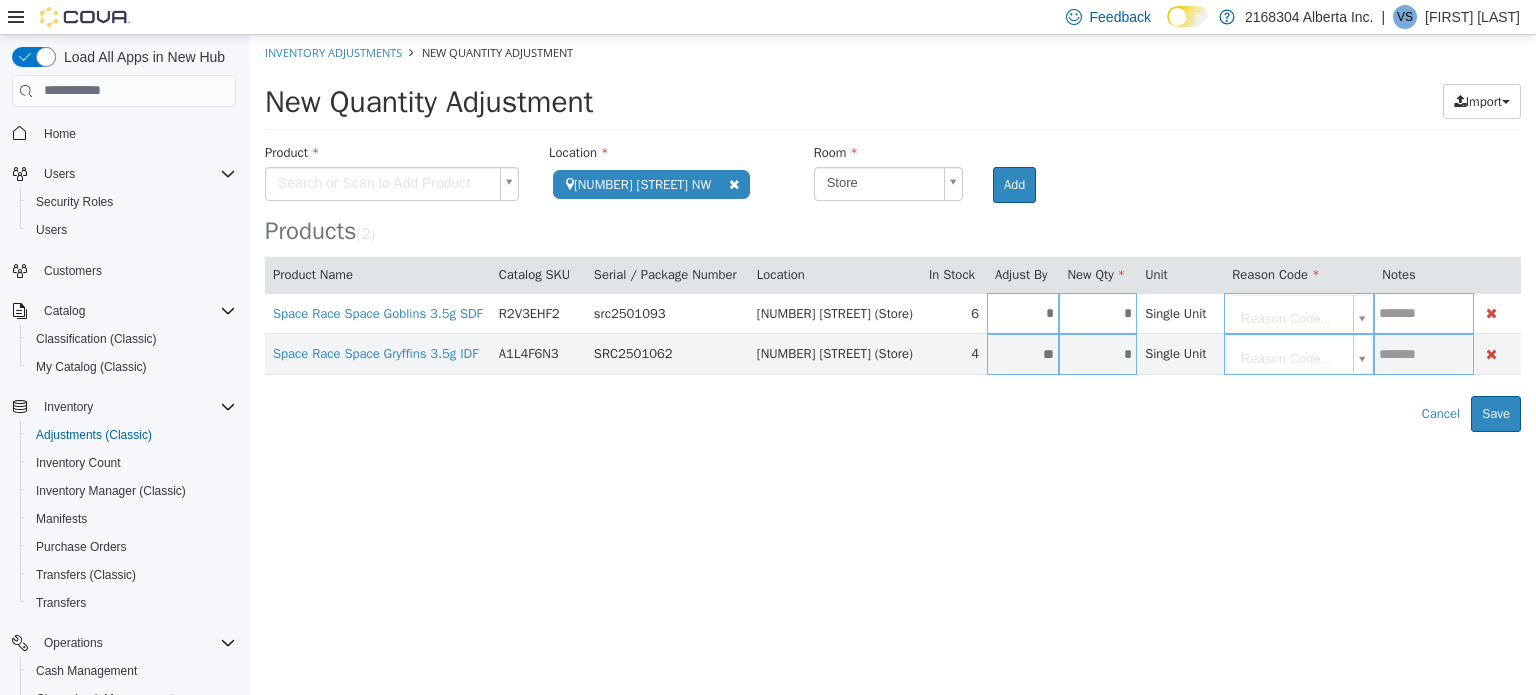 type on "**" 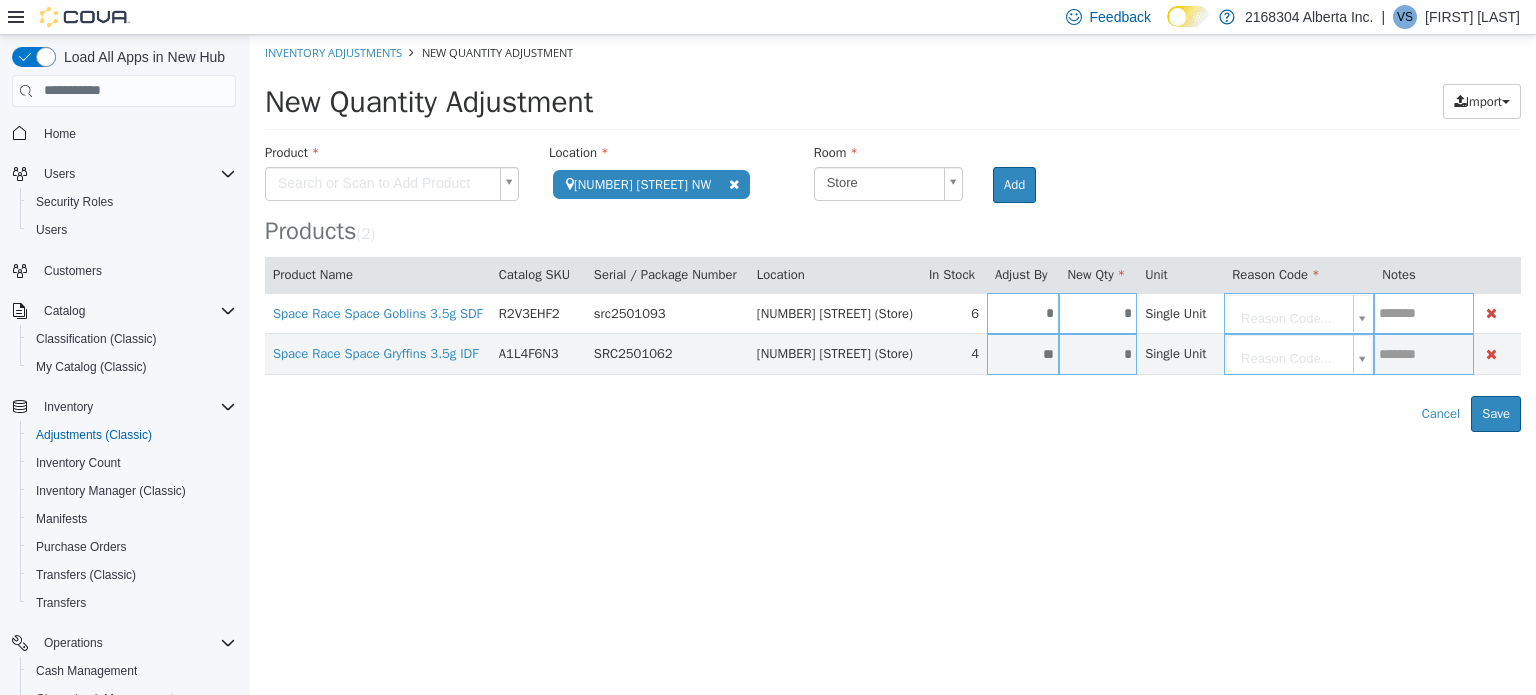 click on "**********" at bounding box center (893, 232) 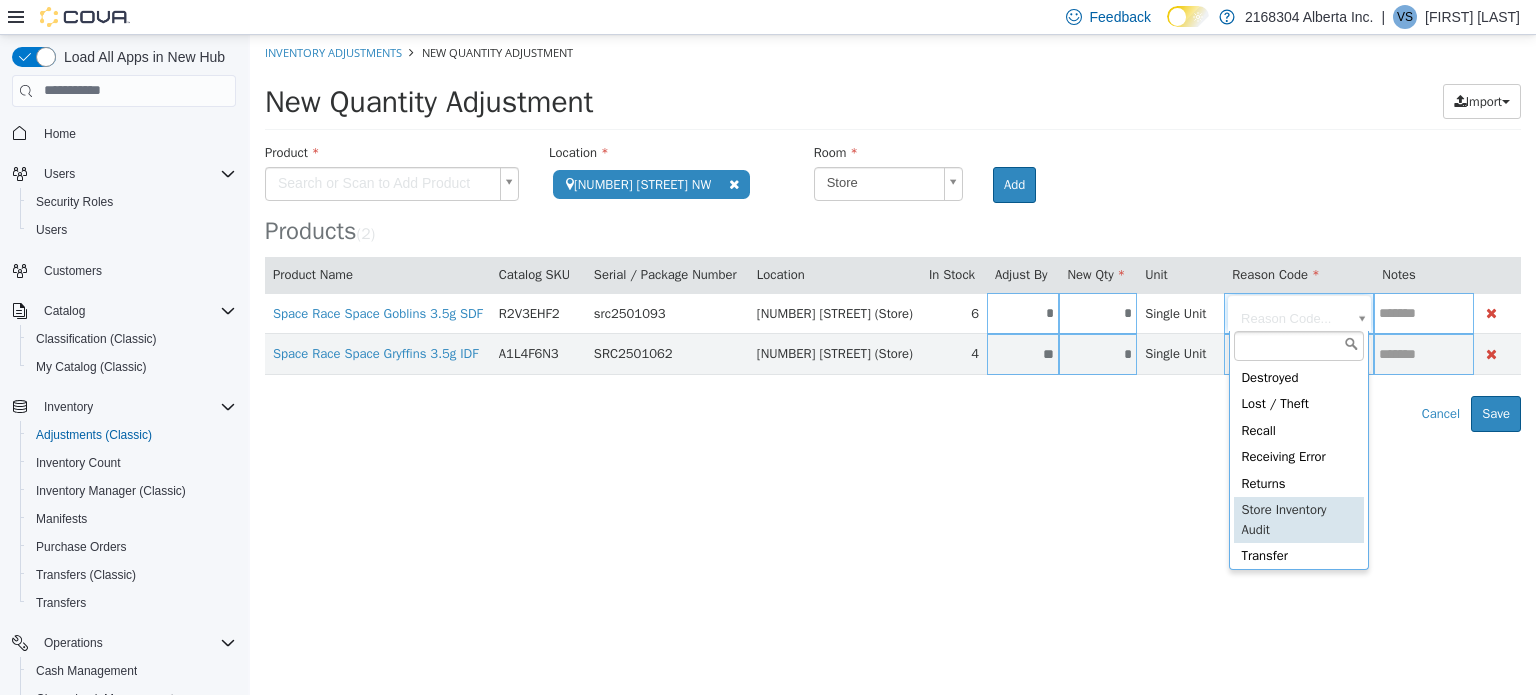 type on "**********" 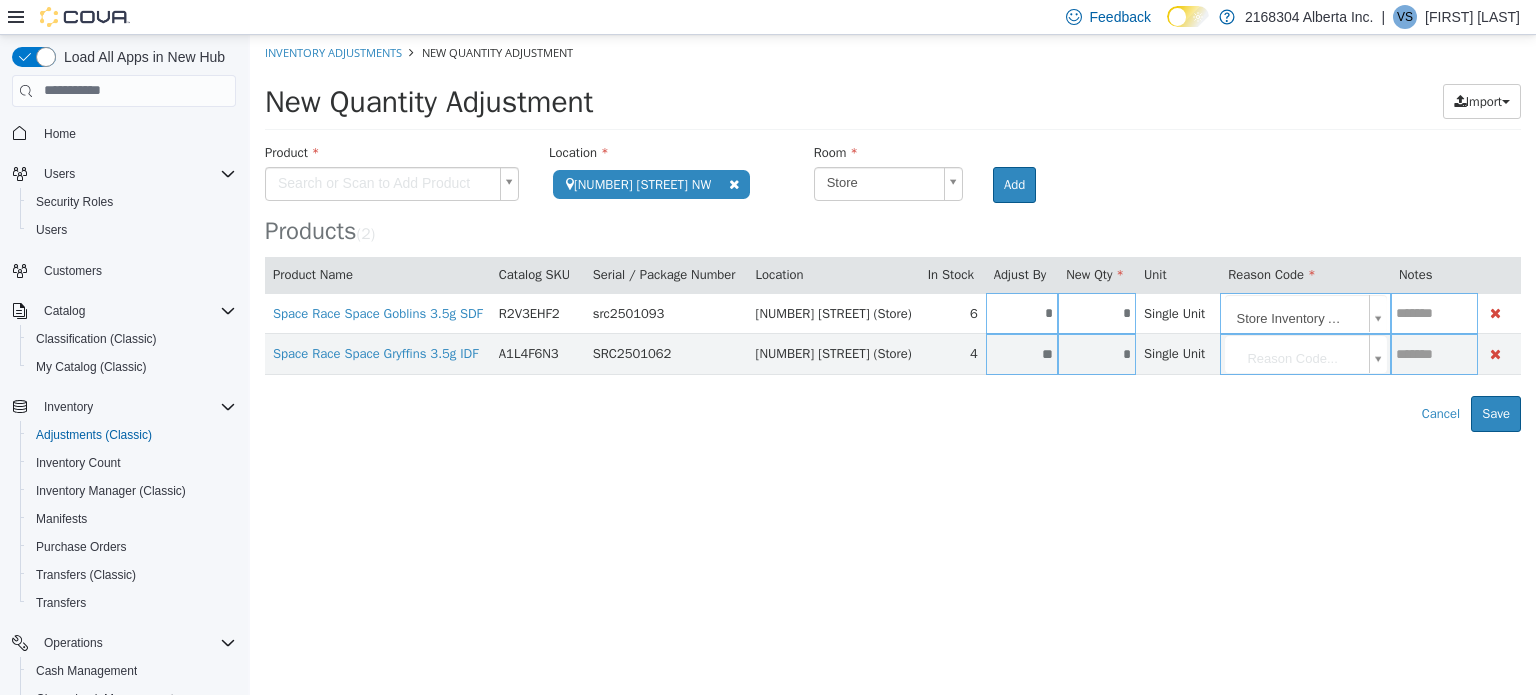 click on "**********" at bounding box center (893, 232) 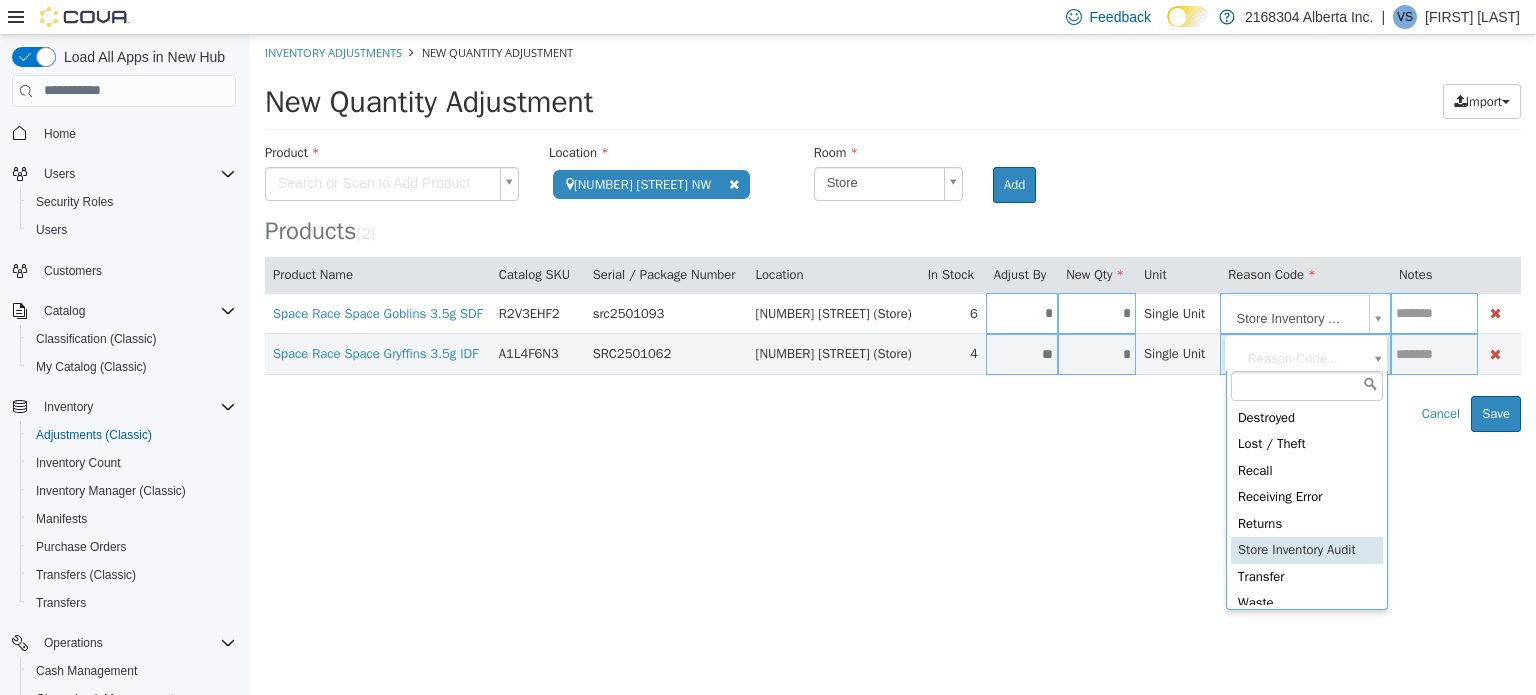 type on "**********" 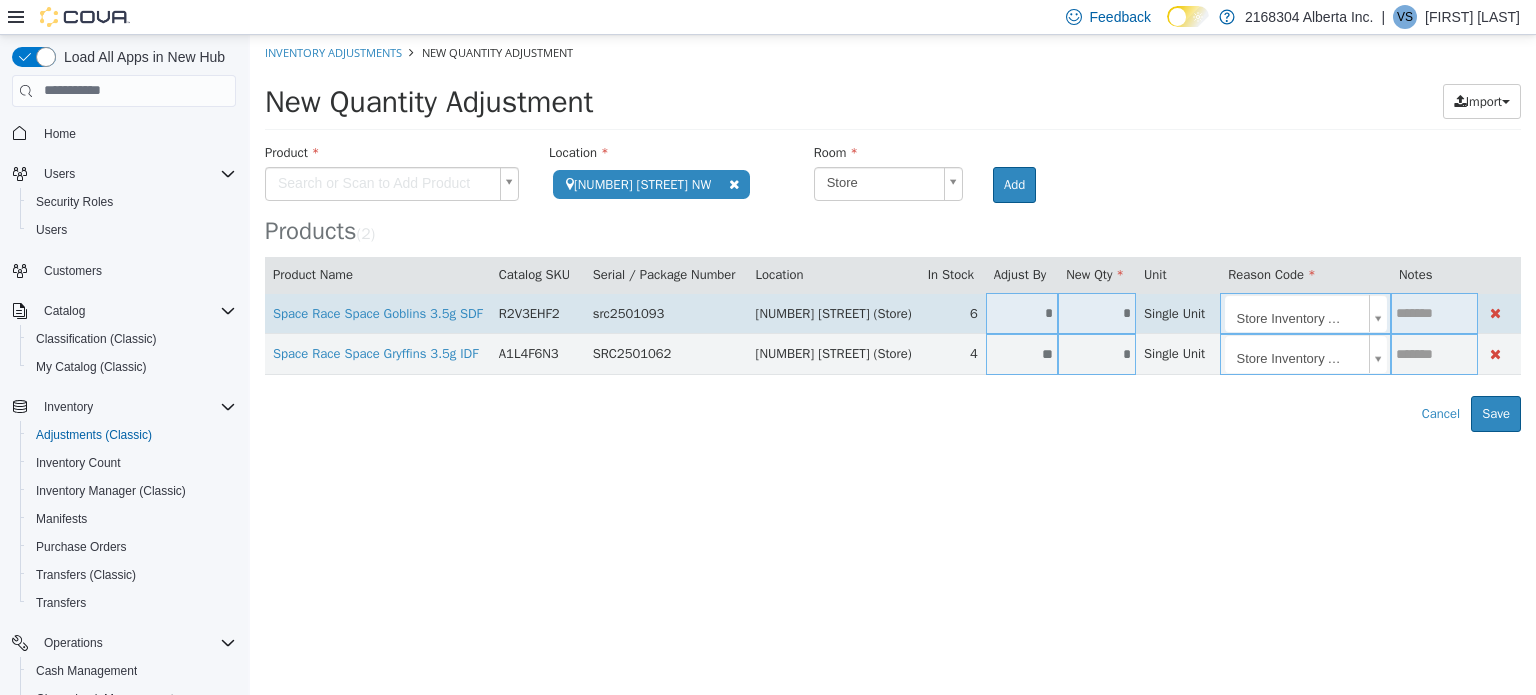 click at bounding box center (1434, 312) 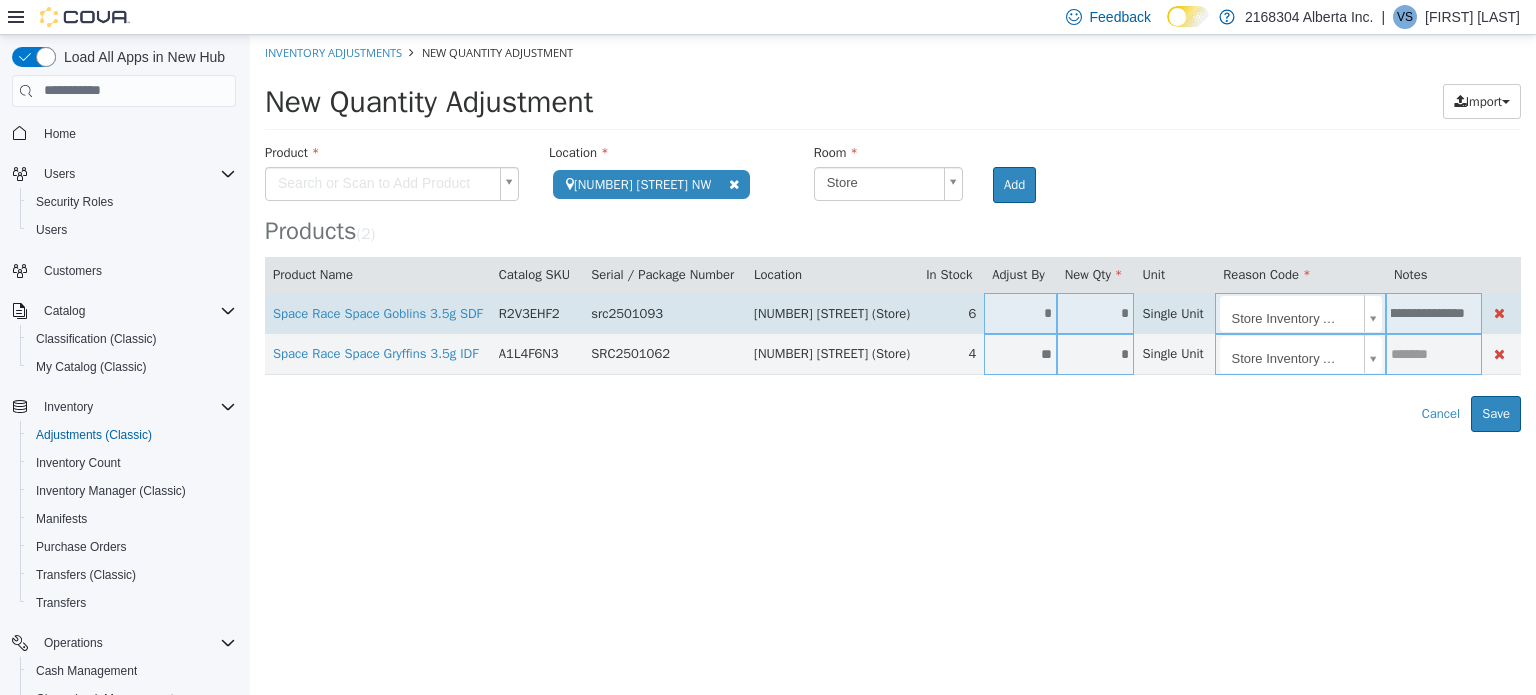 scroll, scrollTop: 0, scrollLeft: 109, axis: horizontal 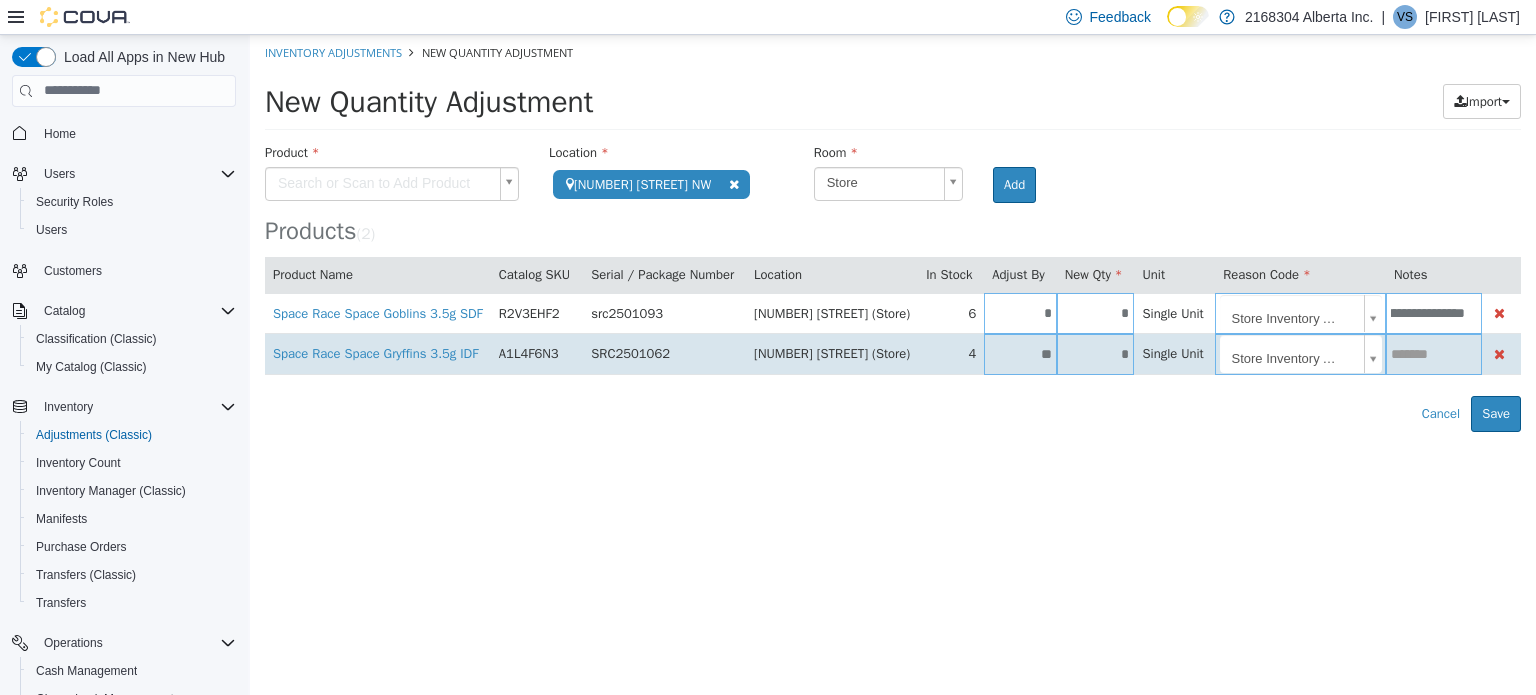 type on "**********" 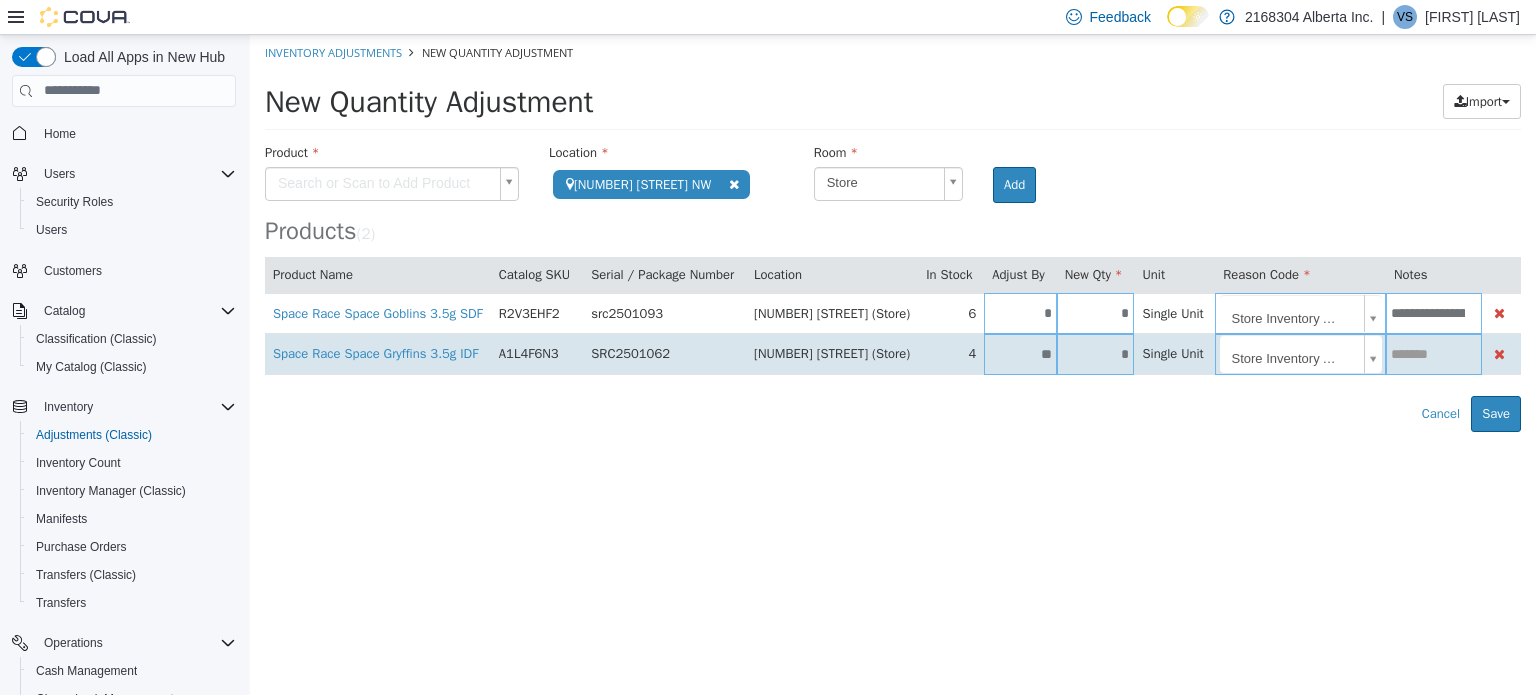 click at bounding box center (1434, 353) 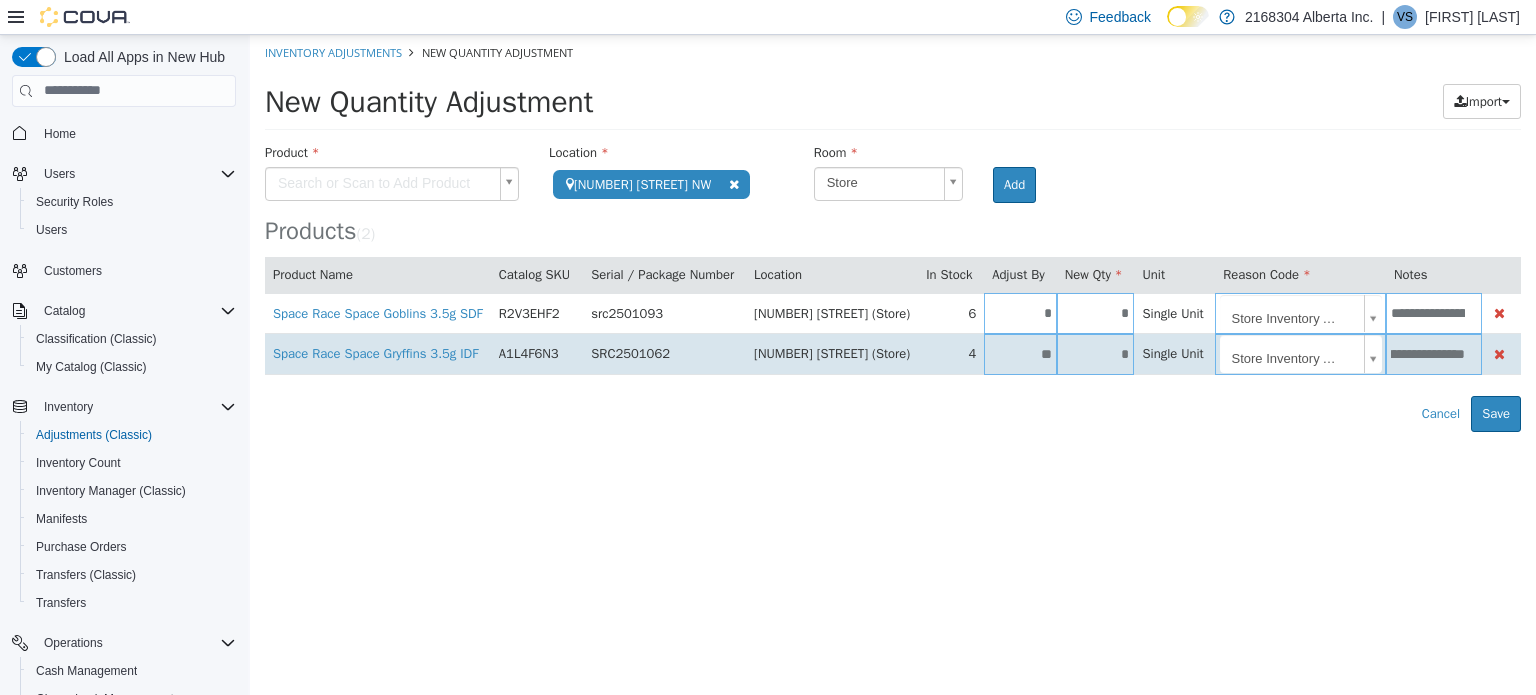 scroll, scrollTop: 0, scrollLeft: 109, axis: horizontal 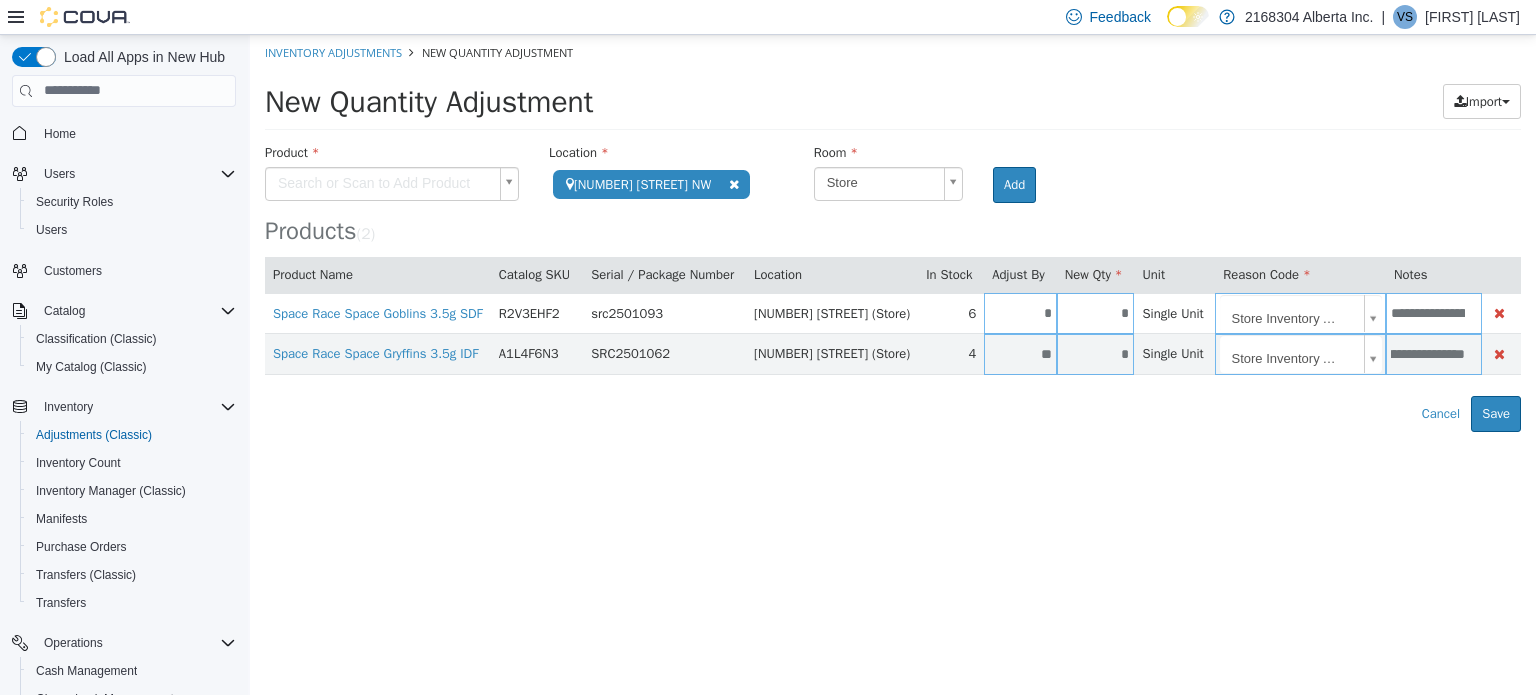 type on "**********" 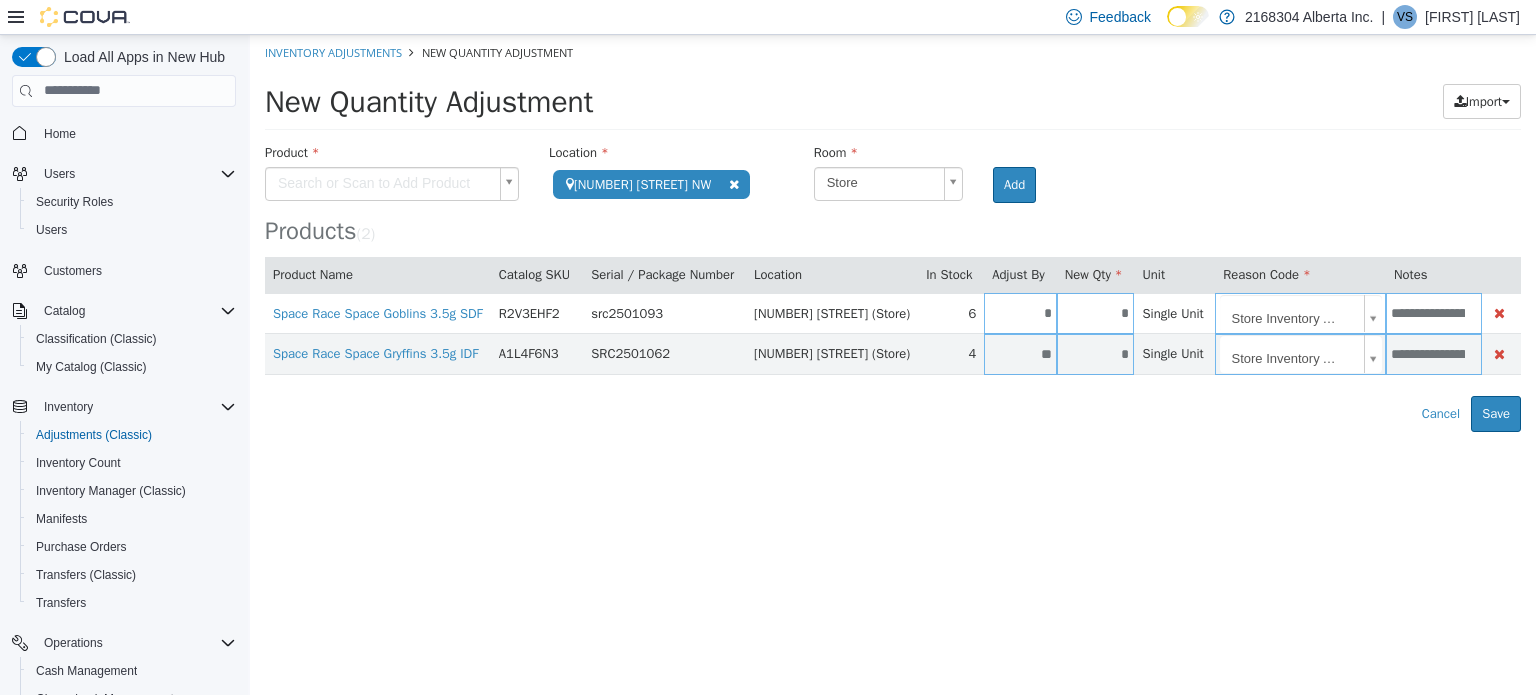 click on "Error saving adjustment please resolve the errors above. Cancel Save" at bounding box center [893, 413] 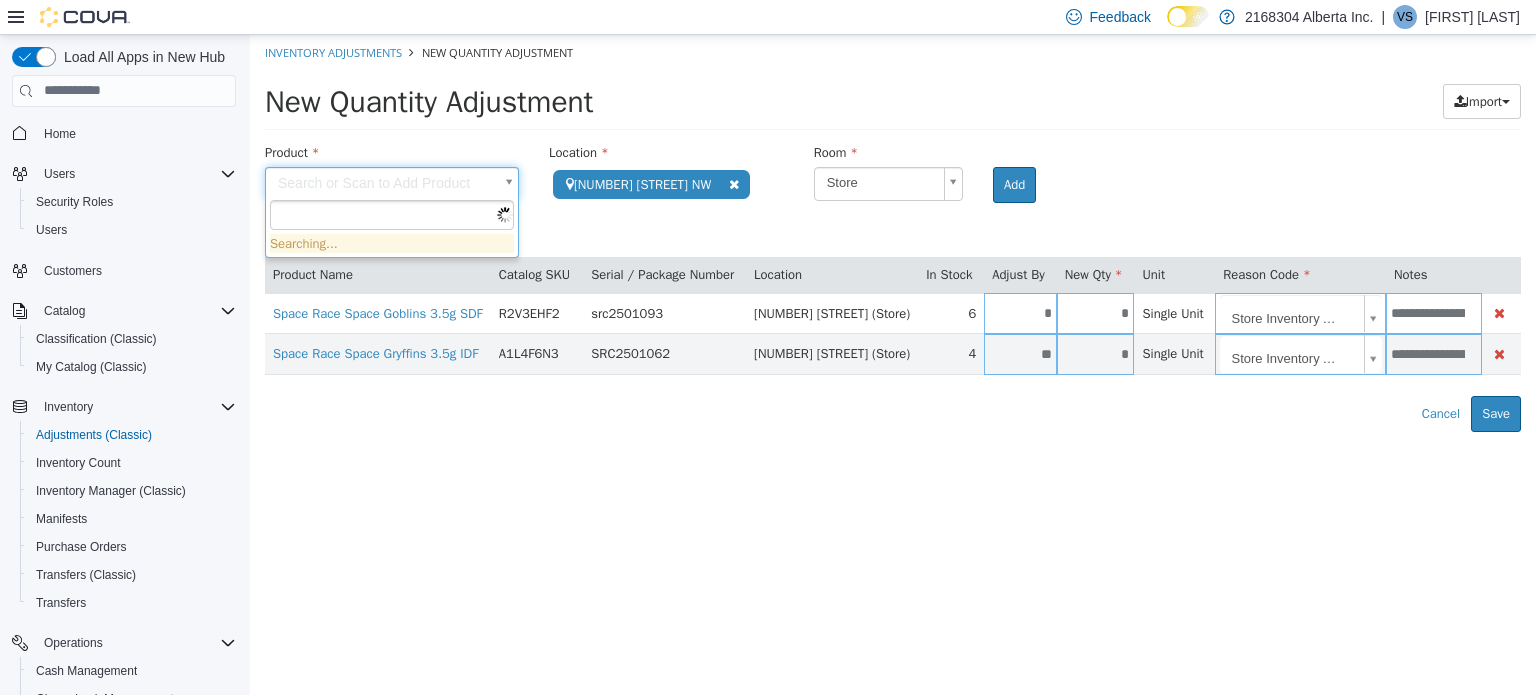 drag, startPoint x: 373, startPoint y: 179, endPoint x: 424, endPoint y: 230, distance: 72.12489 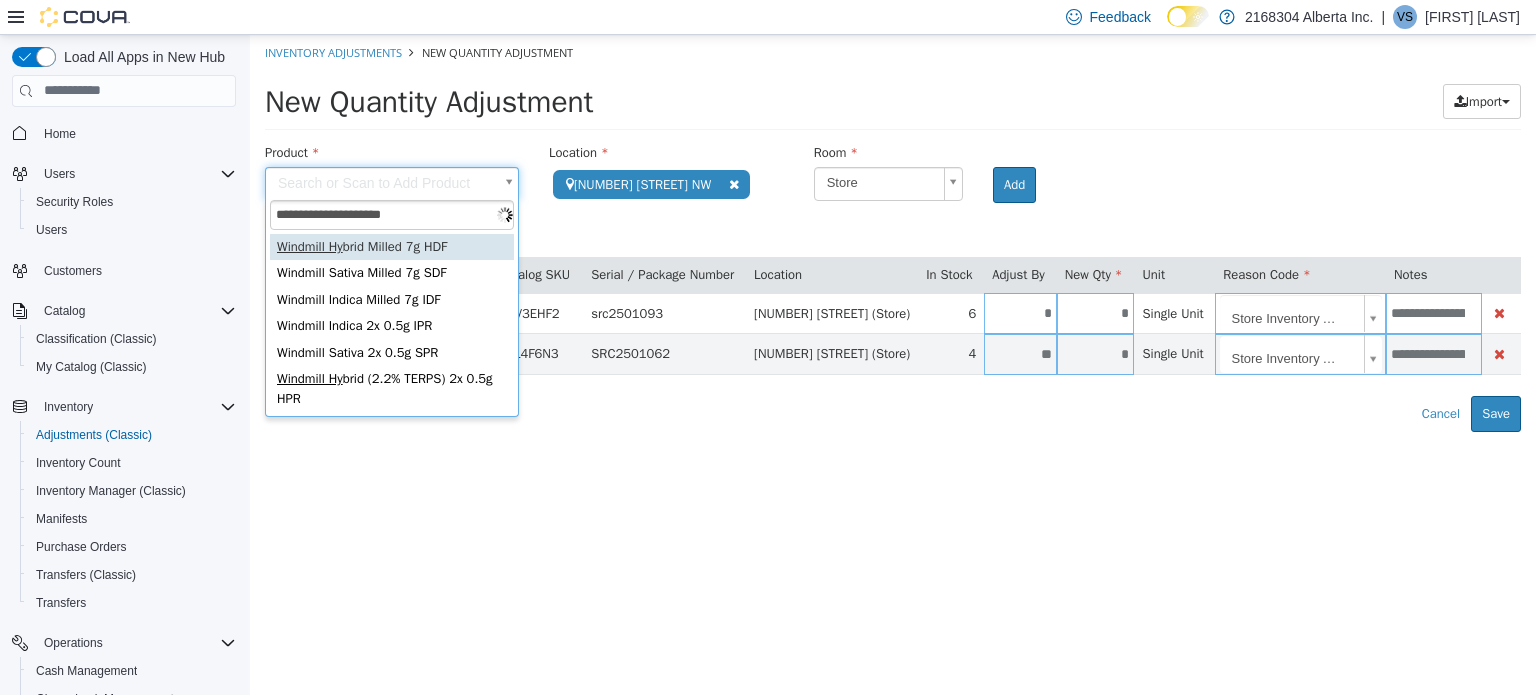 type on "**********" 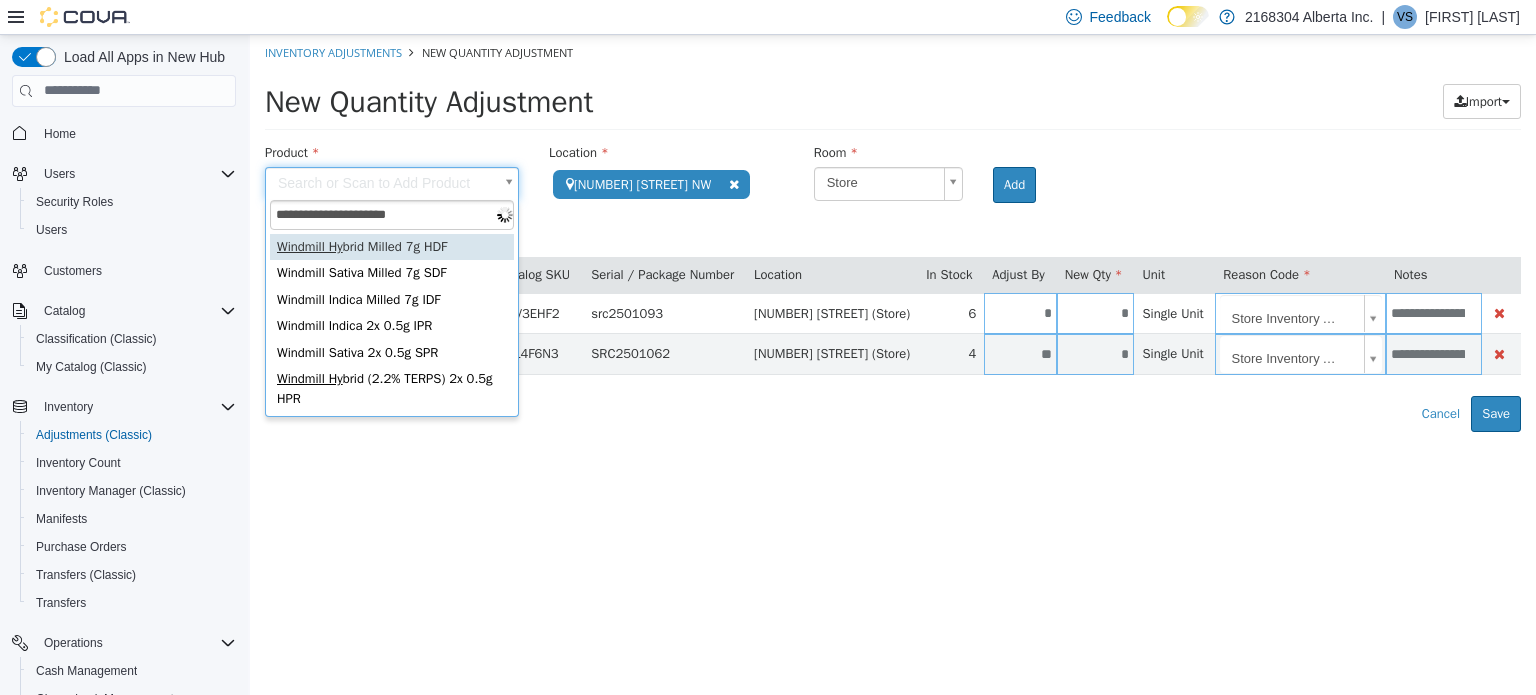type on "**********" 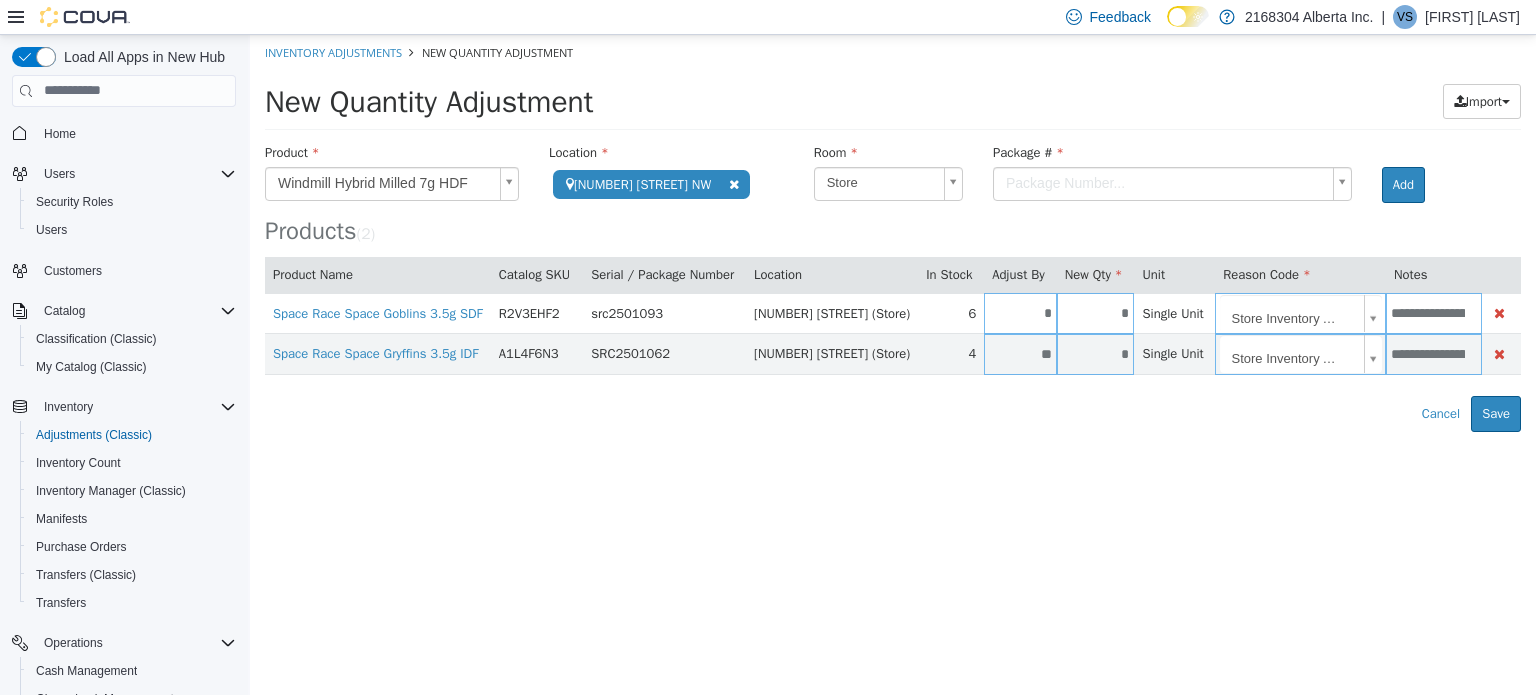click on "**********" at bounding box center (893, 232) 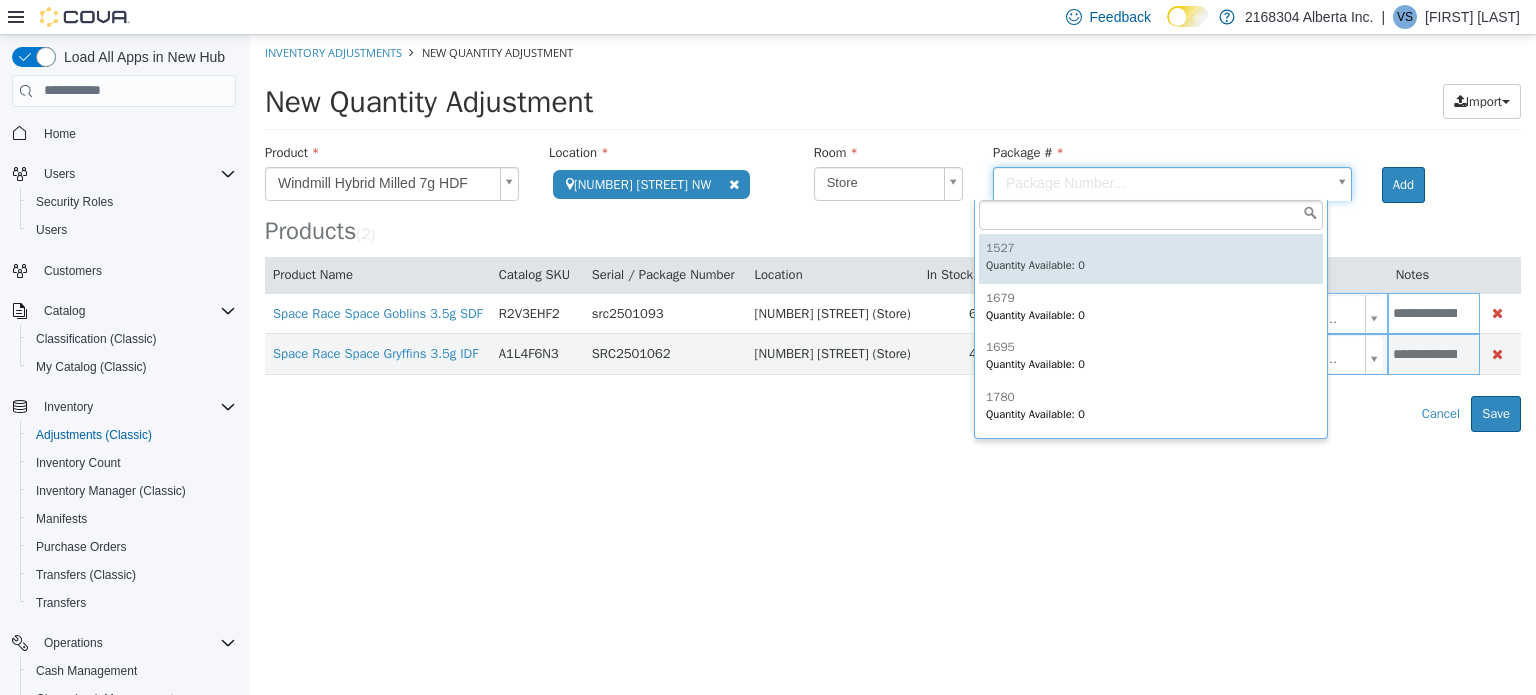drag, startPoint x: 1088, startPoint y: 191, endPoint x: 1092, endPoint y: 243, distance: 52.153618 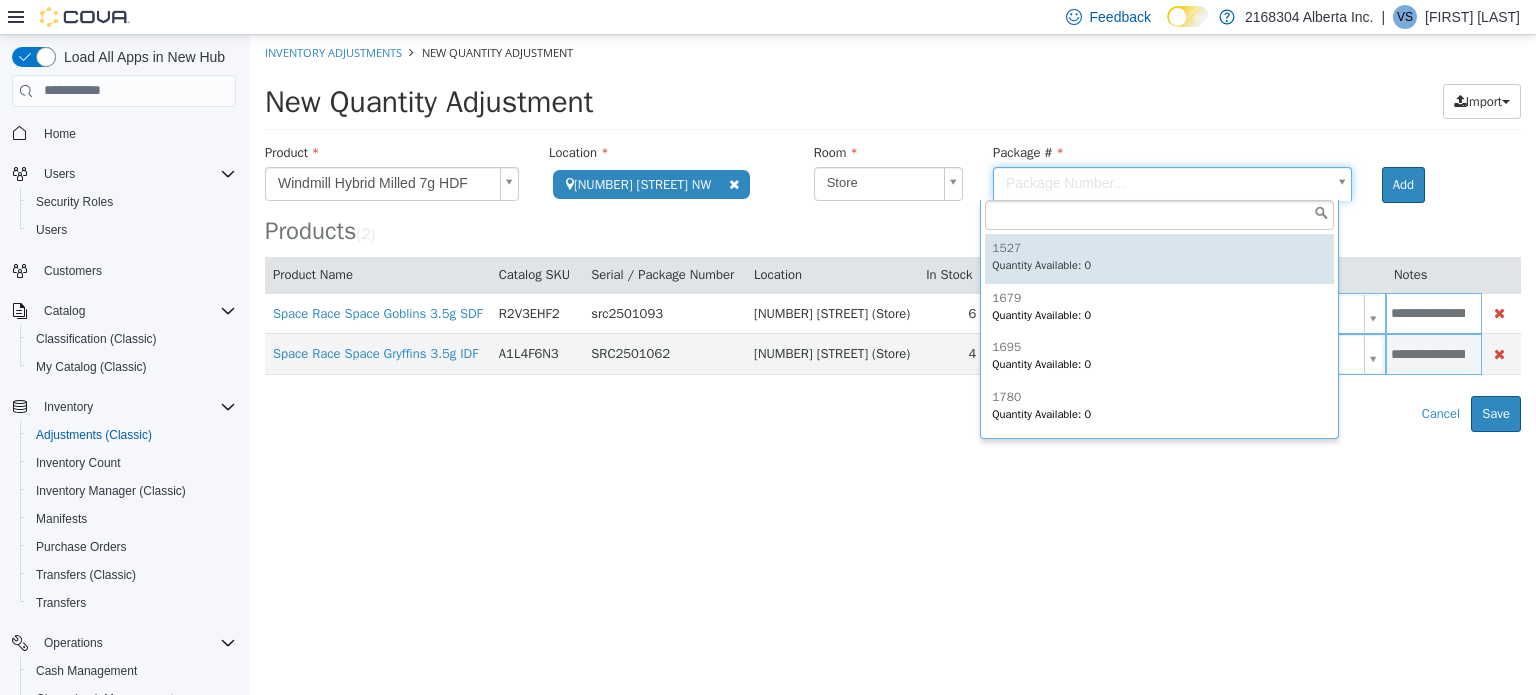 click on "**********" at bounding box center [893, 232] 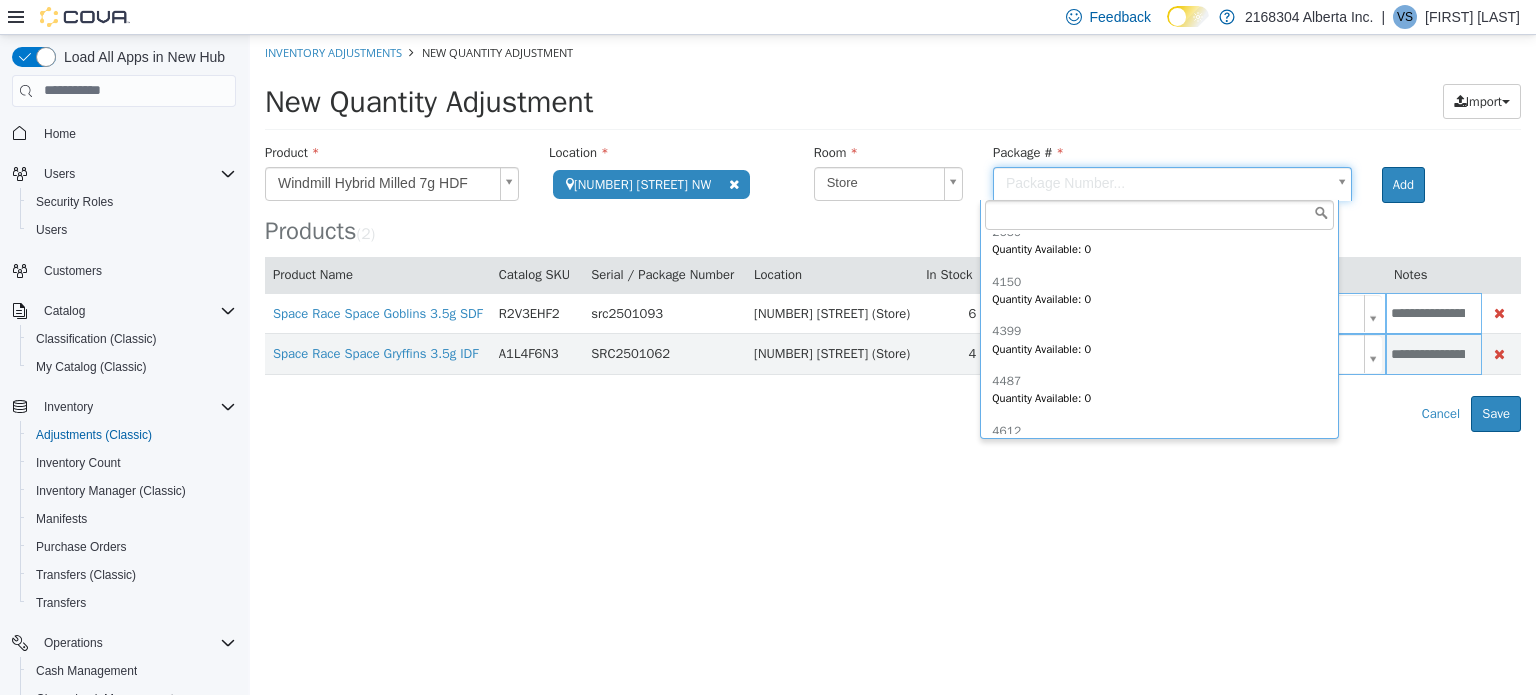 scroll, scrollTop: 446, scrollLeft: 0, axis: vertical 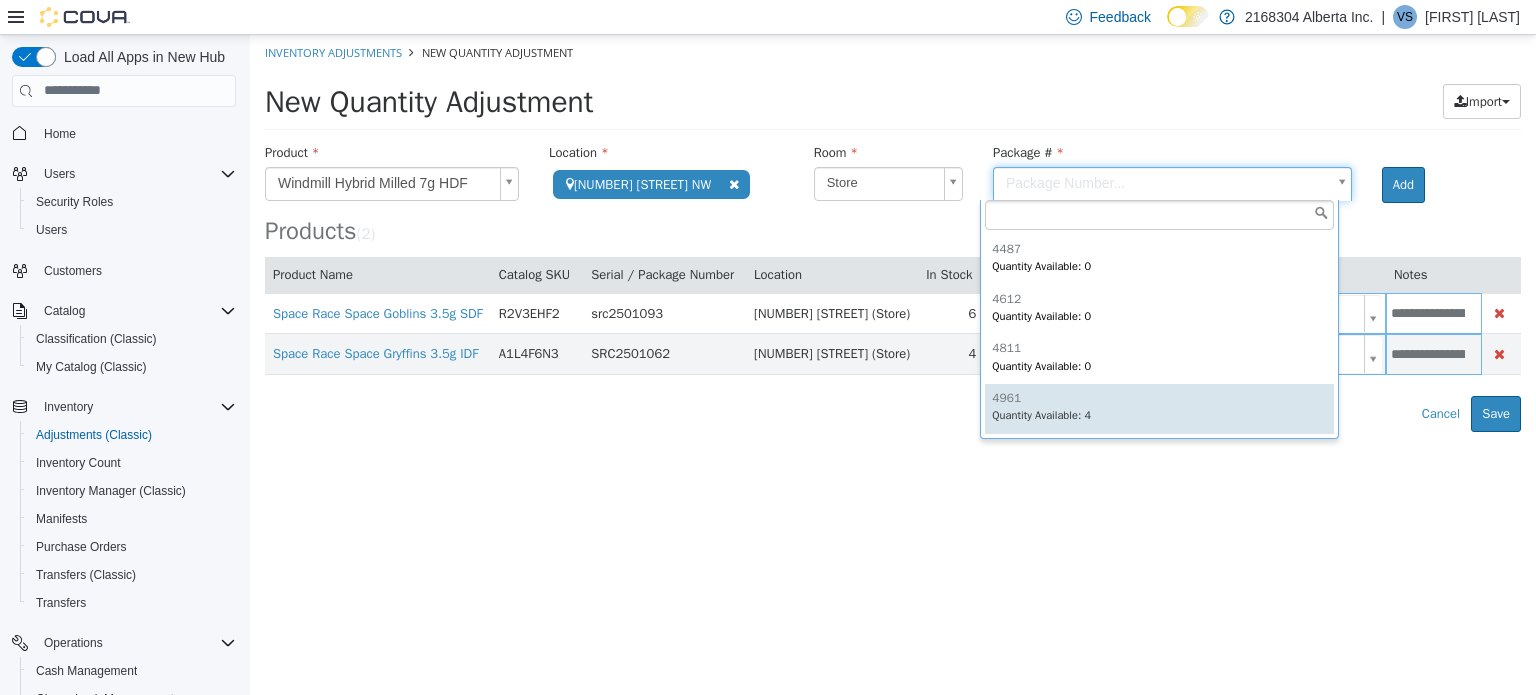 type on "****" 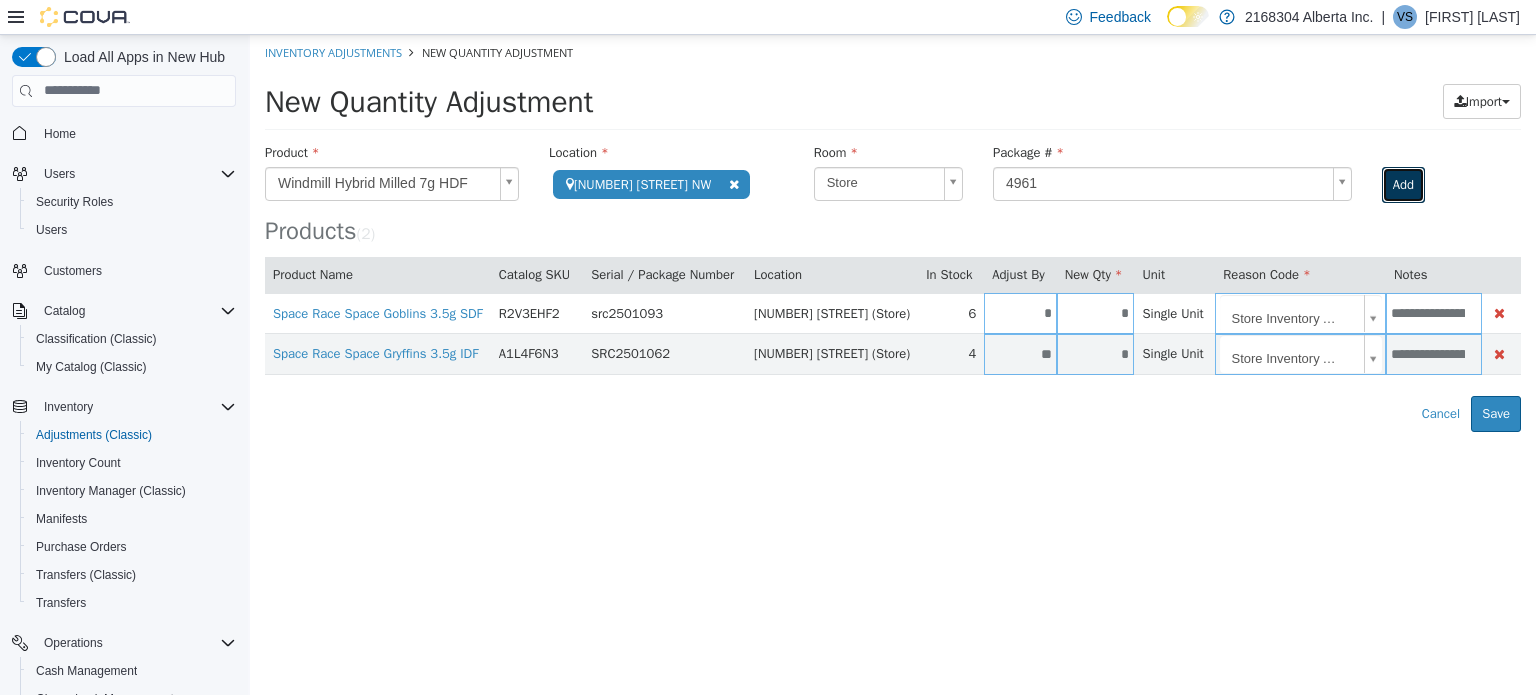 click on "Add" at bounding box center [1403, 184] 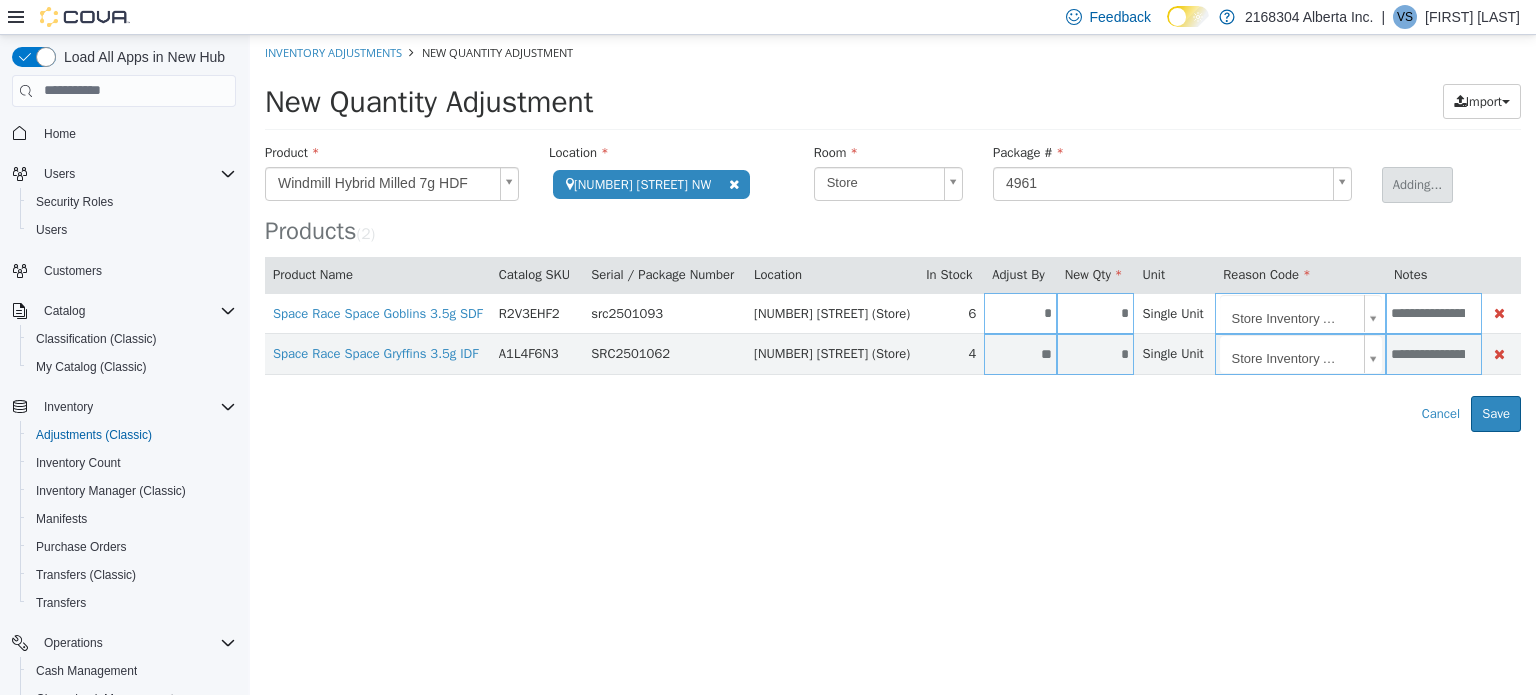 type 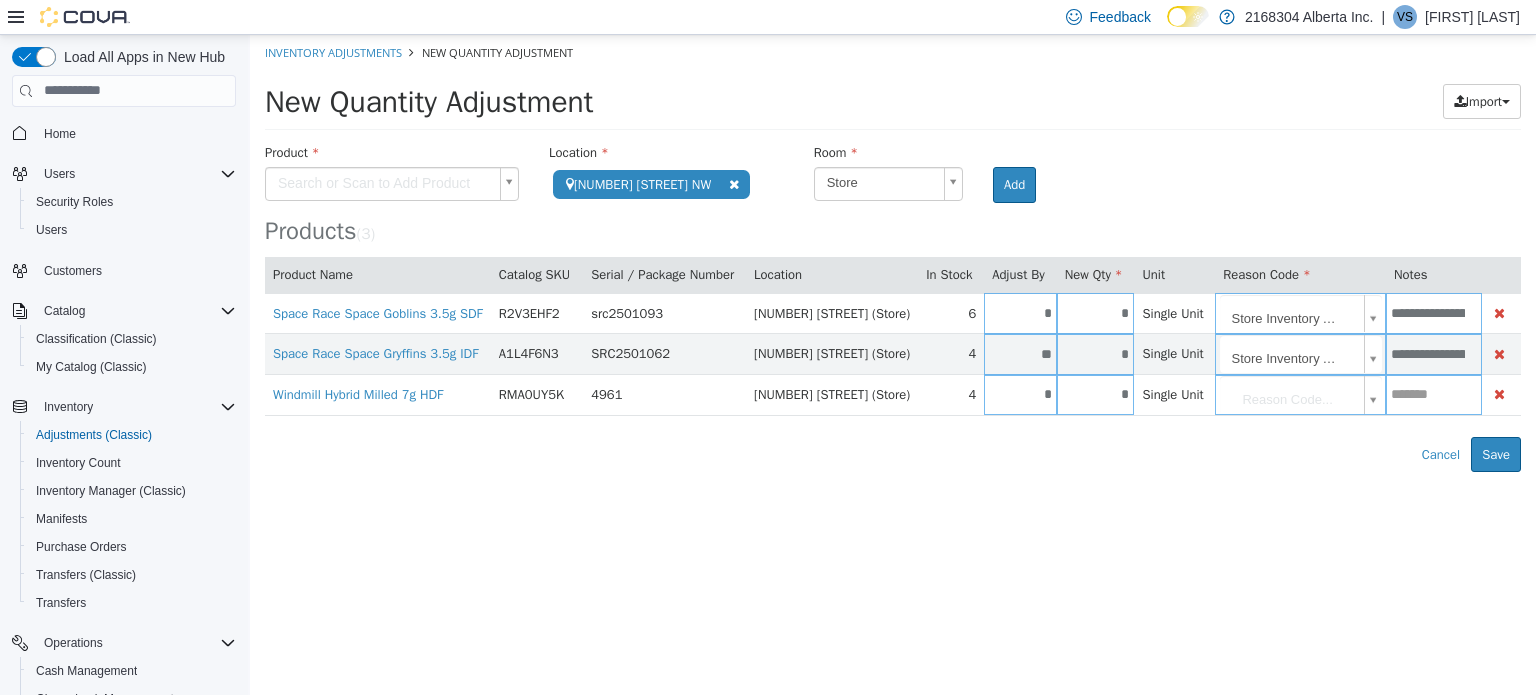click on "**********" at bounding box center (893, 252) 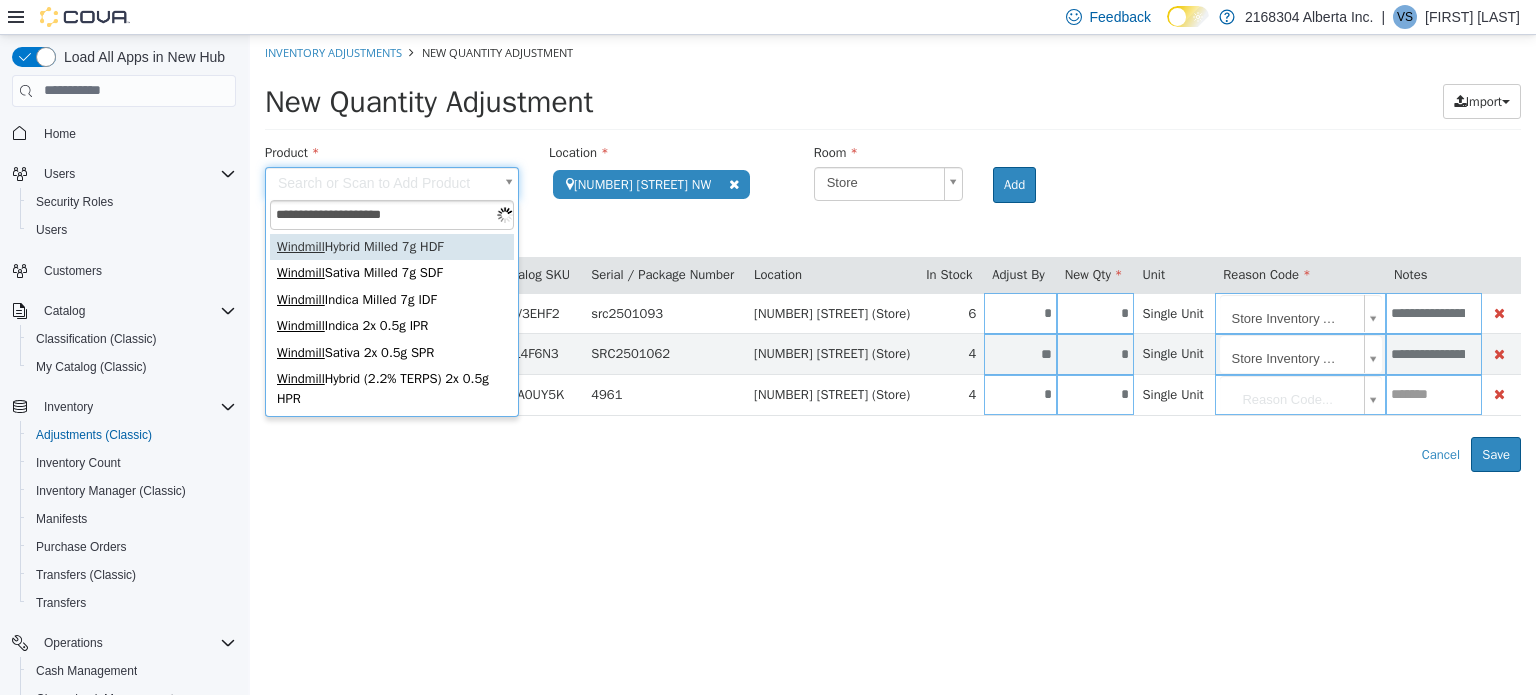 type on "**********" 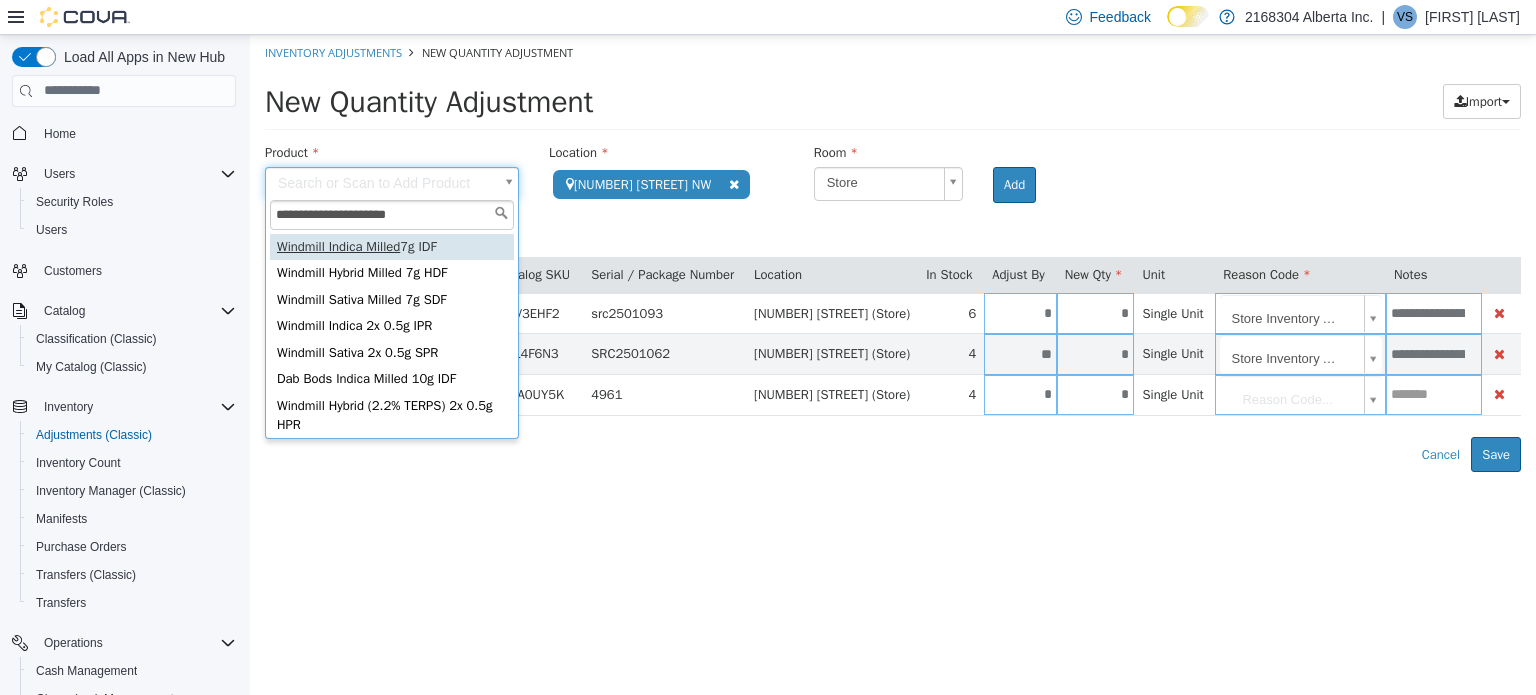 type on "**********" 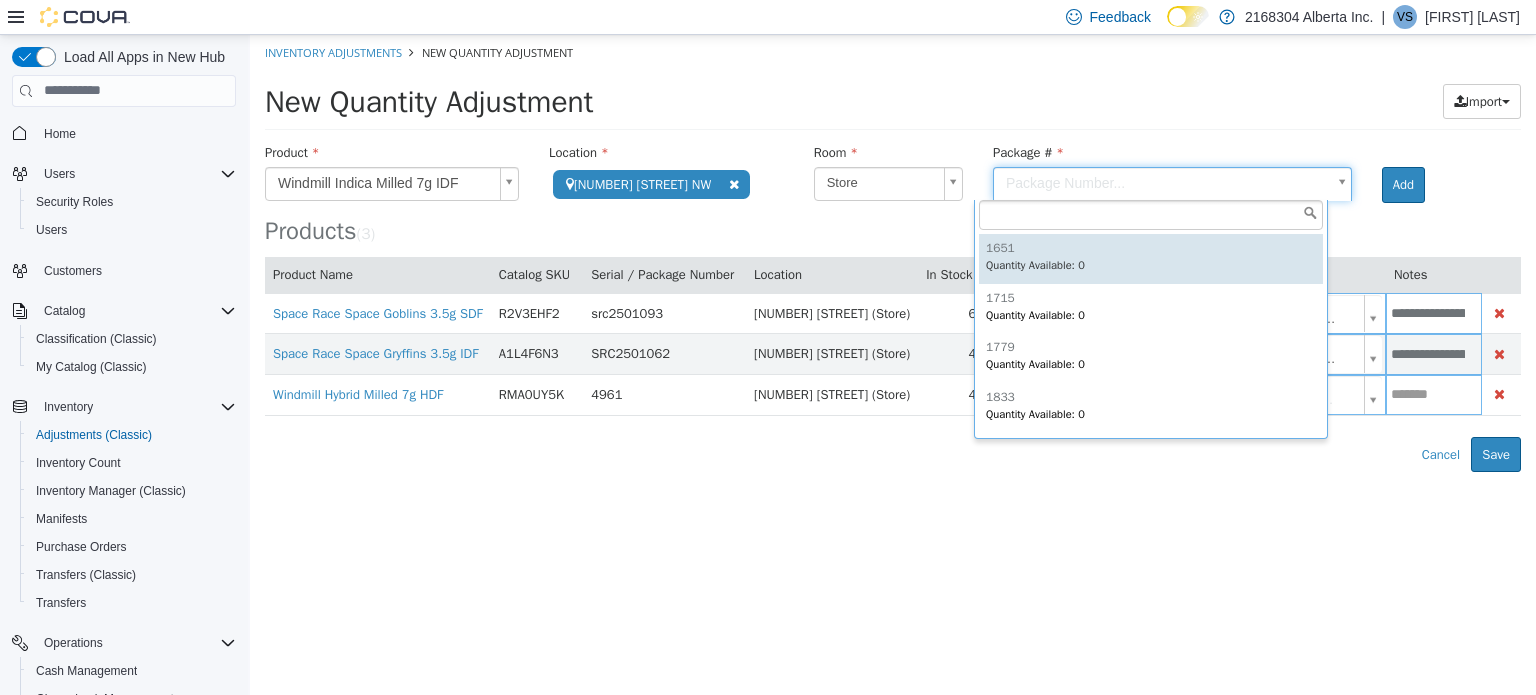 click on "**********" at bounding box center [893, 252] 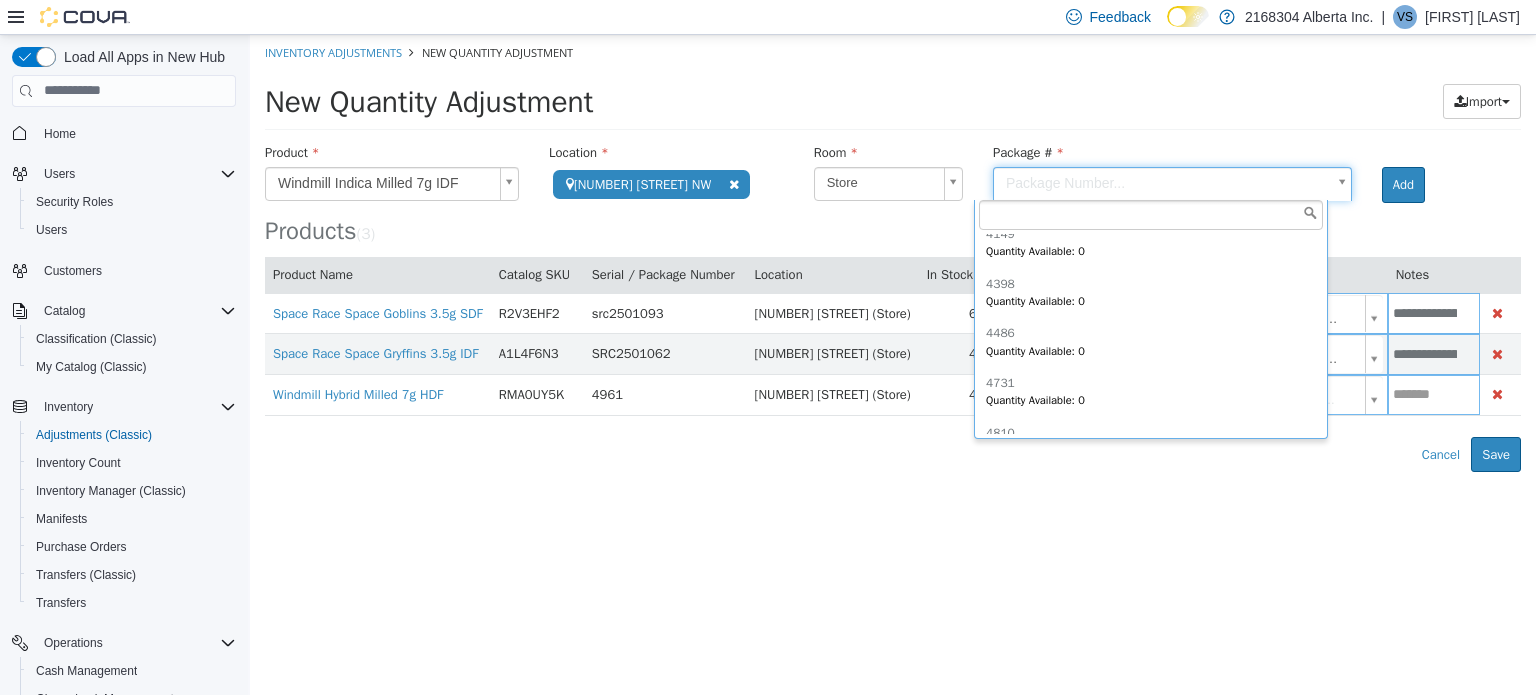 scroll, scrollTop: 1141, scrollLeft: 0, axis: vertical 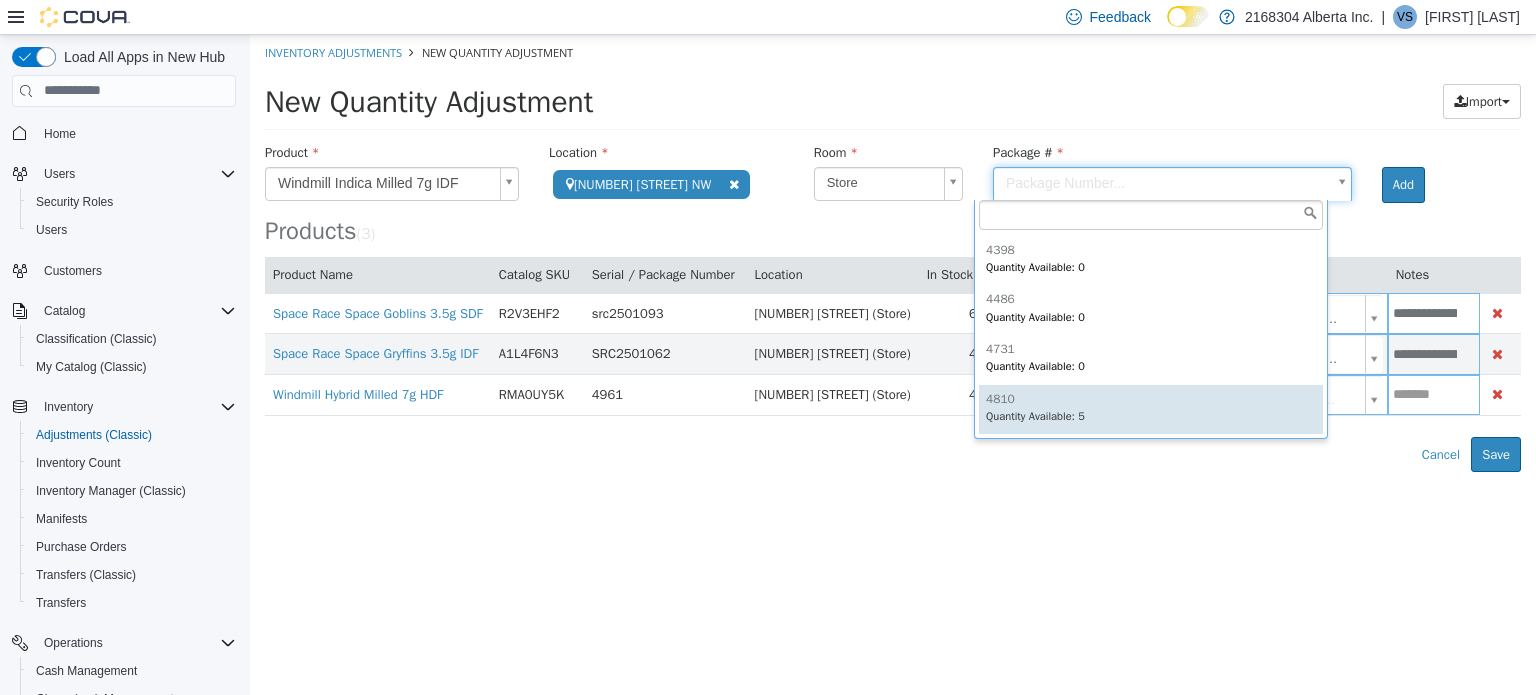 type on "****" 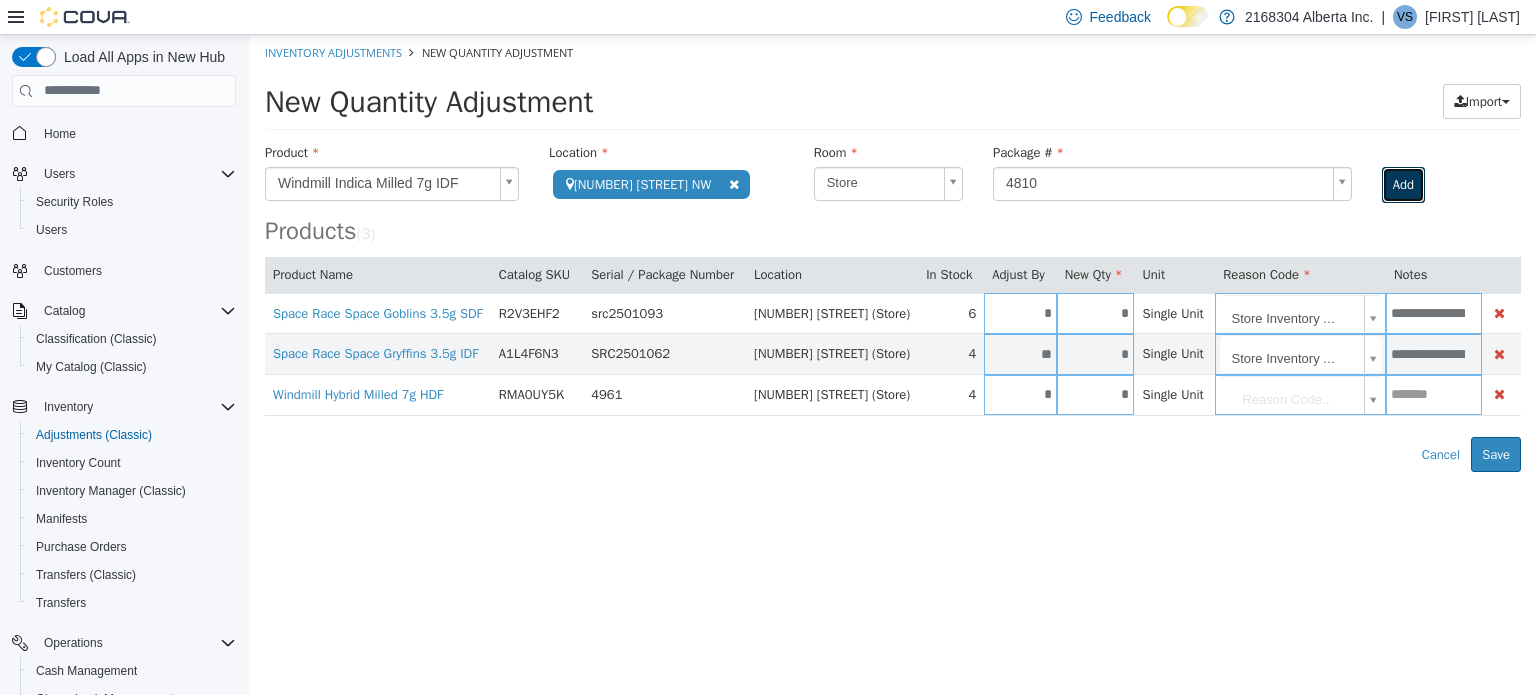 click on "Add" at bounding box center (1403, 184) 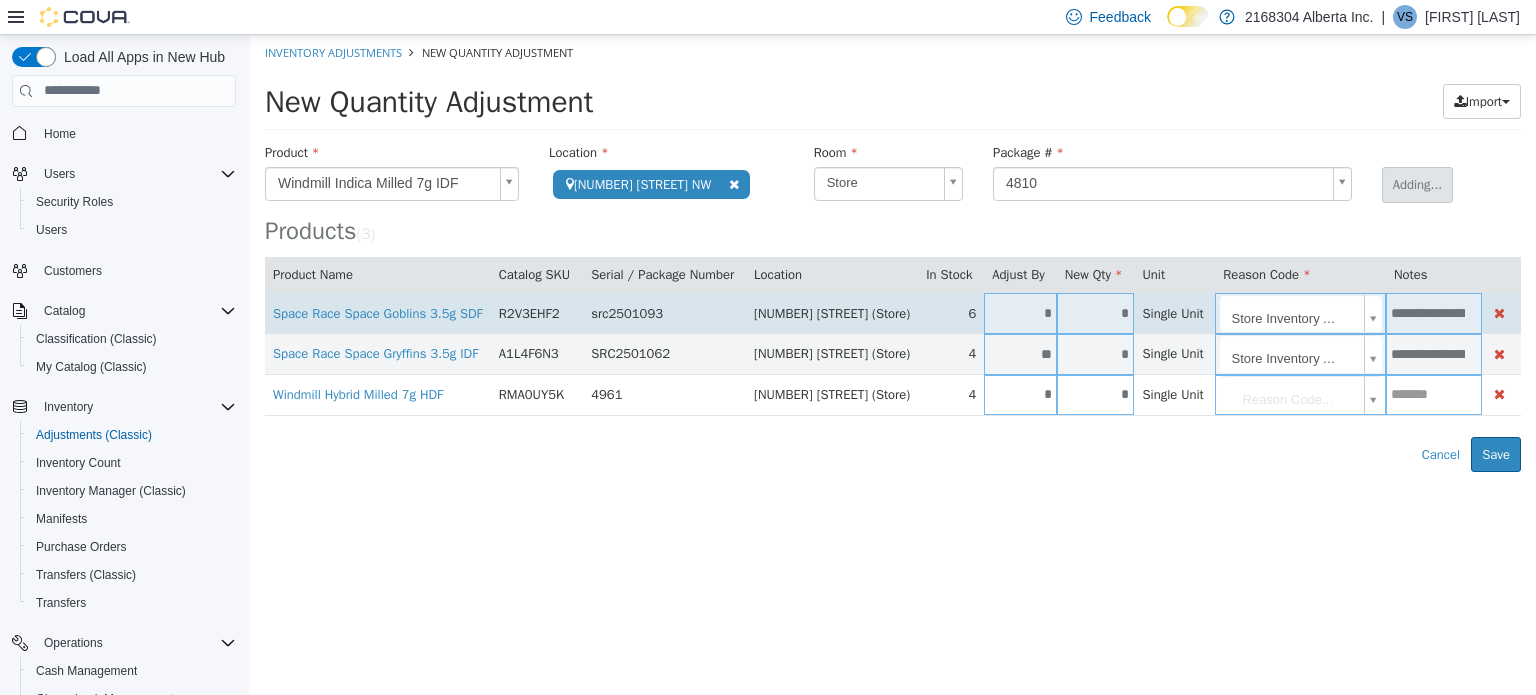 type 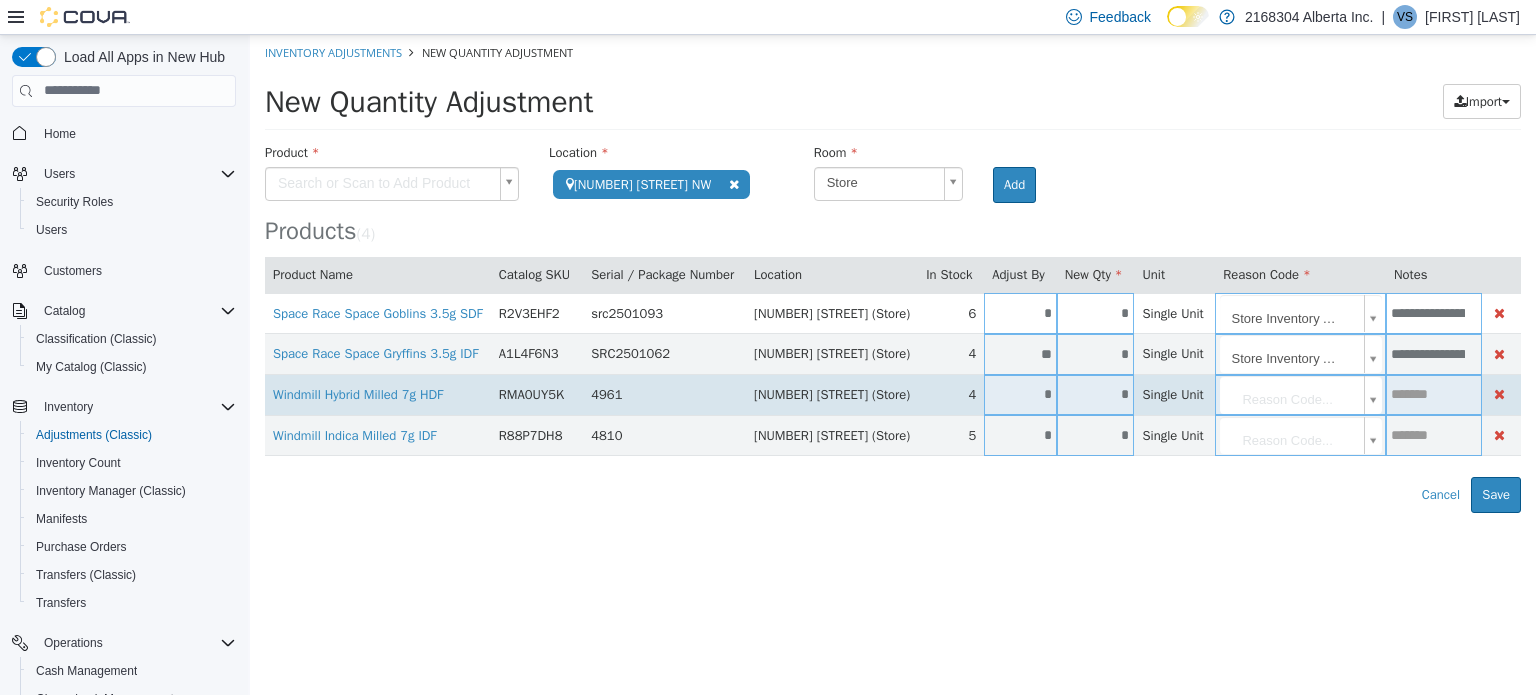 click on "*" at bounding box center (1020, 393) 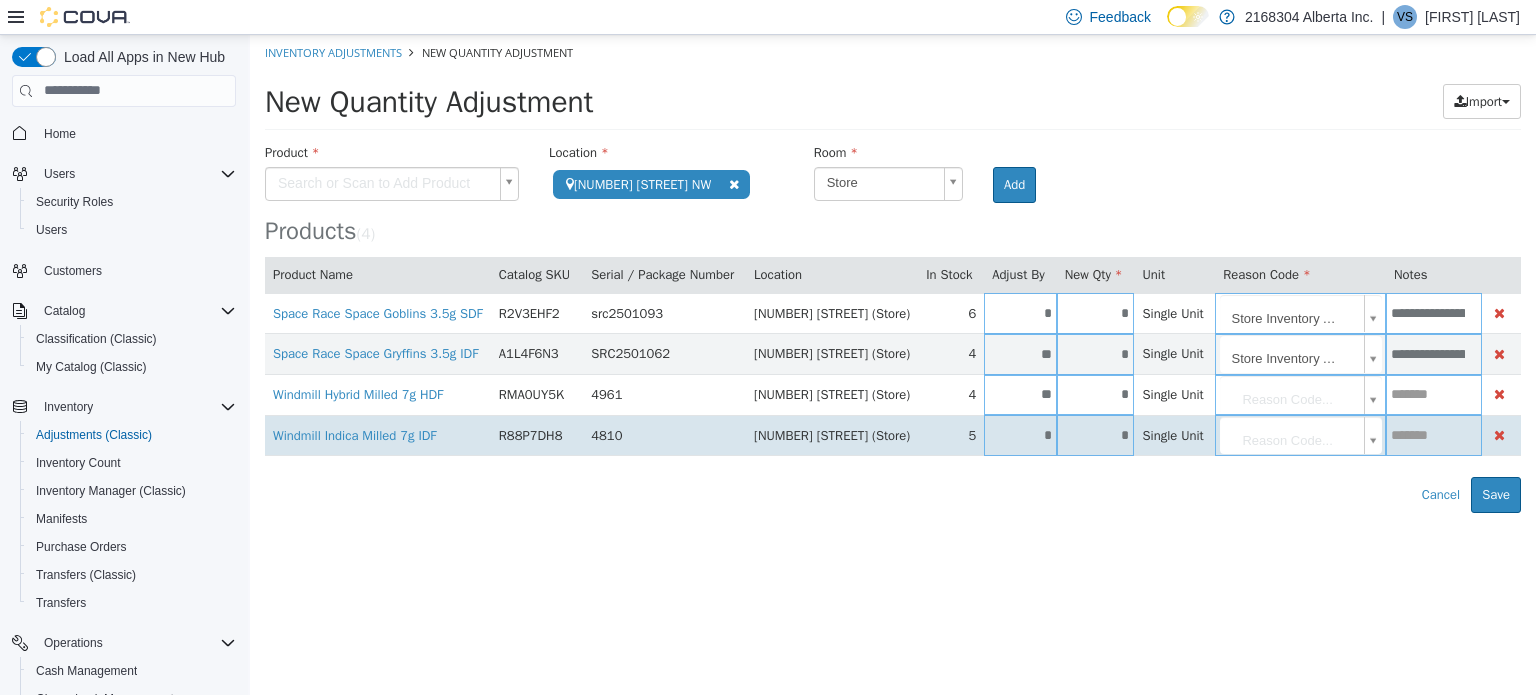 type on "**" 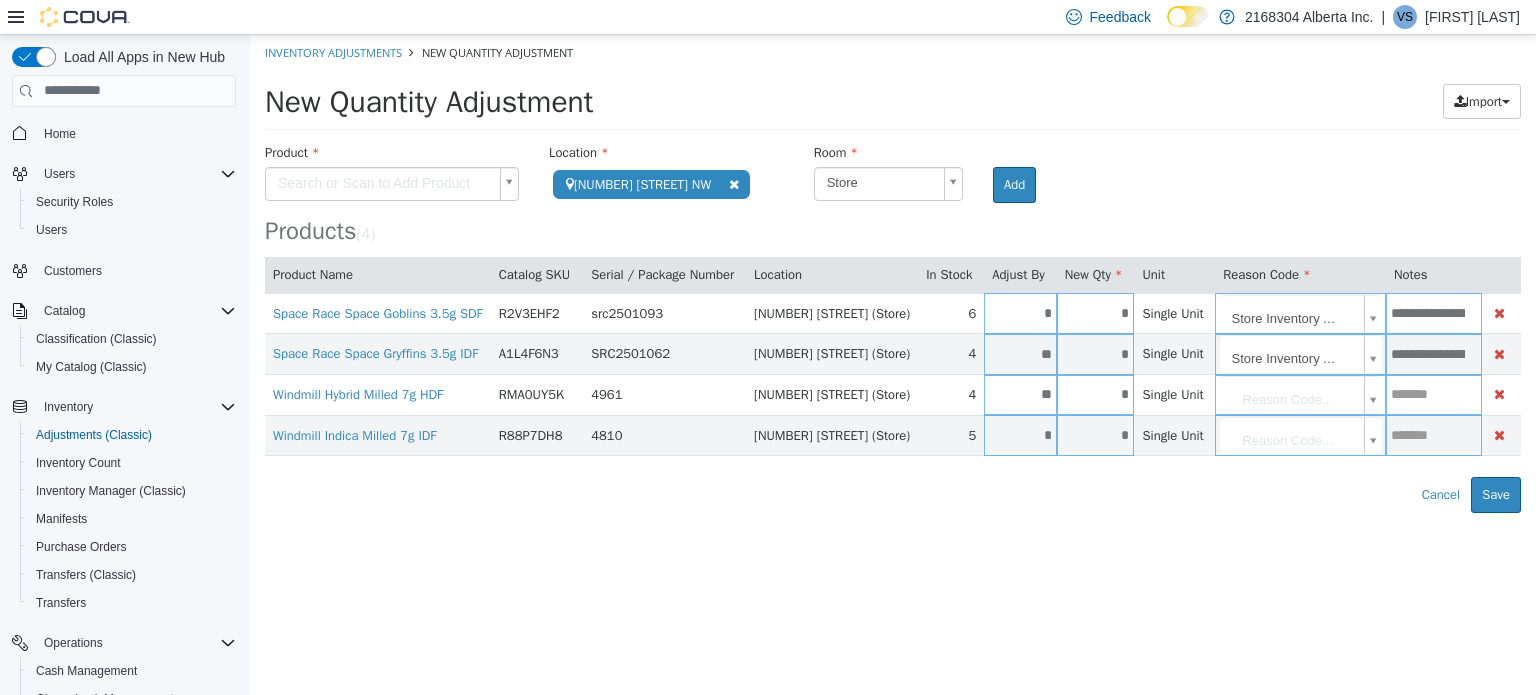 type on "*" 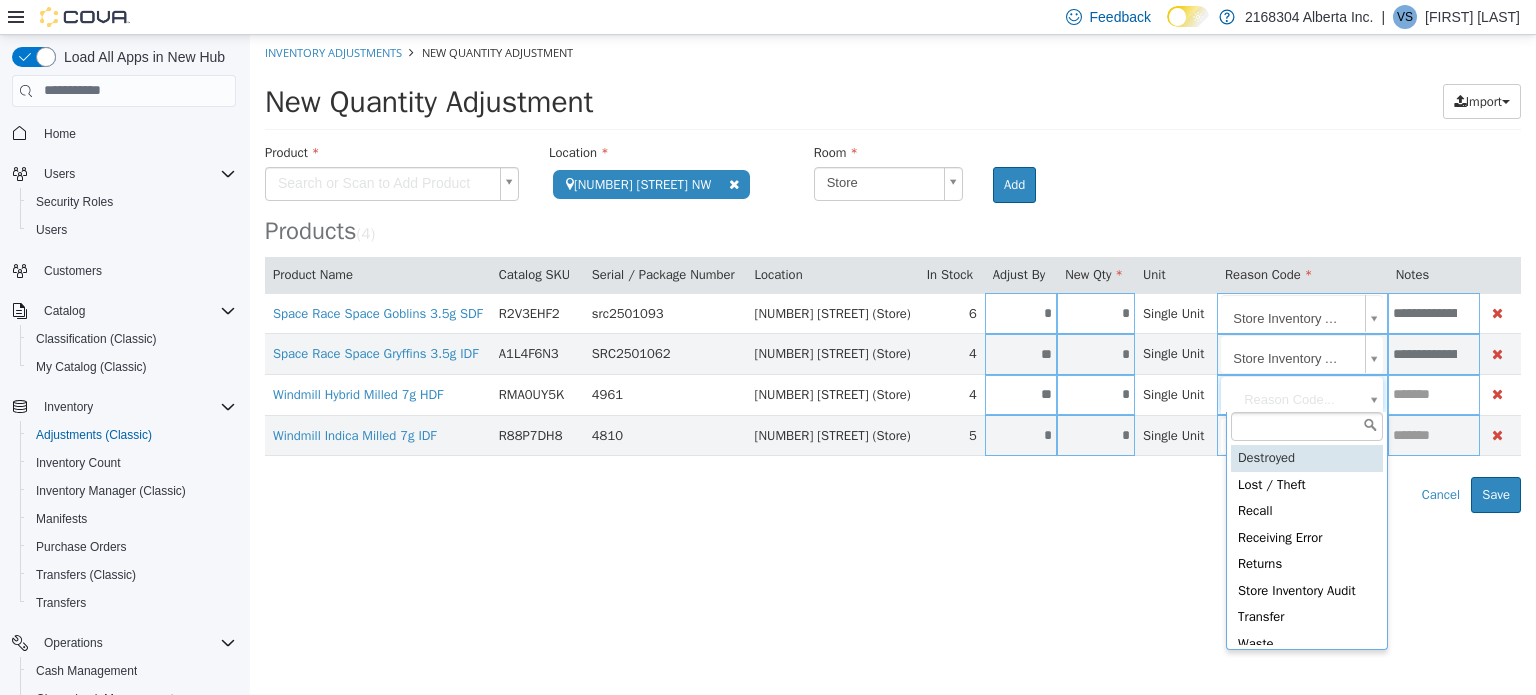 click on "**********" at bounding box center (893, 273) 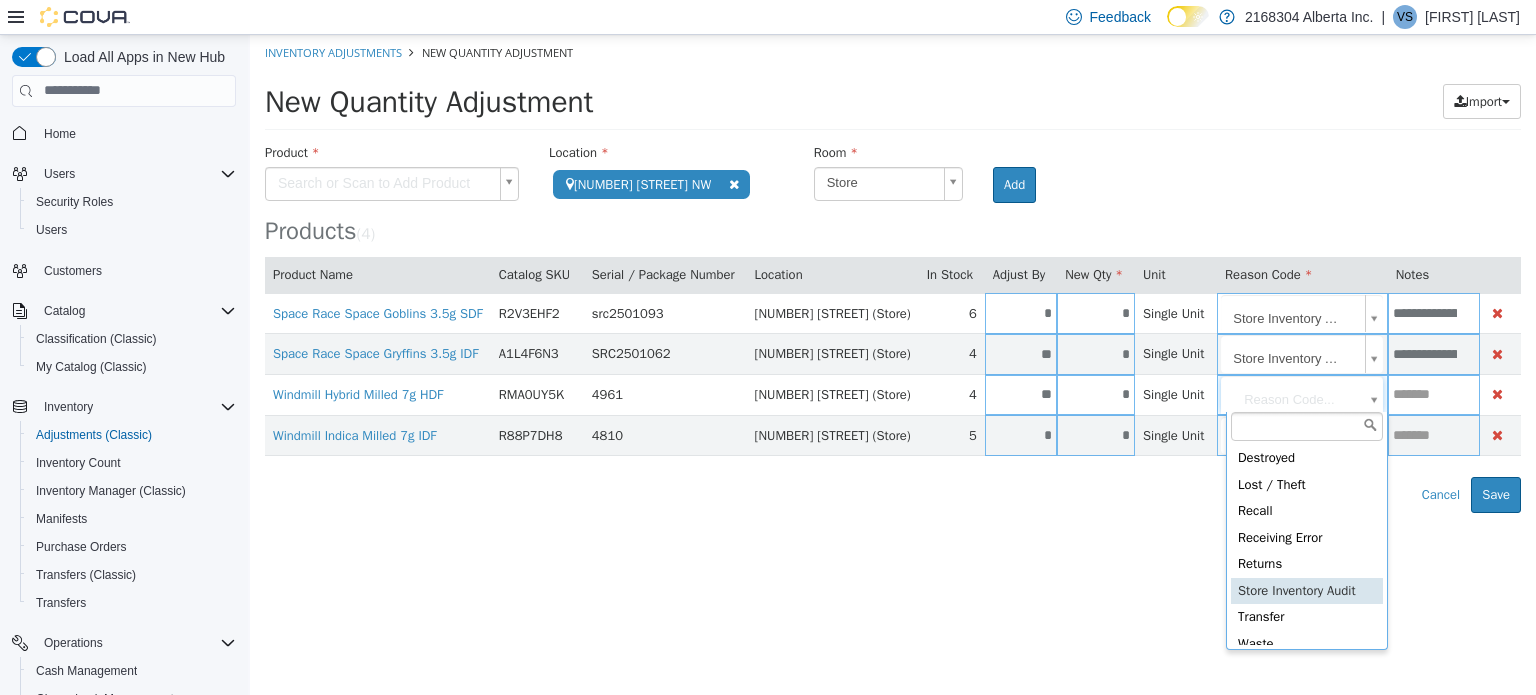 type on "**********" 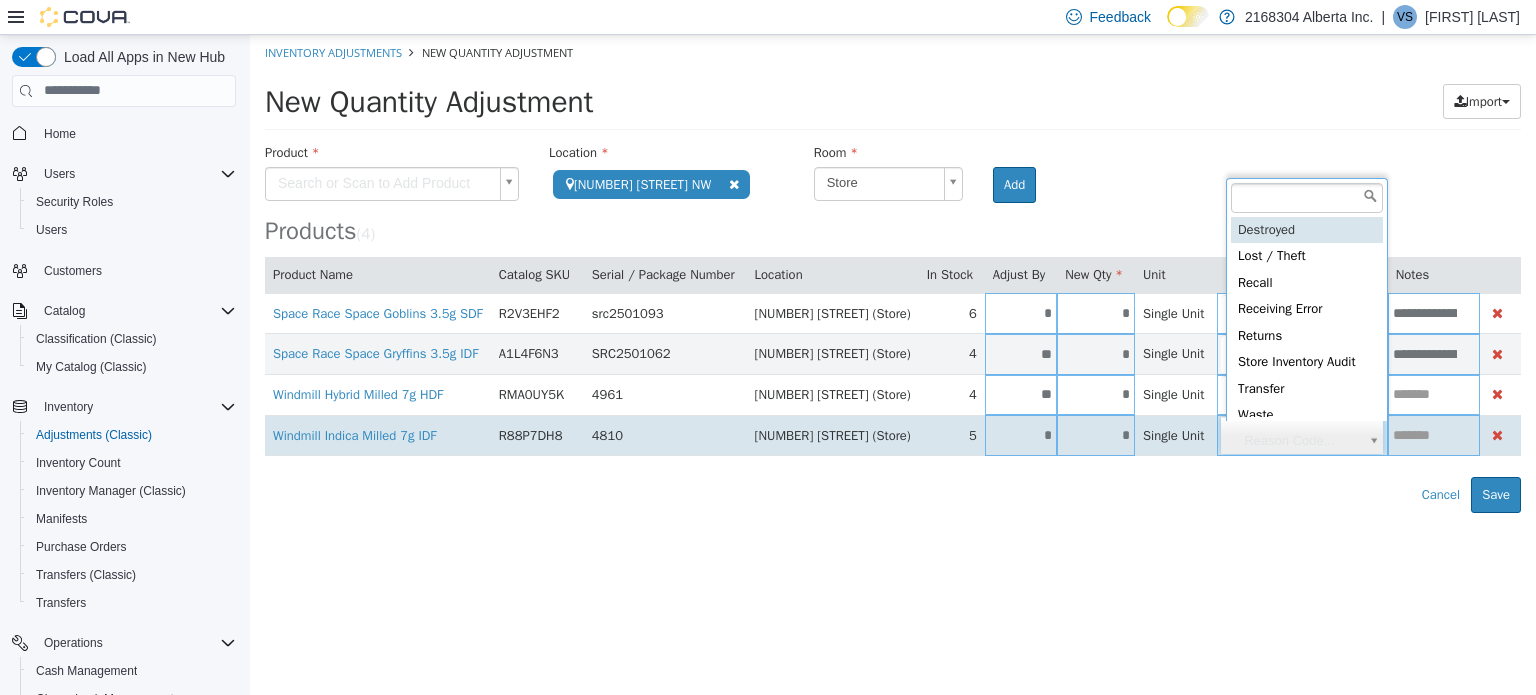 click on "**********" at bounding box center (893, 273) 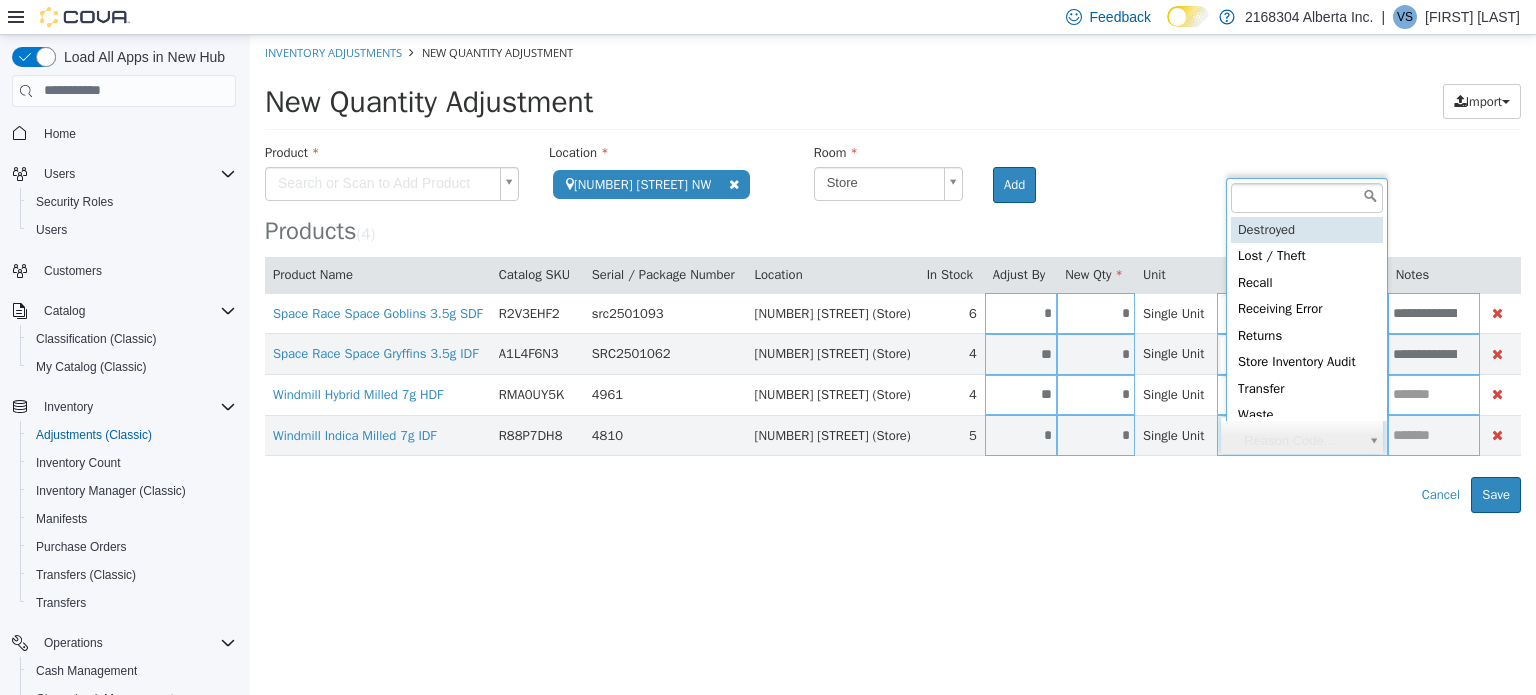 scroll, scrollTop: 4, scrollLeft: 0, axis: vertical 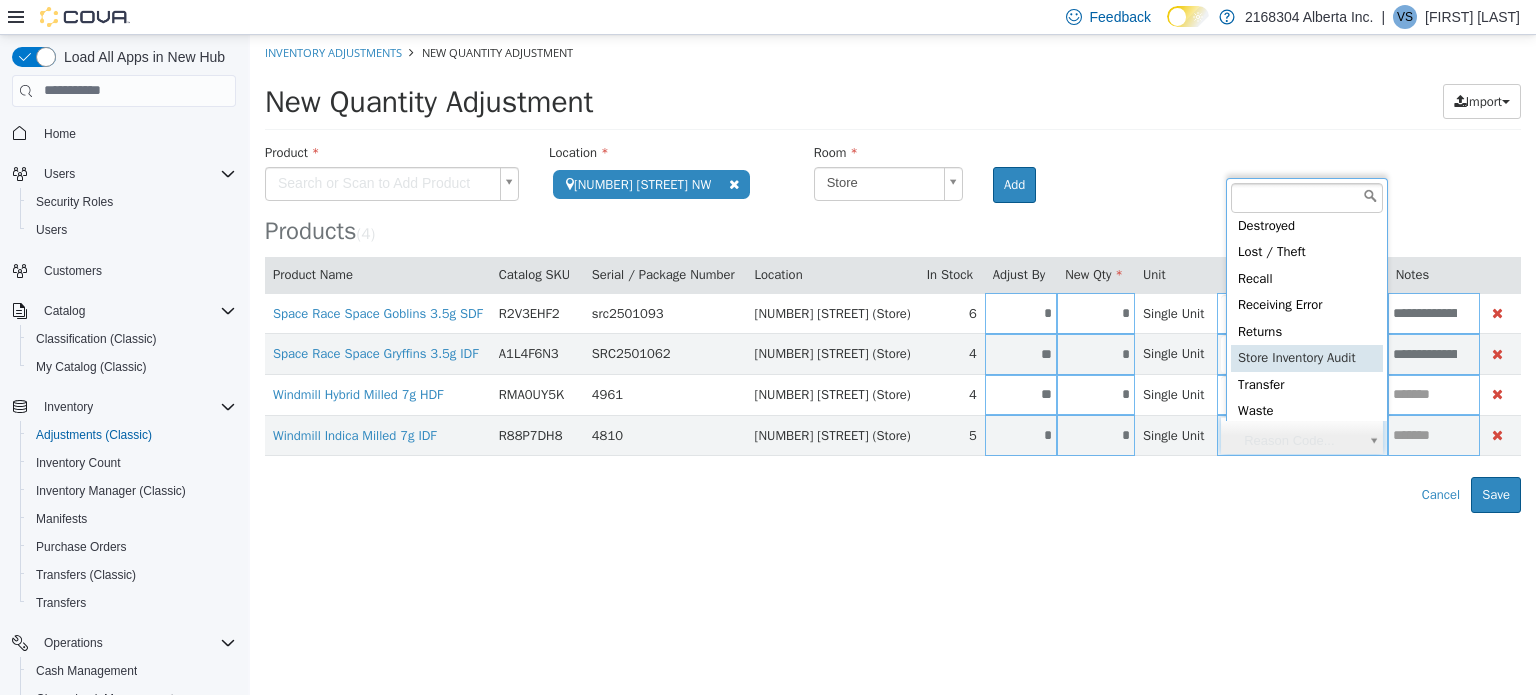 type on "**********" 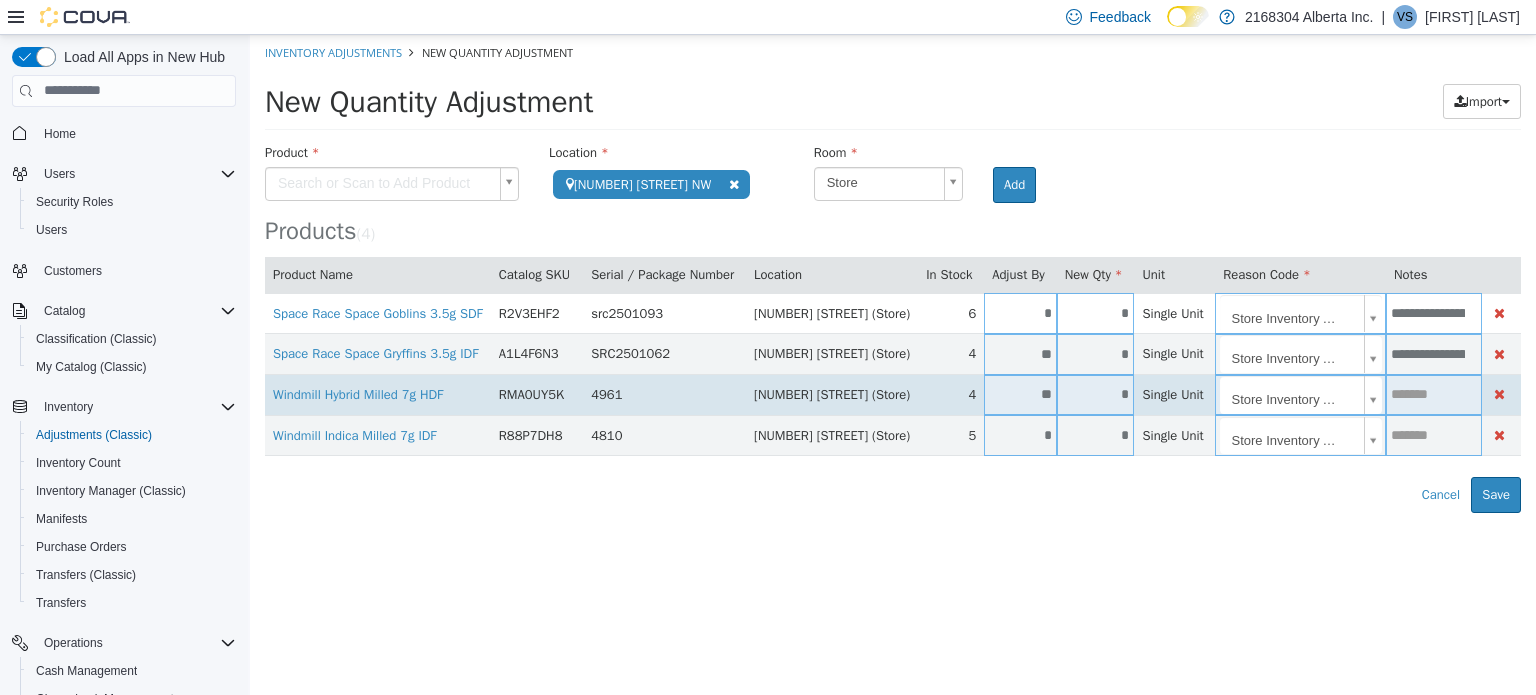 click at bounding box center (1434, 393) 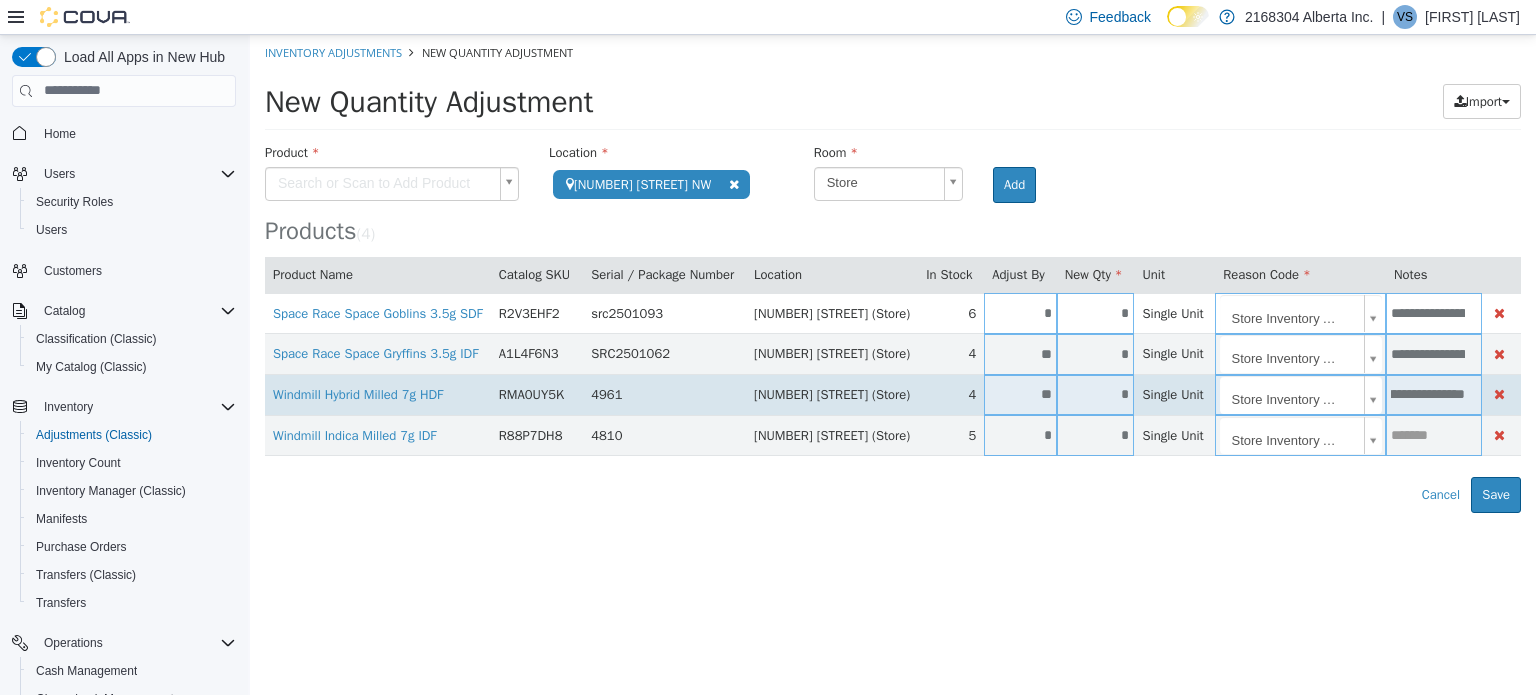 scroll, scrollTop: 0, scrollLeft: 148, axis: horizontal 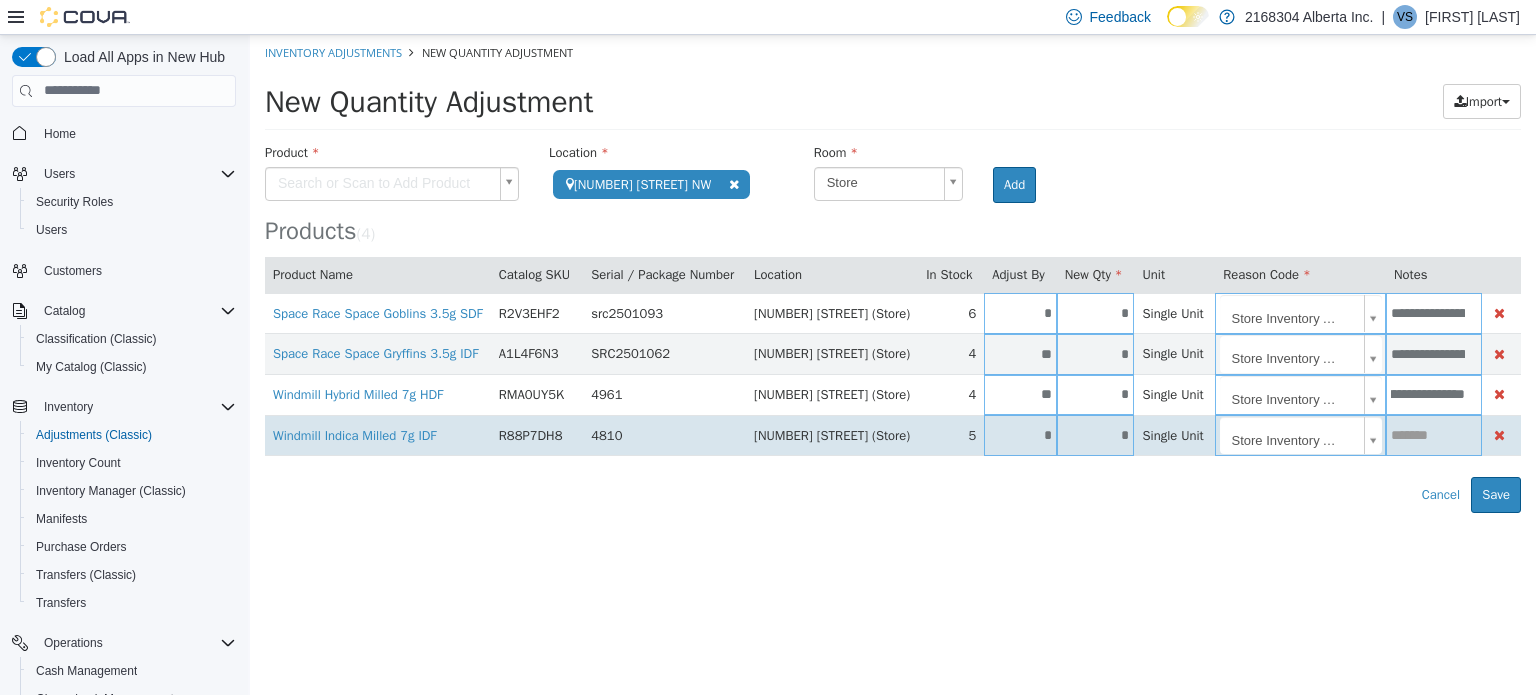 type on "**********" 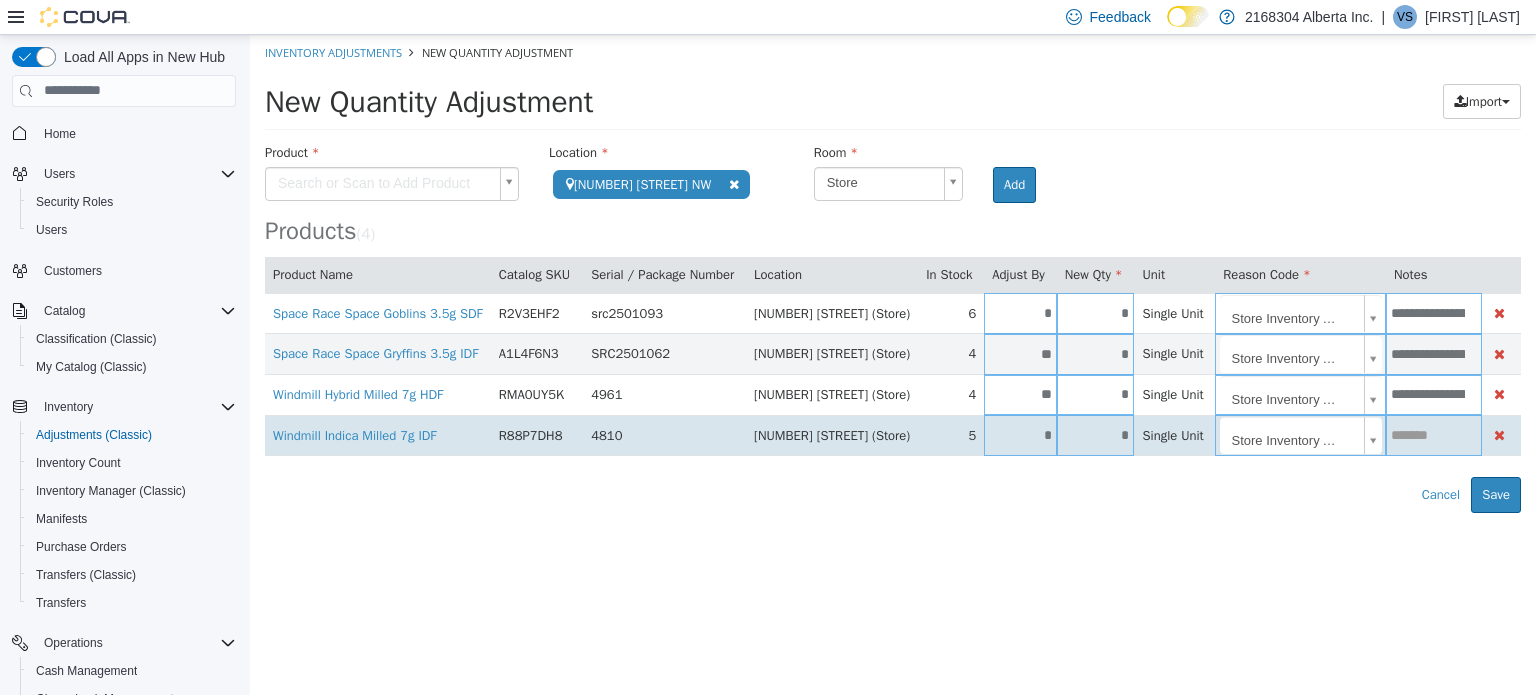 click at bounding box center (1434, 434) 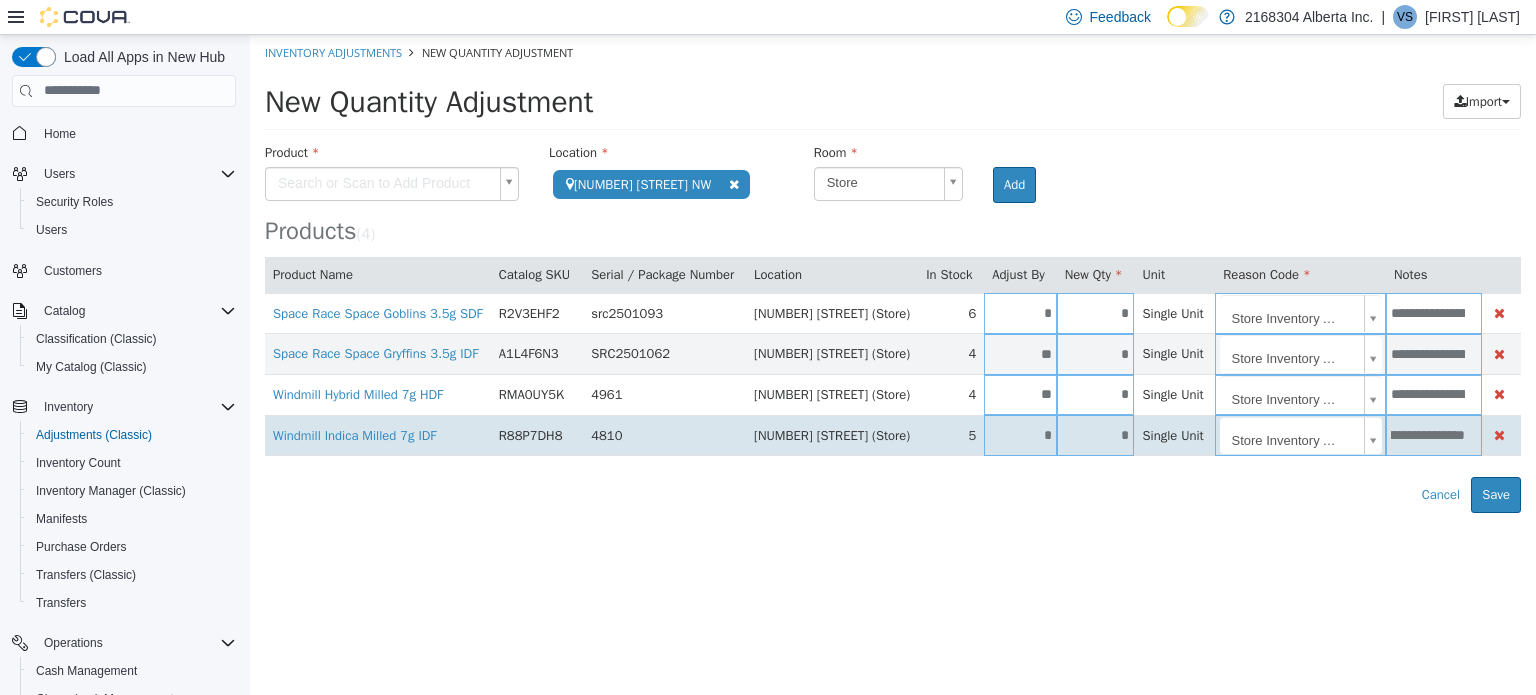 scroll, scrollTop: 0, scrollLeft: 151, axis: horizontal 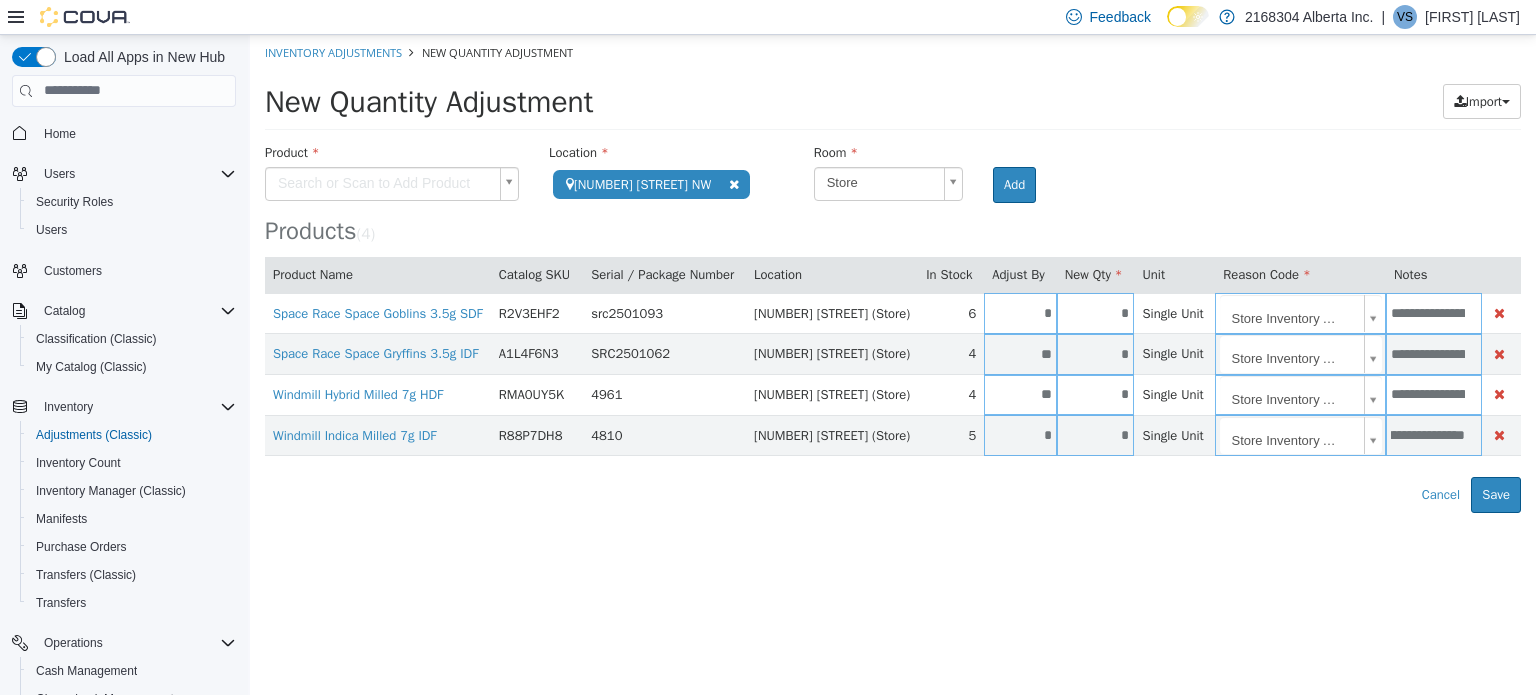type on "**********" 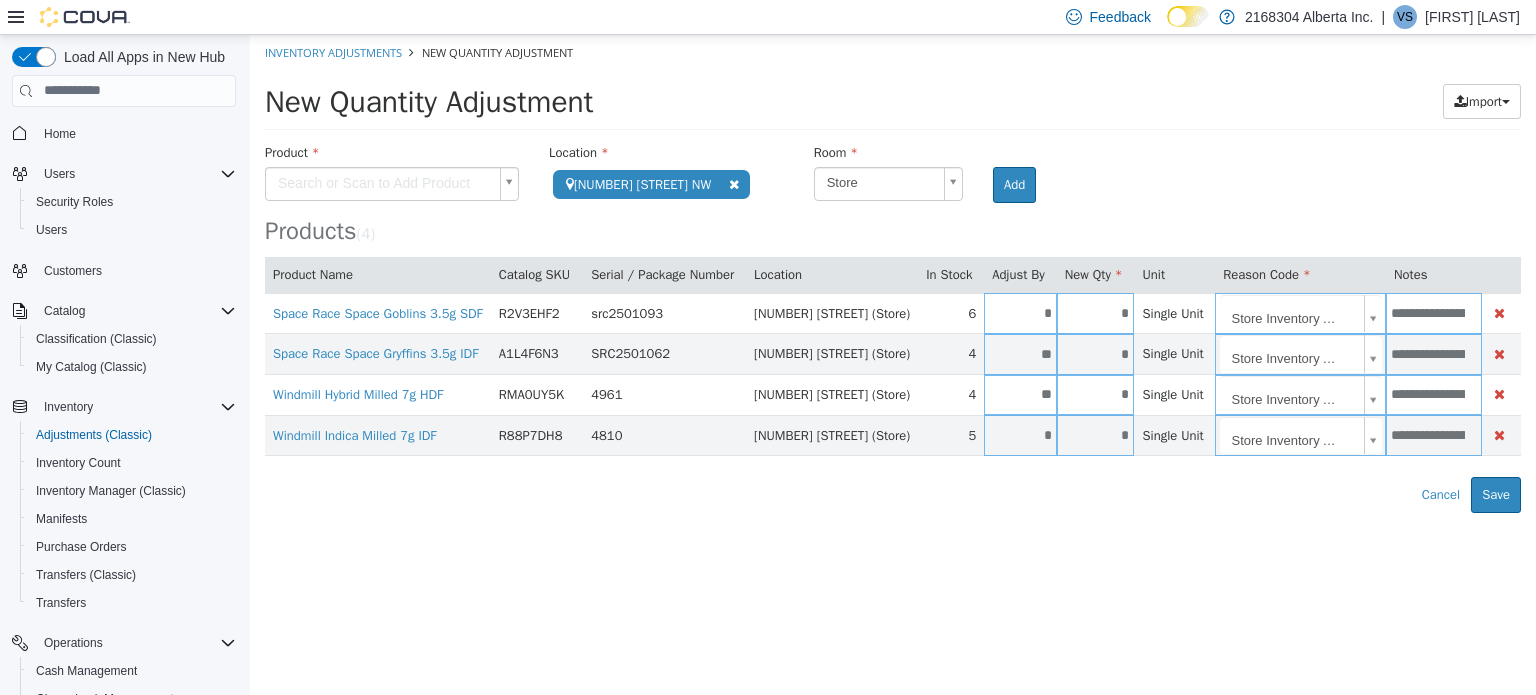 click on "**********" at bounding box center (893, 327) 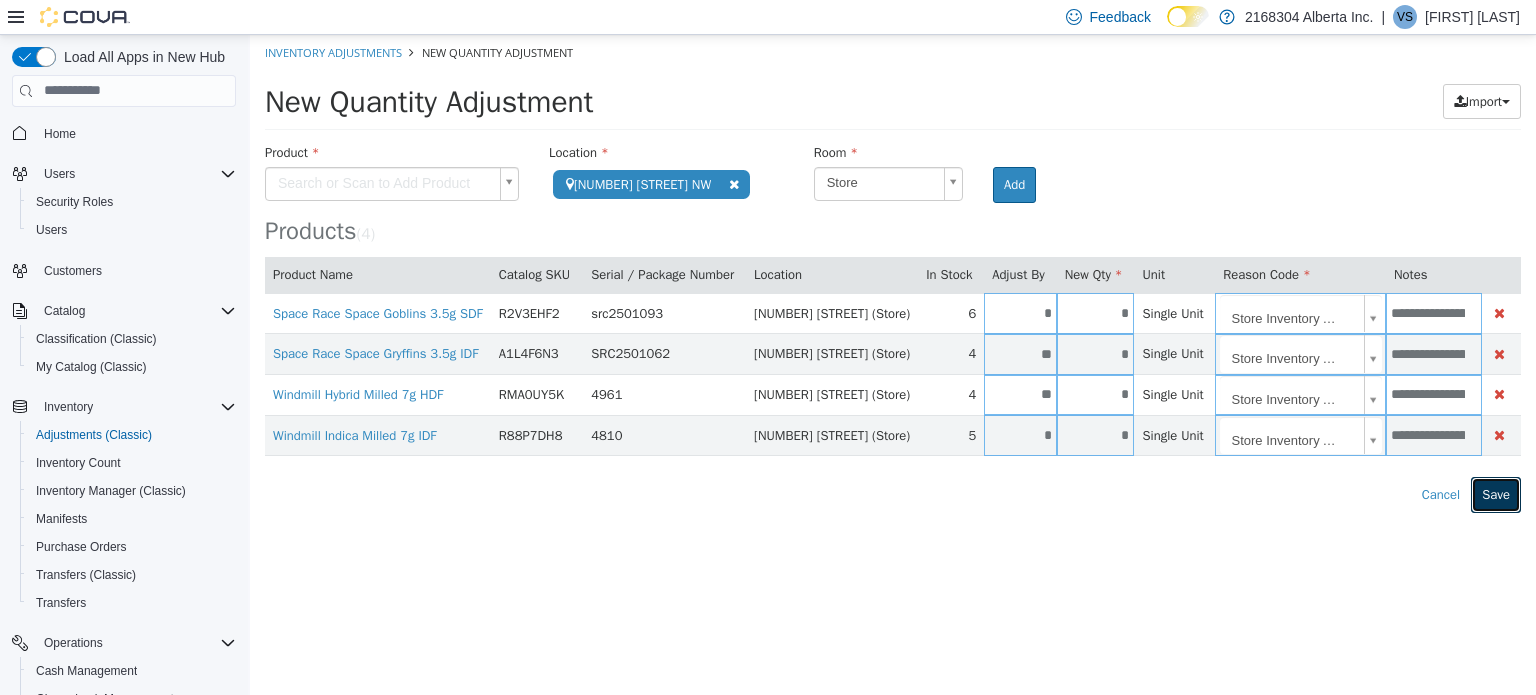 click on "Save" at bounding box center [1496, 494] 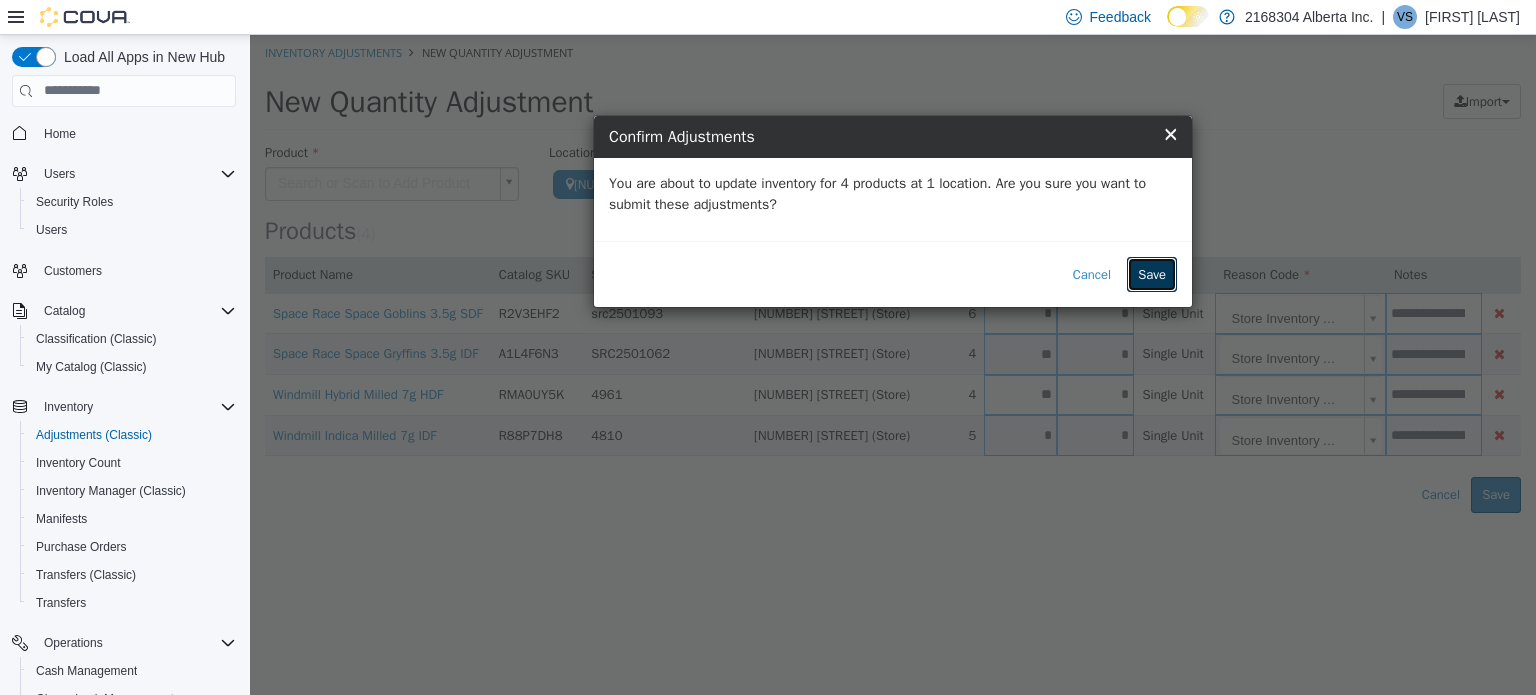 click on "Save" at bounding box center (1152, 274) 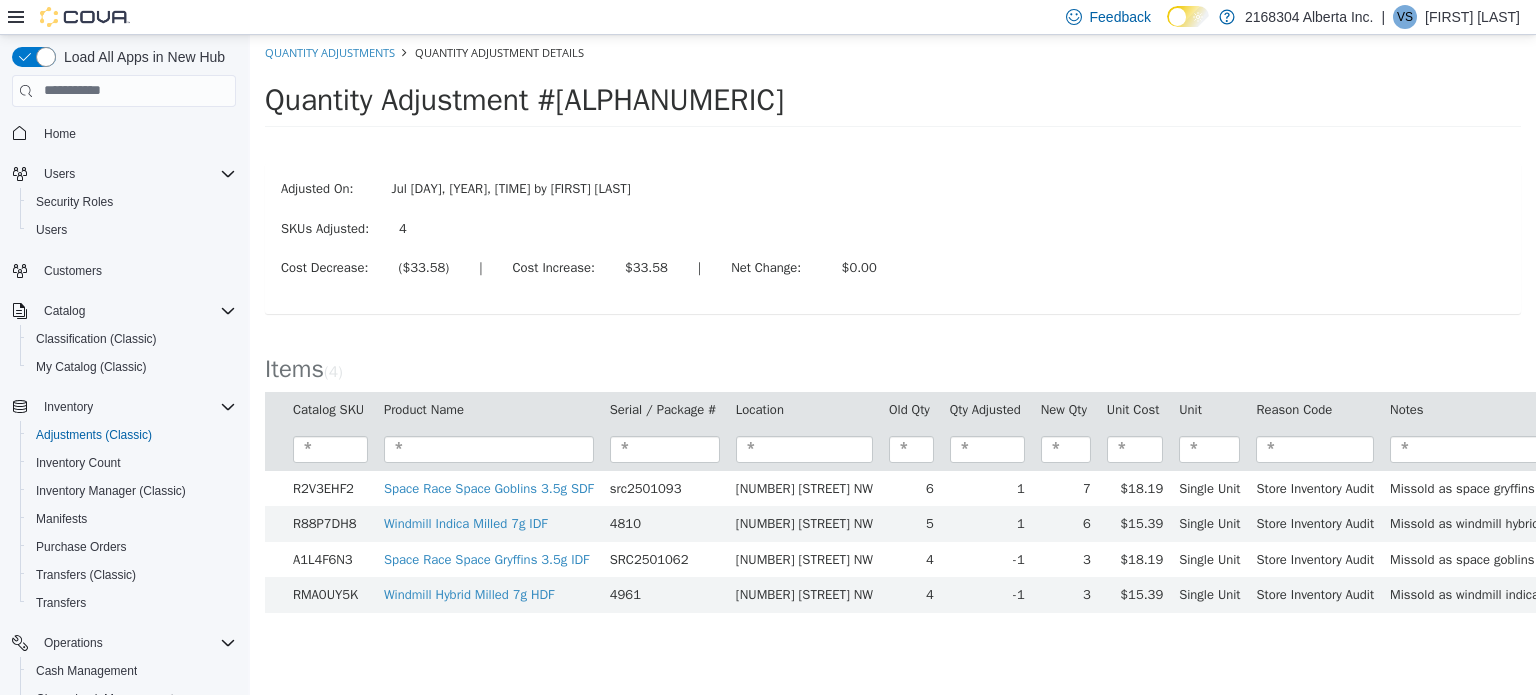 click on "Quantity Adjustments
Quantity Adjustment Details" at bounding box center [893, 52] 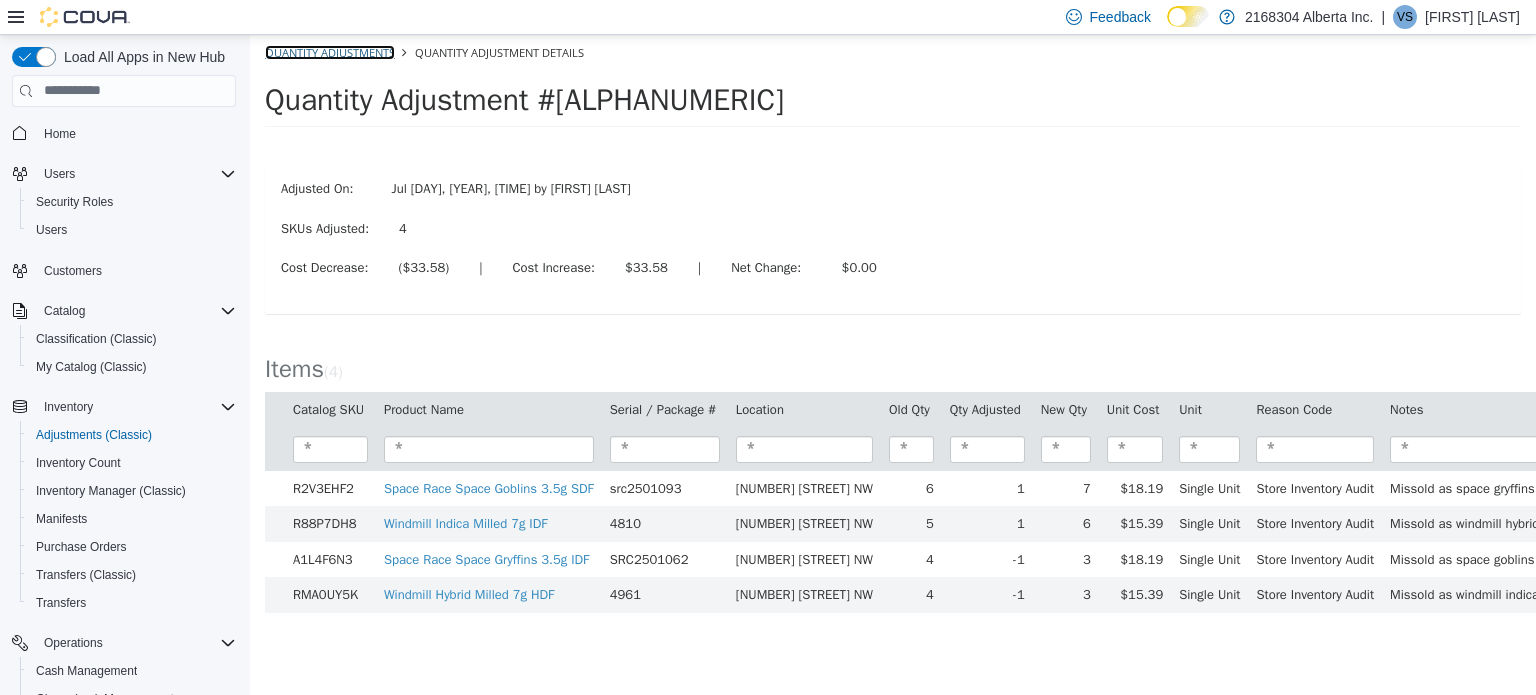 click on "Quantity Adjustments" at bounding box center [330, 51] 